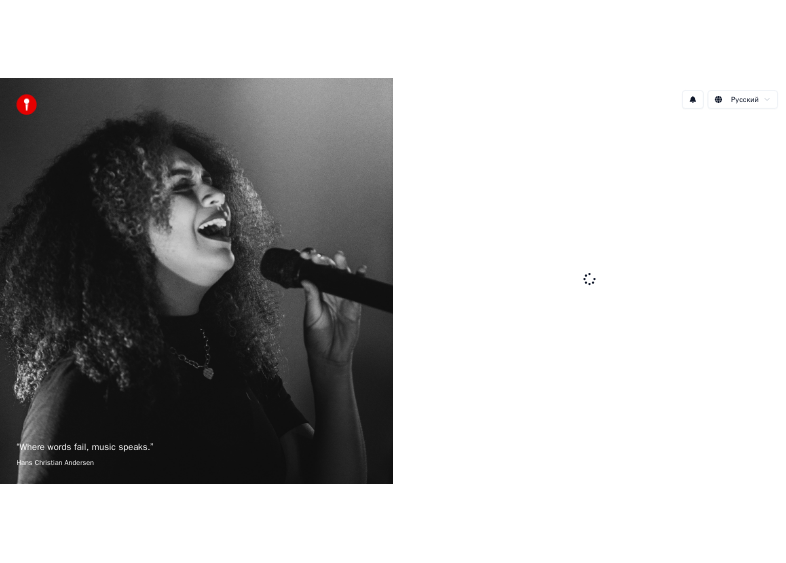 scroll, scrollTop: 0, scrollLeft: 0, axis: both 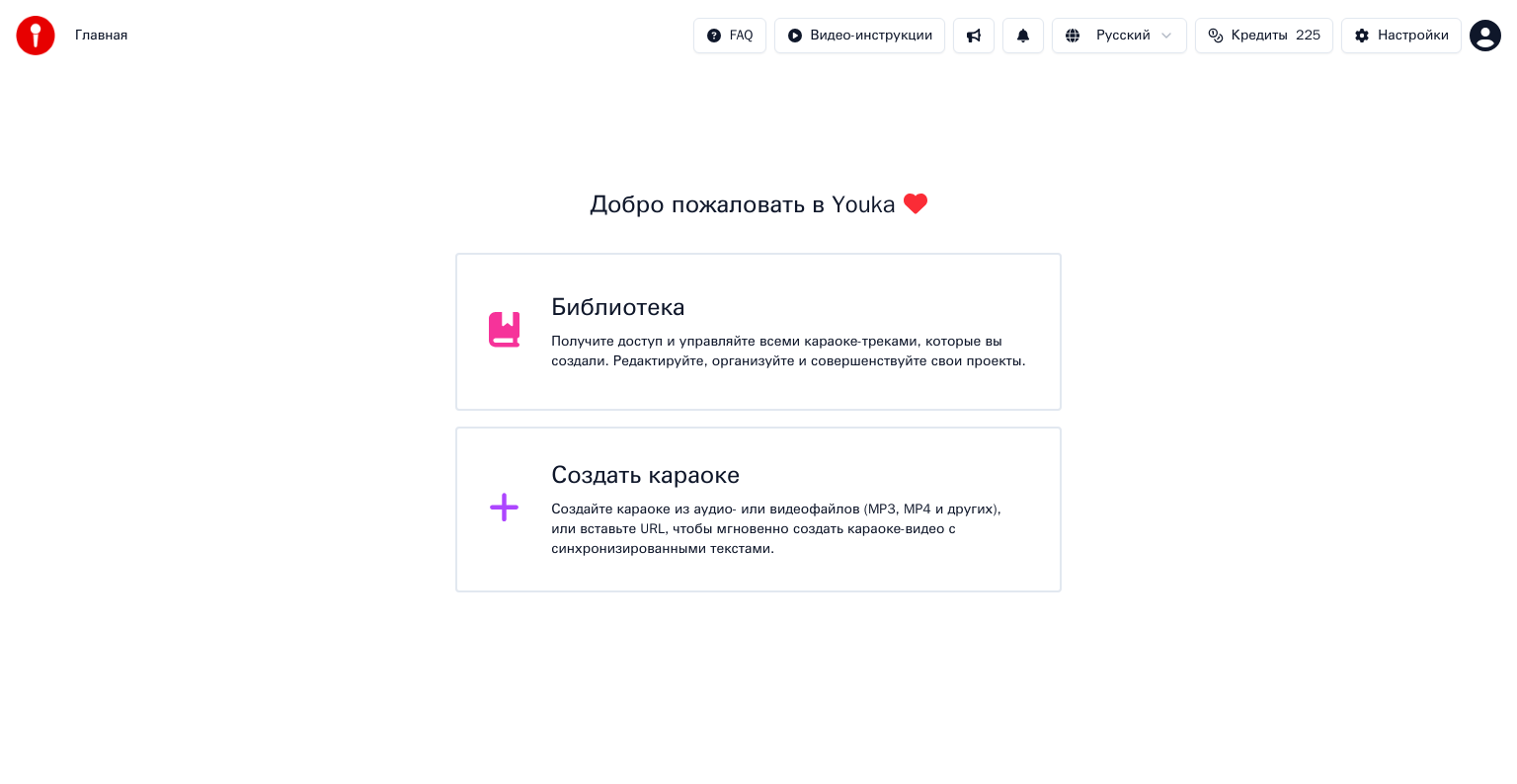 click on "Создать караоке Создайте караоке из аудио- или видеофайлов (MP3, MP4 и других), или вставьте URL, чтобы мгновенно создать караоке-видео с синхронизированными текстами." at bounding box center (758, 510) 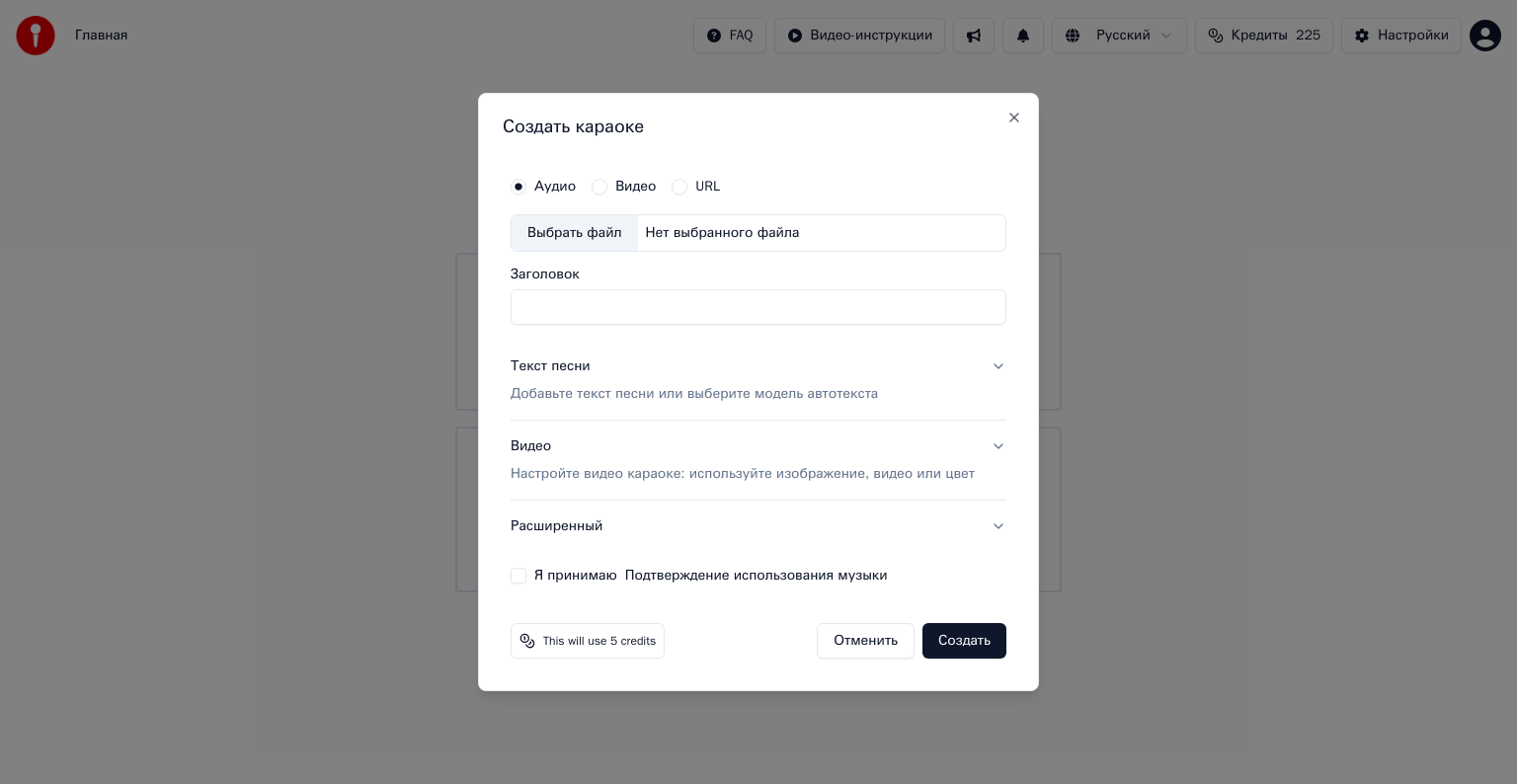 click on "Главная FAQ Видео-инструкции Русский Кредиты 225 Настройки Добро пожаловать в Youka Библиотека Получите доступ и управляйте всеми караоке-треками, которые вы создали. Редактируйте, организуйте и совершенствуйте свои проекты. Создать караоке Создайте караоке из аудио- или видеофайлов (MP3, MP4 и других), или вставьте URL, чтобы мгновенно создать караоке-видео с синхронизированными текстами. Создать караоке Аудио Видео URL Выбрать файл Нет выбранного файла Заголовок Текст песни Добавьте текст песни или выберите модель автотекста Видео Расширенный Я принимаю   Close" at bounding box center (758, 296) 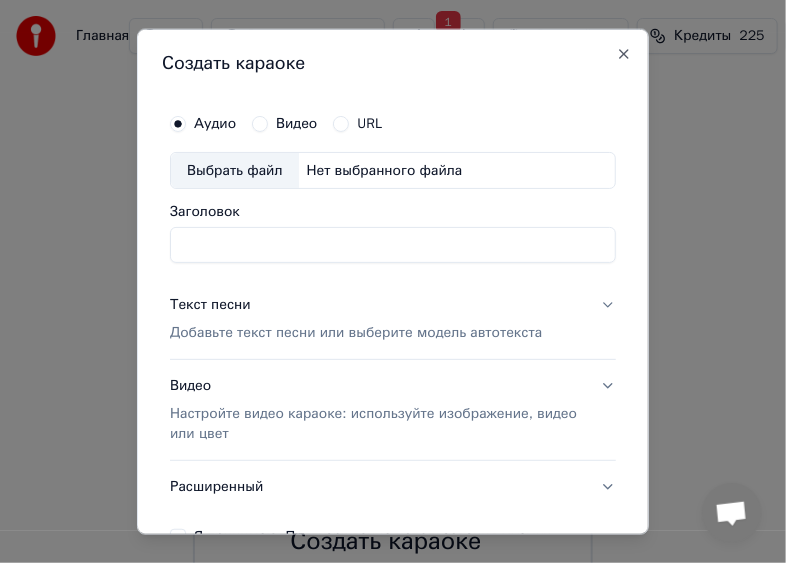 click on "Выбрать файл" at bounding box center [235, 170] 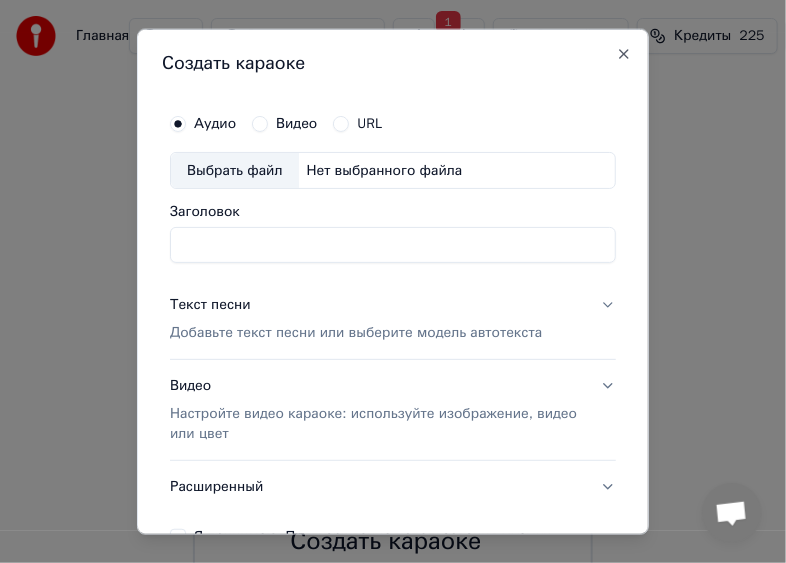 click on "Выбрать файл" at bounding box center (235, 170) 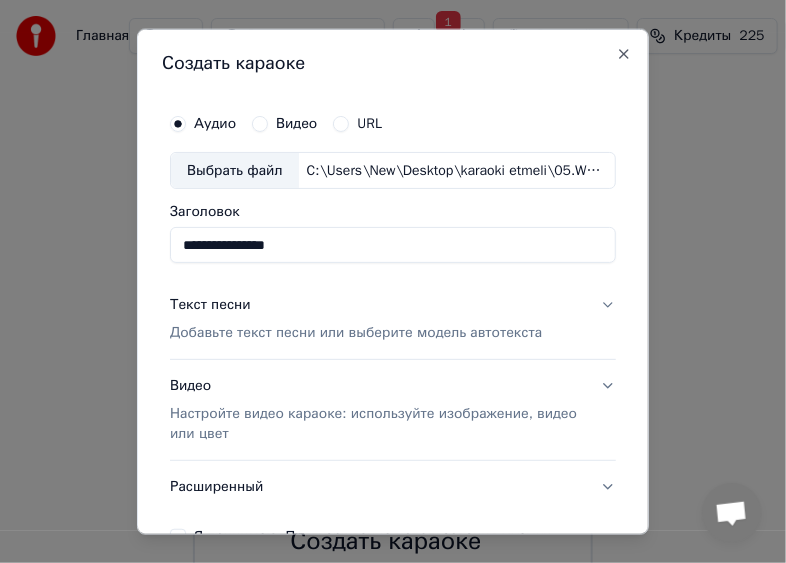 type on "**********" 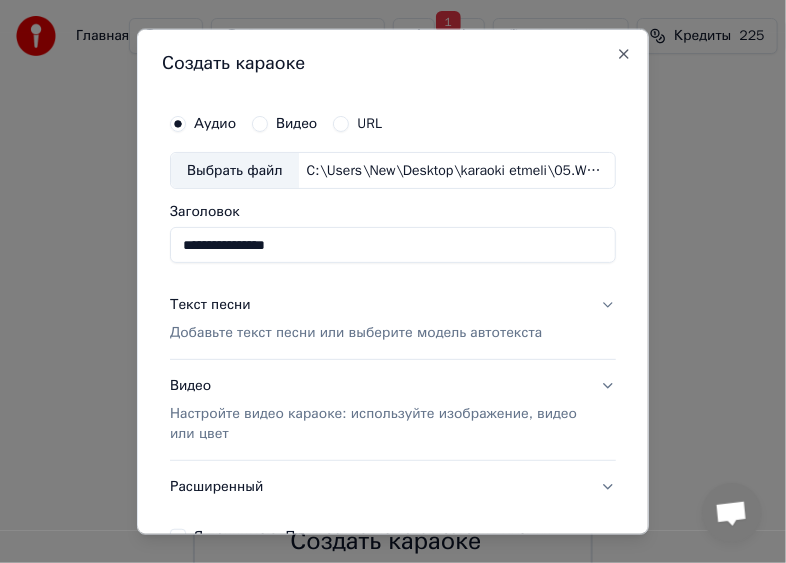 click on "Текст песни" at bounding box center (210, 305) 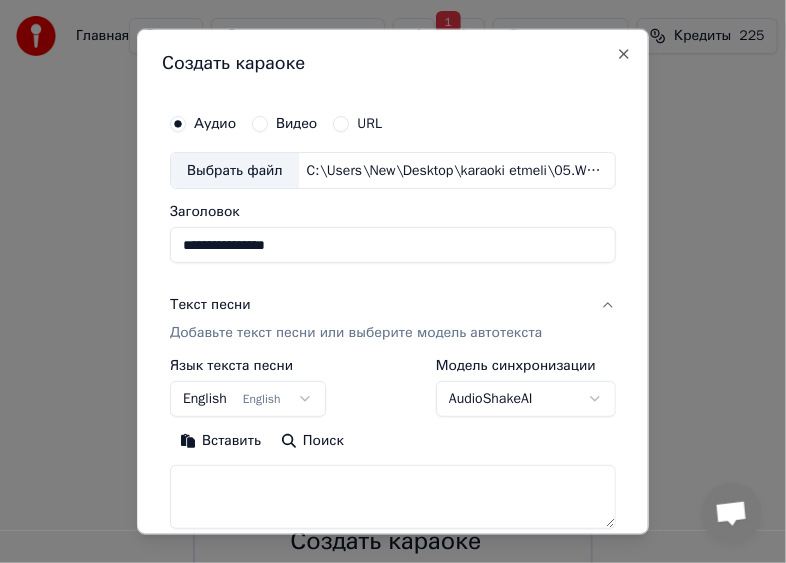 click on "Текст песни" at bounding box center (210, 305) 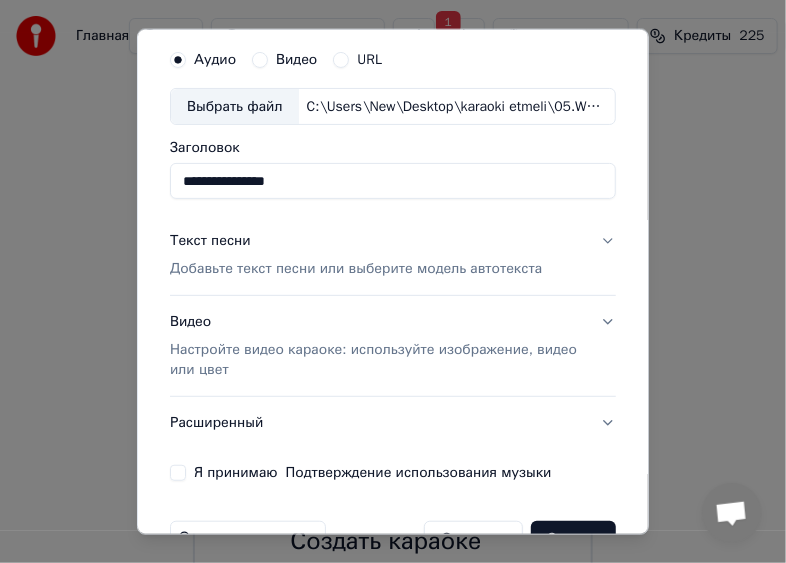 scroll, scrollTop: 117, scrollLeft: 0, axis: vertical 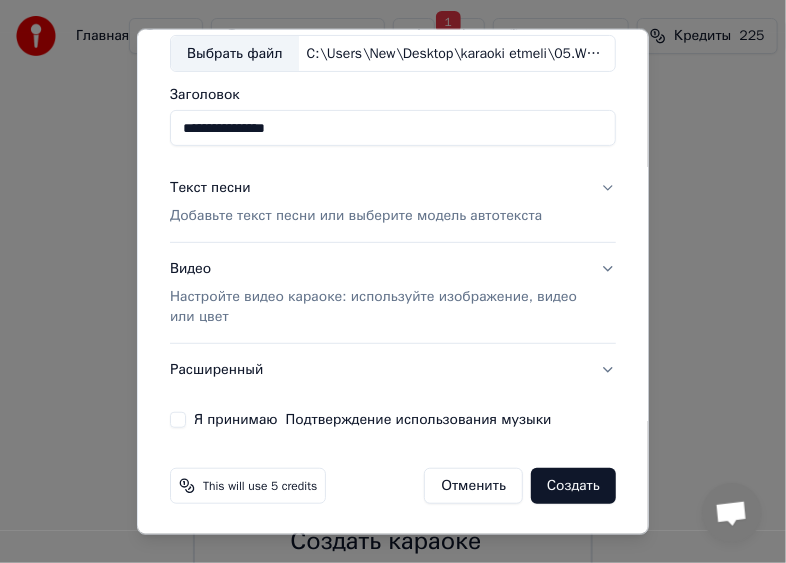 click on "Добавьте текст песни или выберите модель автотекста" at bounding box center (356, 216) 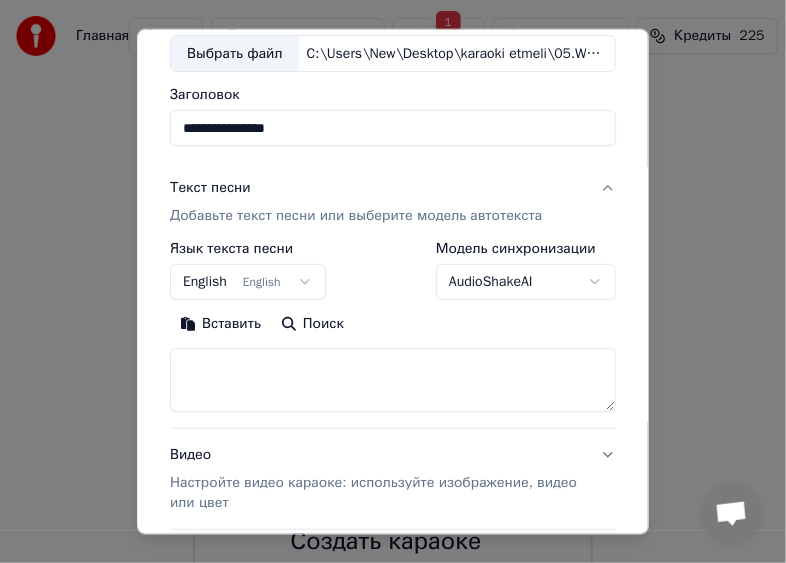 click on "Добавьте текст песни или выберите модель автотекста" at bounding box center (356, 216) 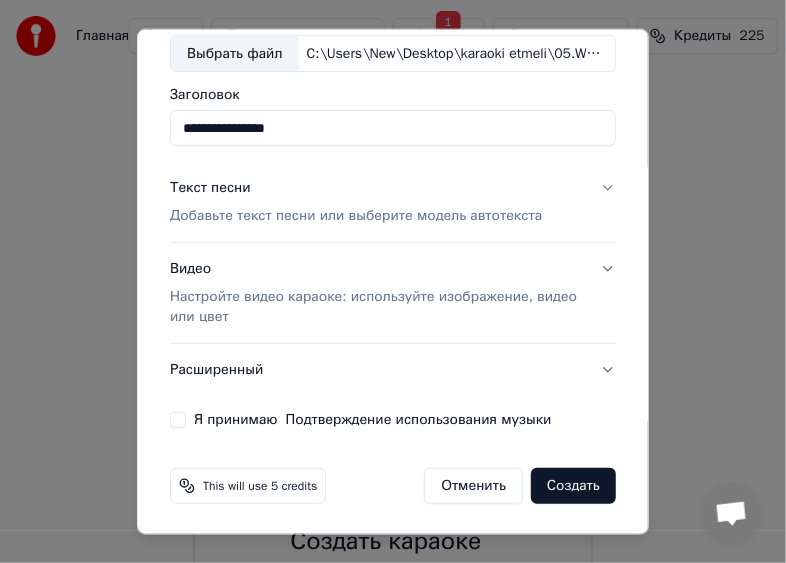 click on "Добавьте текст песни или выберите модель автотекста" at bounding box center (356, 216) 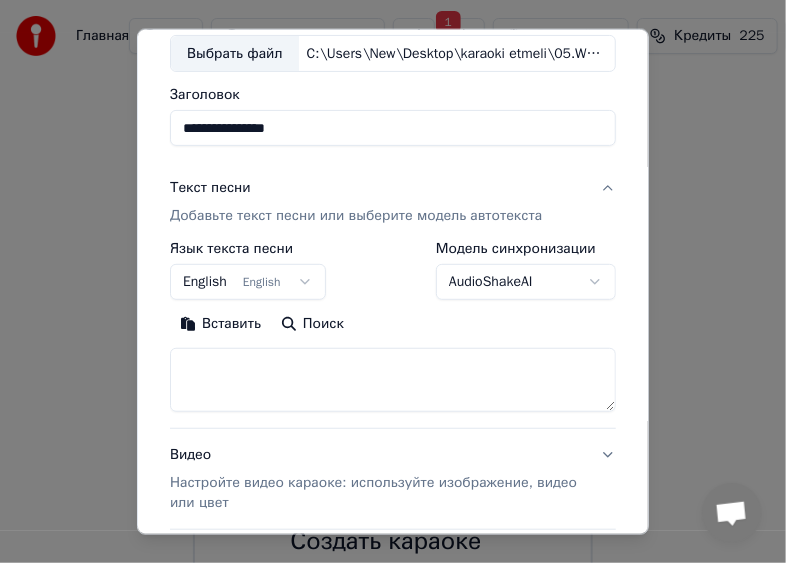 click on "Добавьте текст песни или выберите модель автотекста" at bounding box center [356, 216] 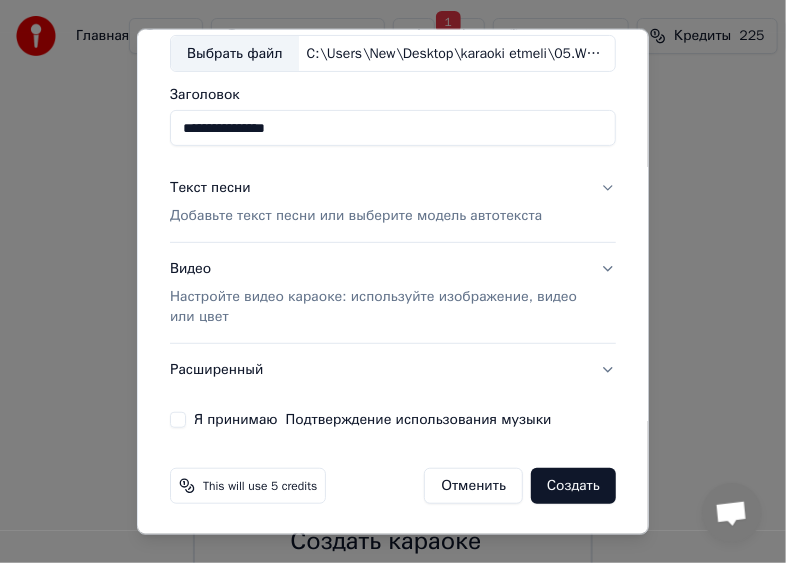 click on "Добавьте текст песни или выберите модель автотекста" at bounding box center [356, 216] 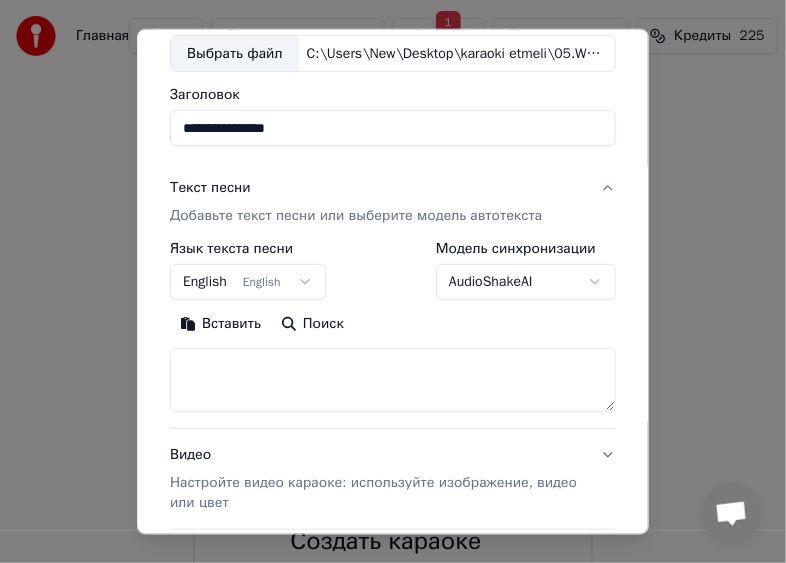 click on "Вставить" at bounding box center (220, 324) 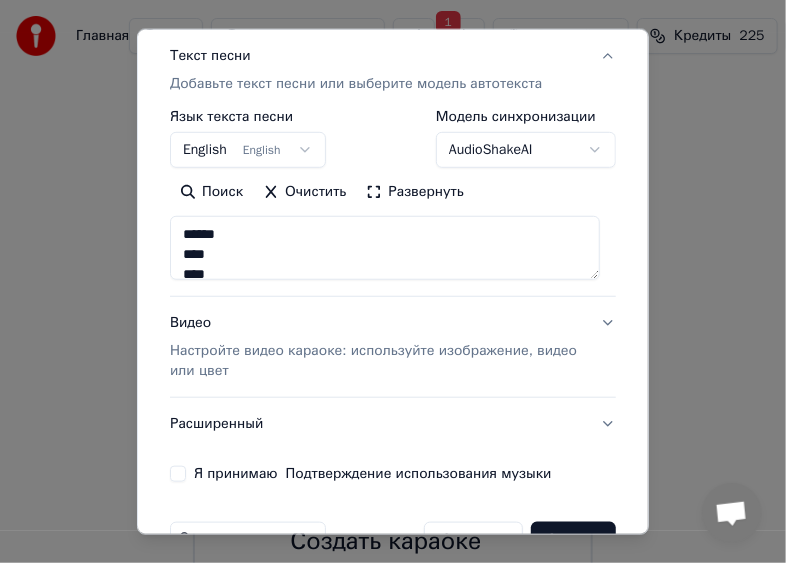 scroll, scrollTop: 279, scrollLeft: 0, axis: vertical 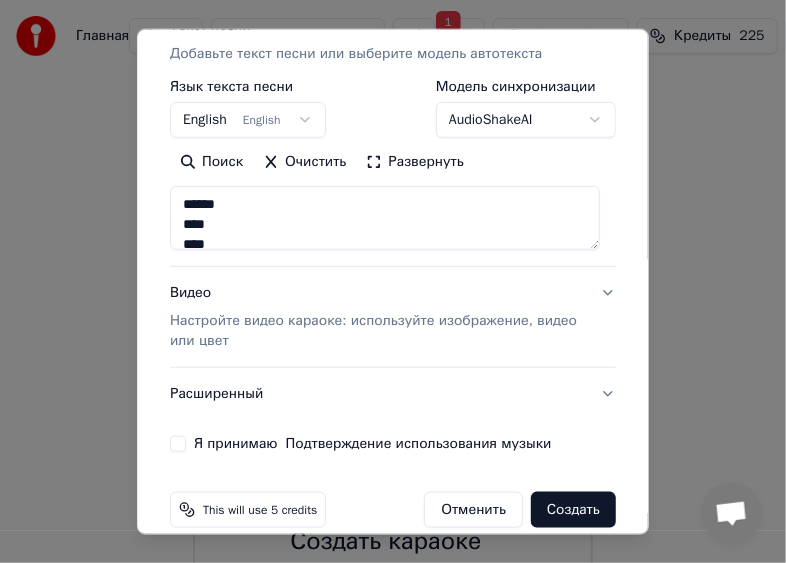click on "Настройте видео караоке: используйте изображение, видео или цвет" at bounding box center (377, 331) 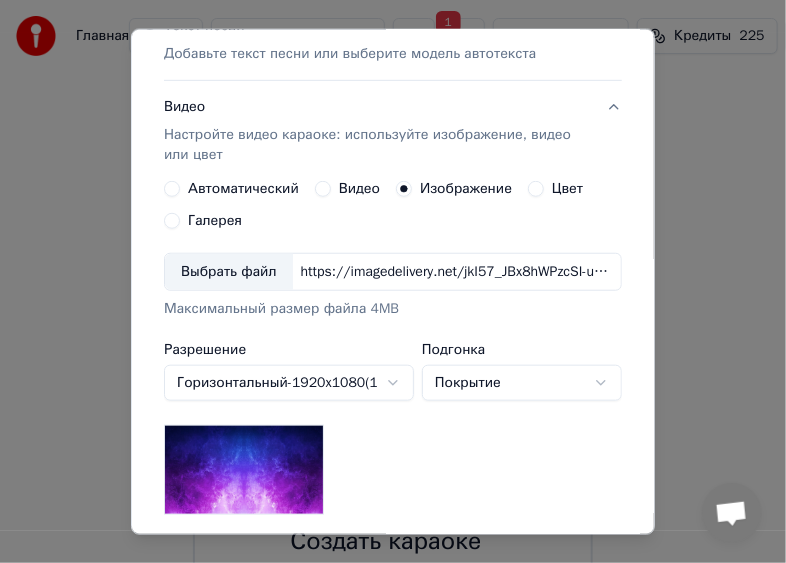 click on "Видео" at bounding box center [347, 189] 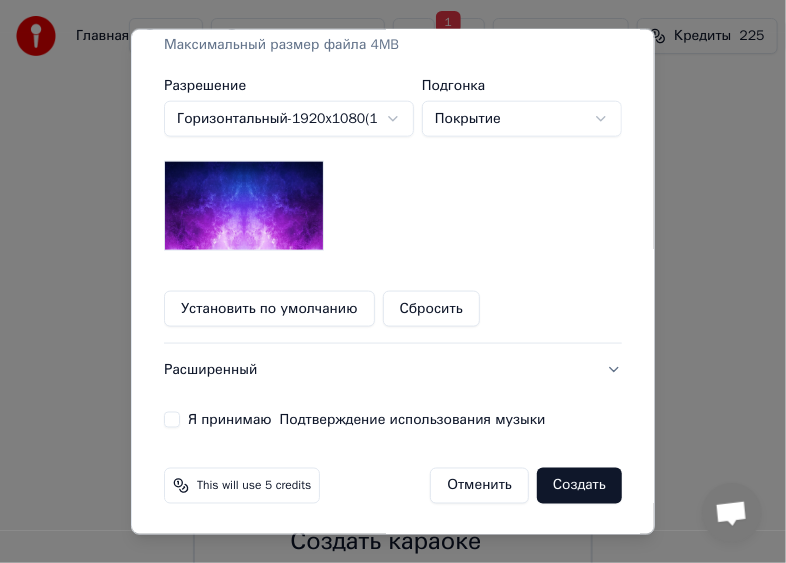 click on "Я принимаю   Подтверждение использования музыки" at bounding box center [172, 420] 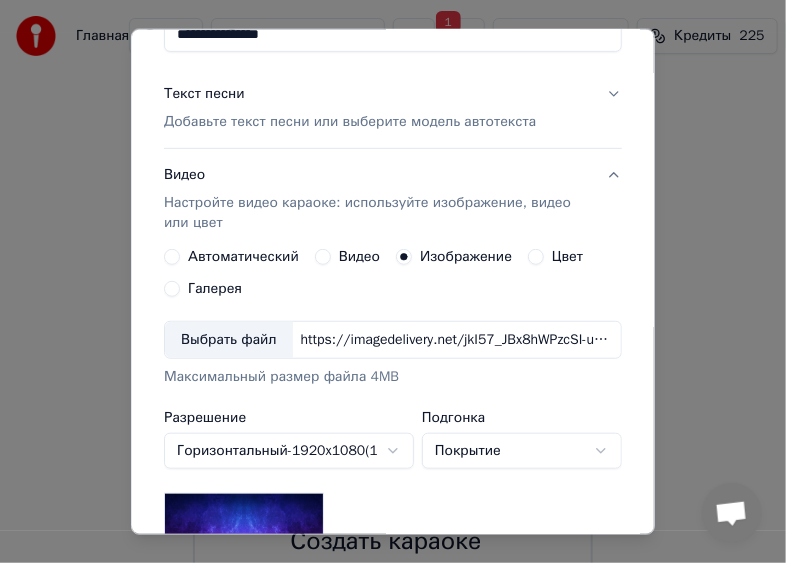 scroll, scrollTop: 202, scrollLeft: 0, axis: vertical 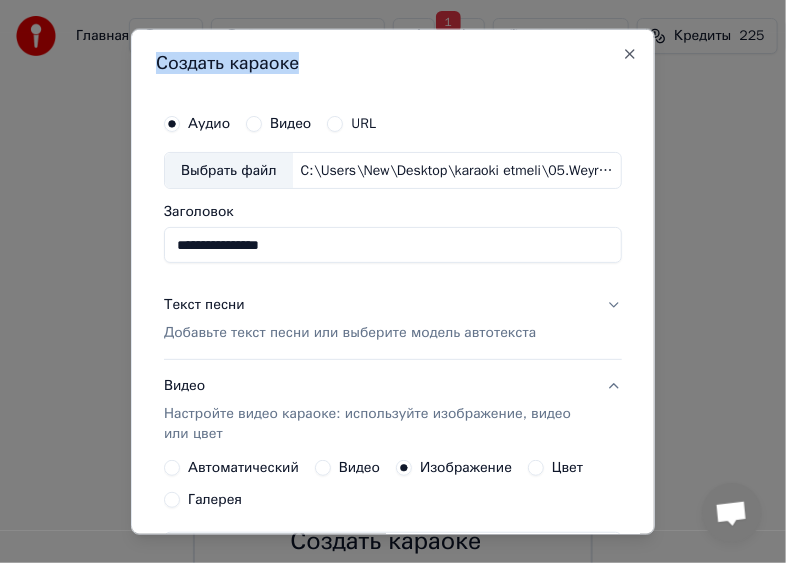 drag, startPoint x: 334, startPoint y: 65, endPoint x: 146, endPoint y: 65, distance: 188 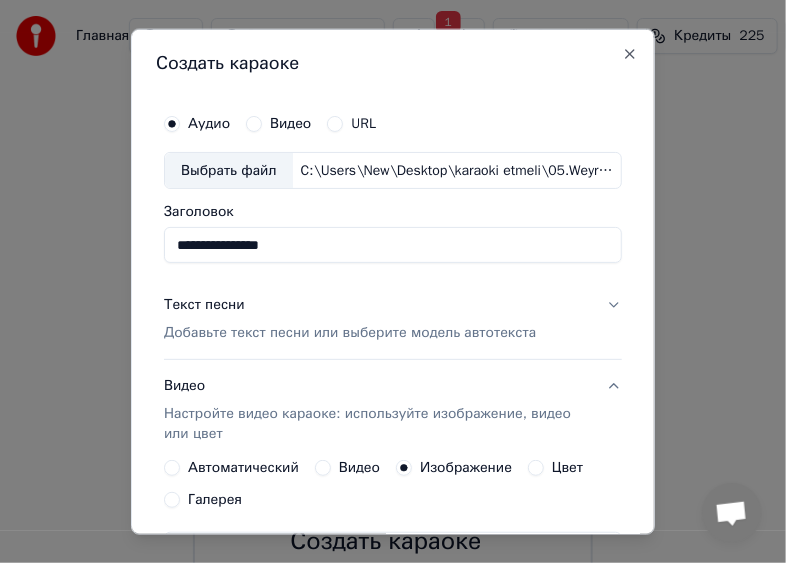 drag, startPoint x: 351, startPoint y: 40, endPoint x: 444, endPoint y: 65, distance: 96.30161 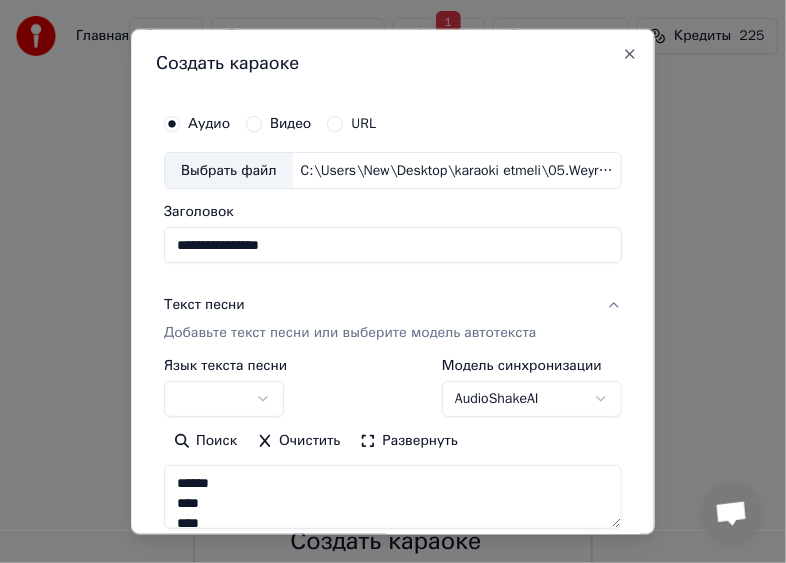 click on "Добавьте текст песни или выберите модель автотекста" at bounding box center (350, 333) 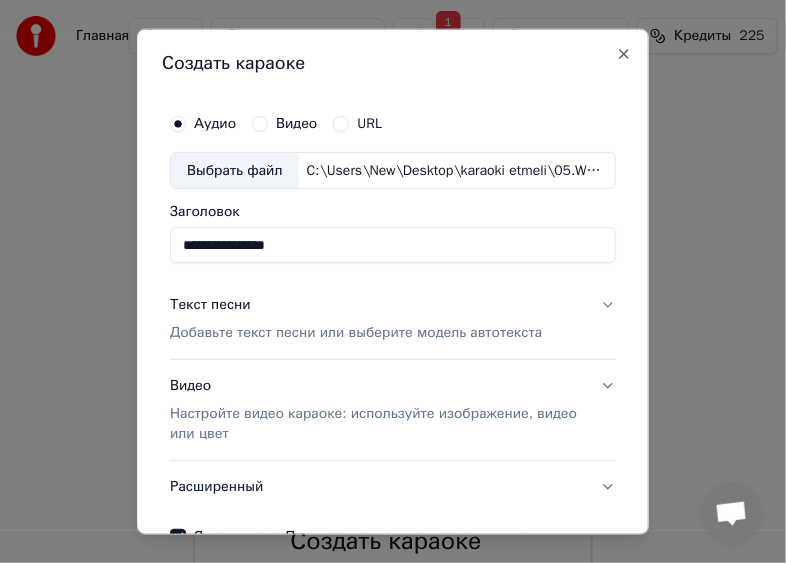 click on "Добавьте текст песни или выберите модель автотекста" at bounding box center [356, 333] 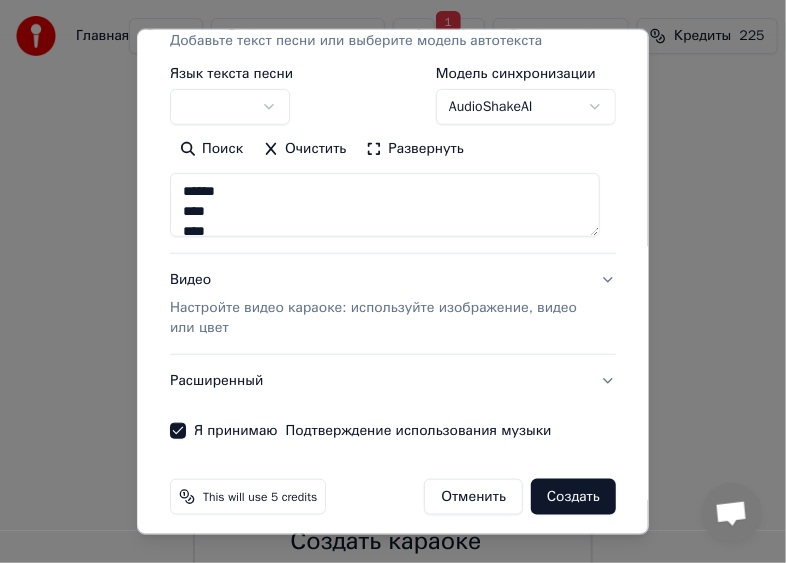 scroll, scrollTop: 303, scrollLeft: 0, axis: vertical 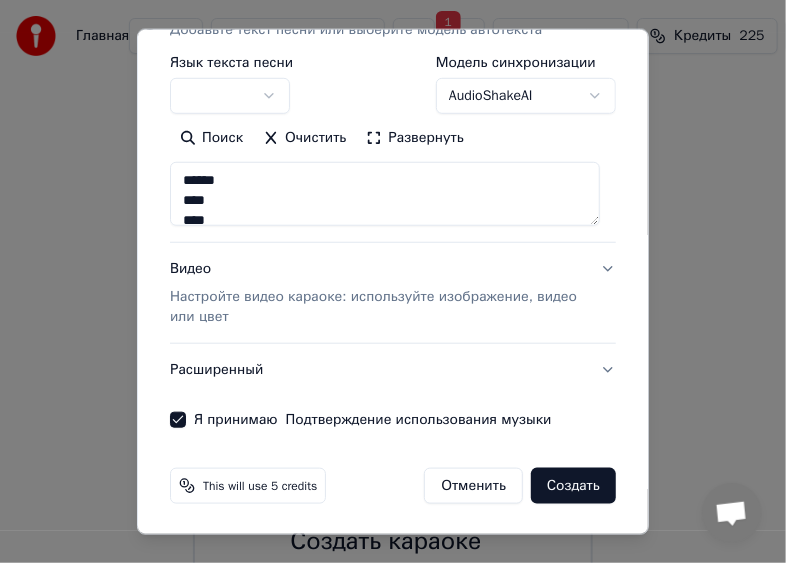 click on "Настройте видео караоке: используйте изображение, видео или цвет" at bounding box center [377, 307] 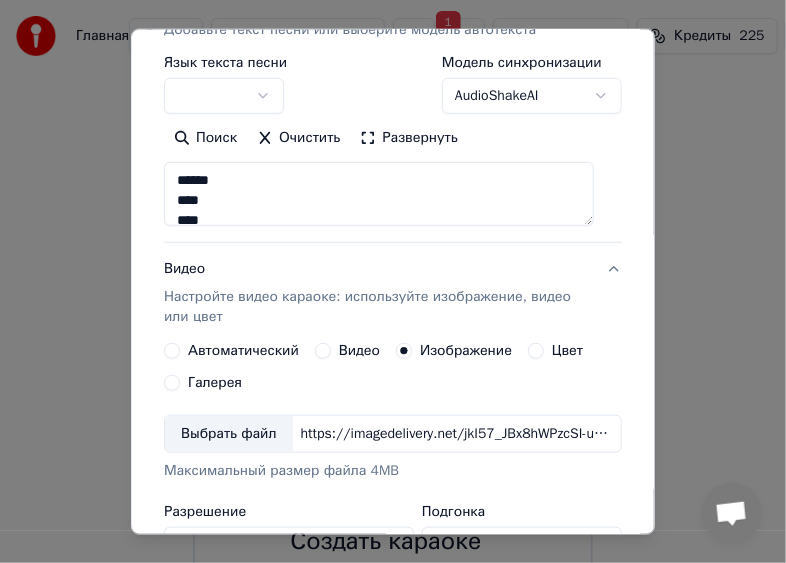 click on "**********" at bounding box center [393, 506] 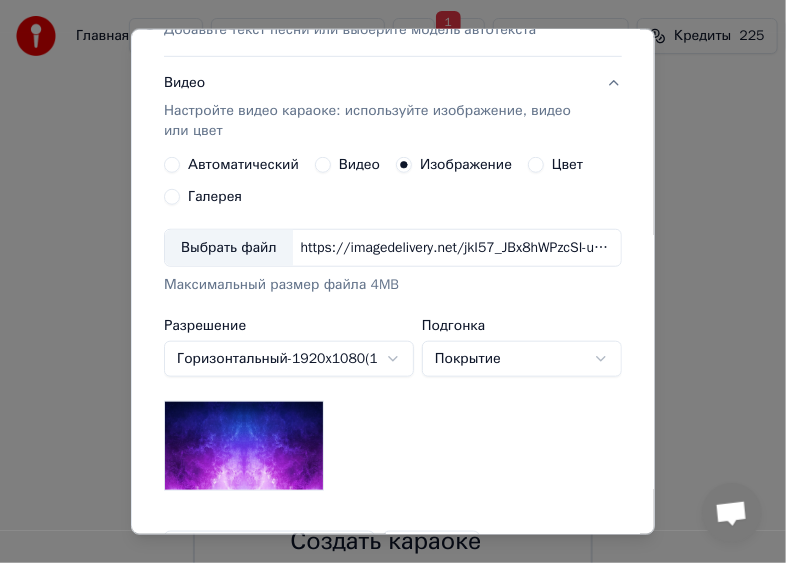 click on "Видео" at bounding box center (323, 165) 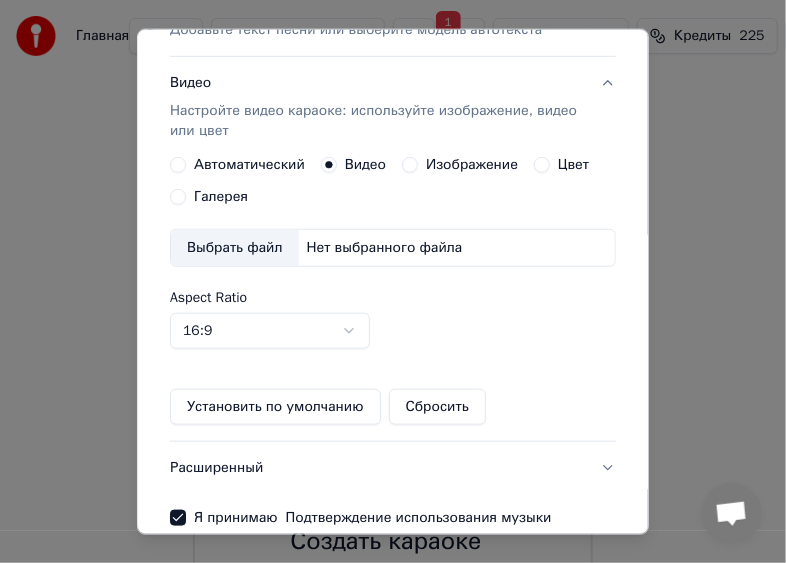 click on "Выбрать файл" at bounding box center (235, 248) 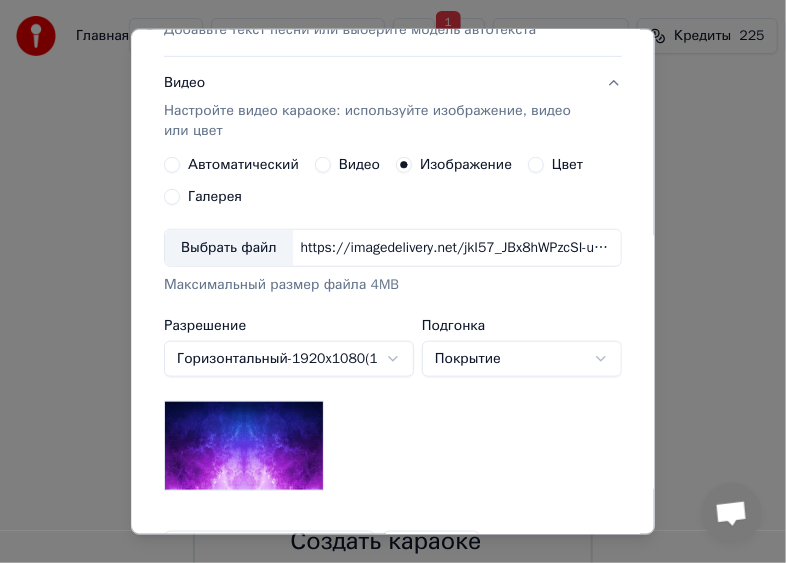 click on "Выбрать файл" at bounding box center [229, 248] 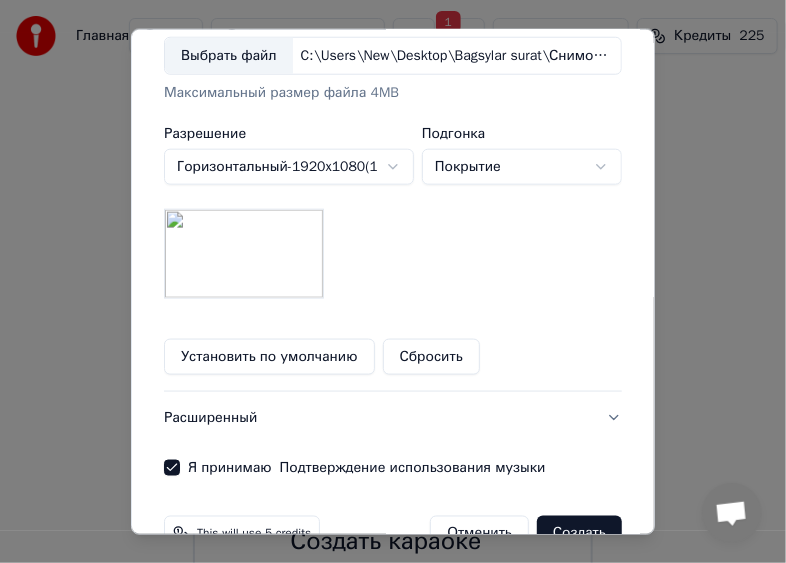 scroll, scrollTop: 543, scrollLeft: 0, axis: vertical 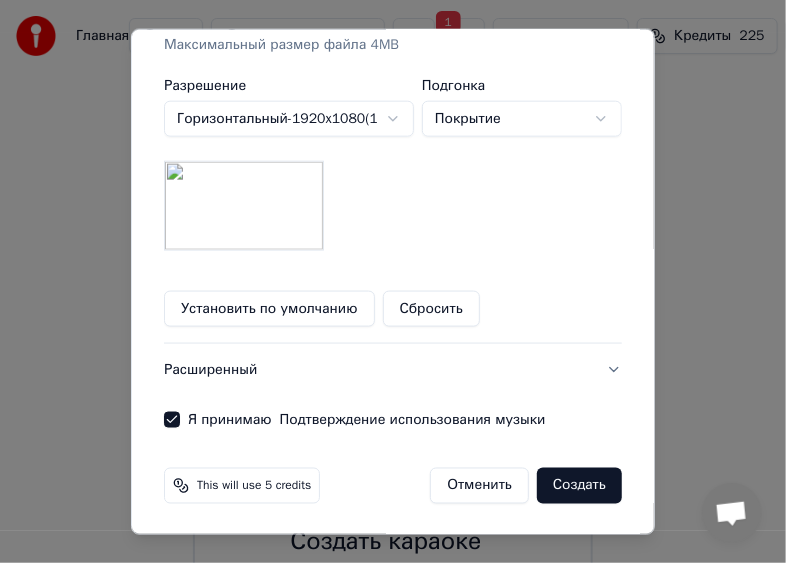 click on "**********" at bounding box center (393, -6) 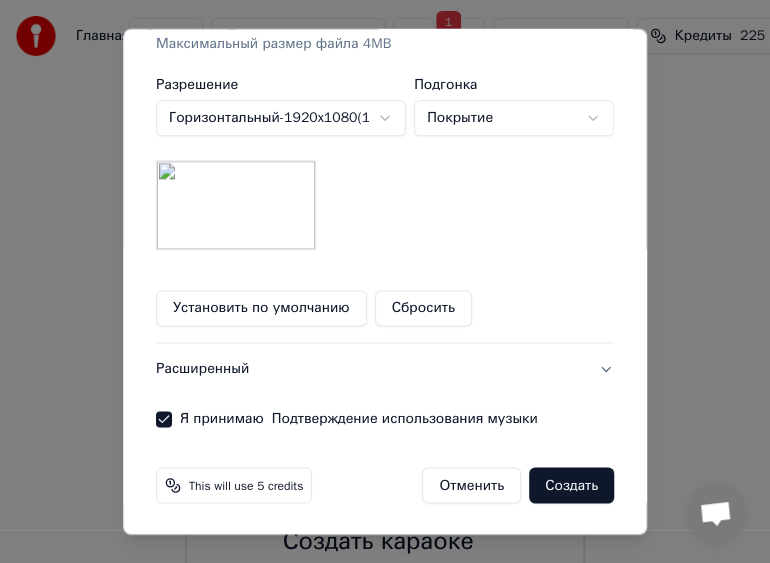 type 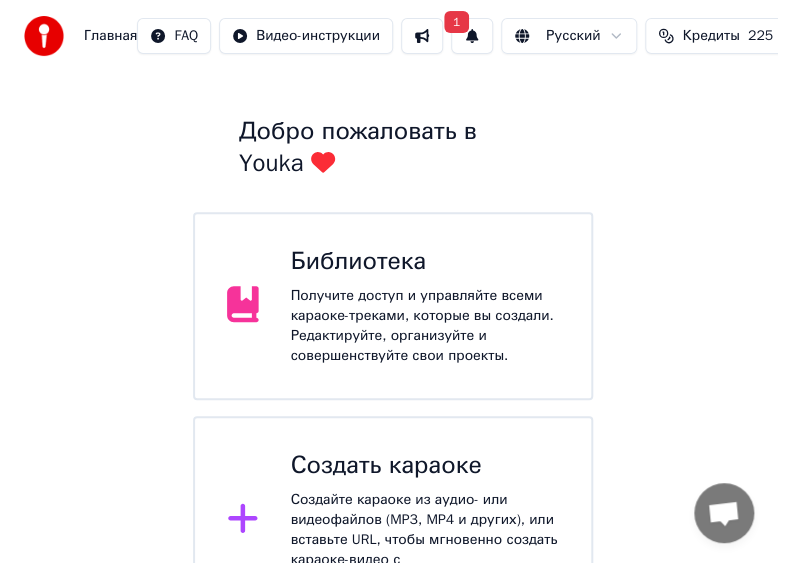 scroll, scrollTop: 135, scrollLeft: 0, axis: vertical 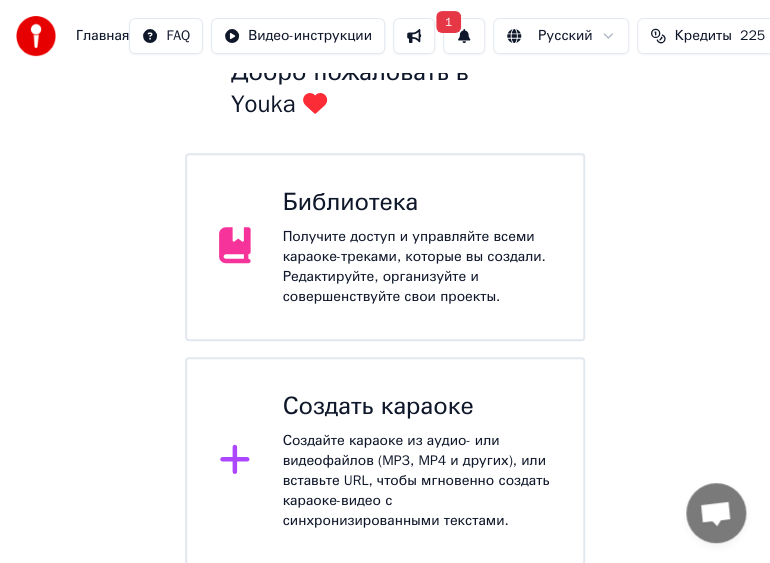 click on "Создайте караоке из аудио- или видеофайлов (MP3, MP4 и других), или вставьте URL, чтобы мгновенно создать караоке-видео с синхронизированными текстами." at bounding box center (417, 481) 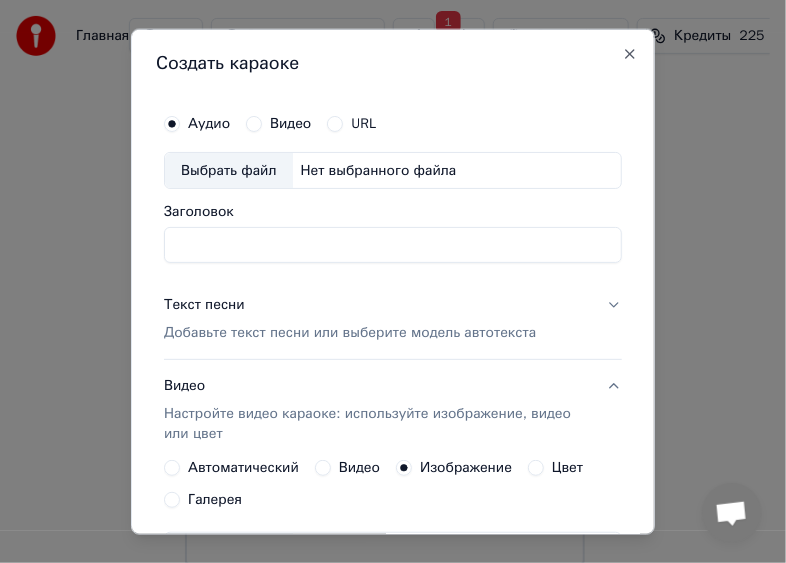 click on "Добавьте текст песни или выберите модель автотекста" at bounding box center (350, 333) 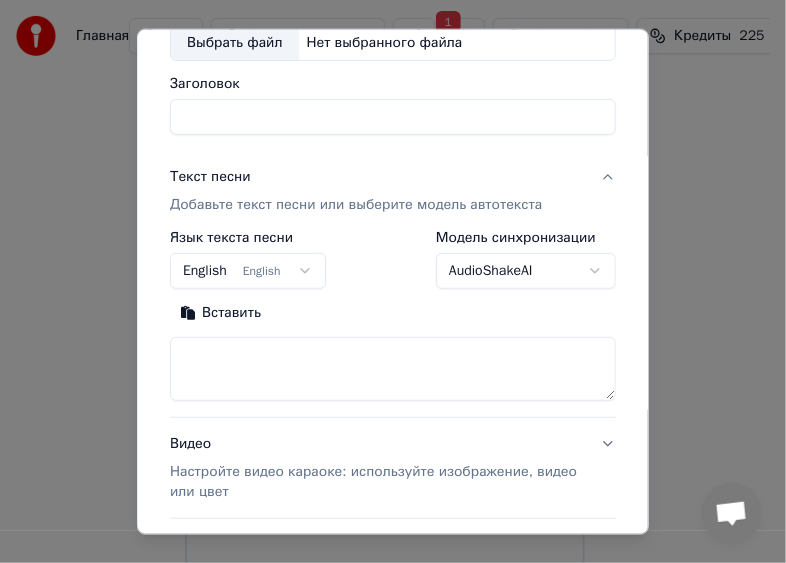 scroll, scrollTop: 157, scrollLeft: 0, axis: vertical 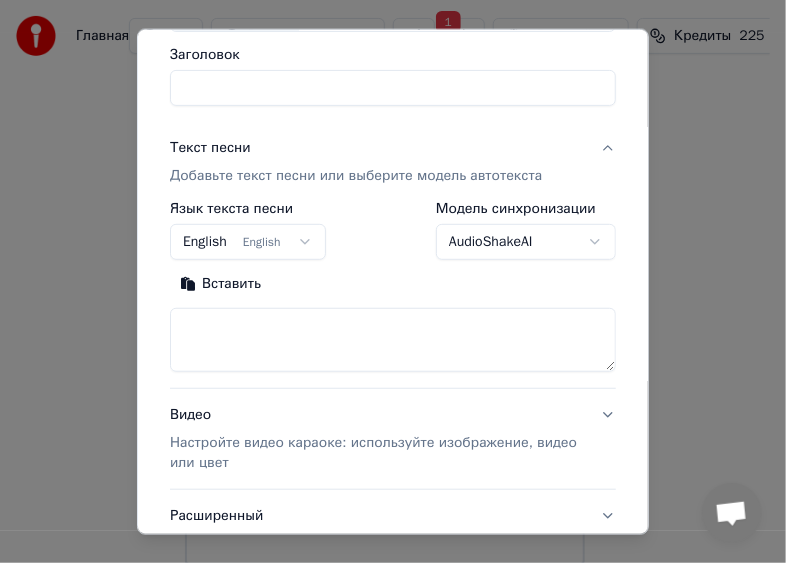 click on "Вставить" at bounding box center [220, 284] 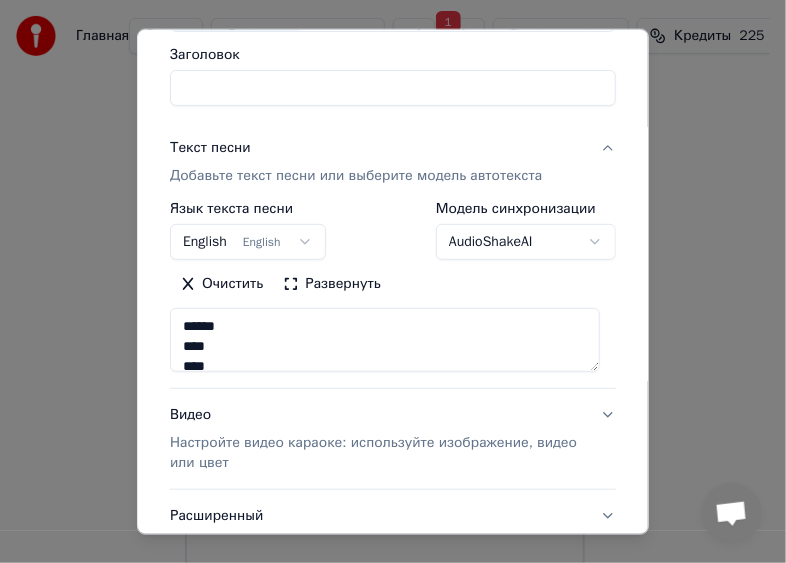 click on "Заголовок" at bounding box center (393, 88) 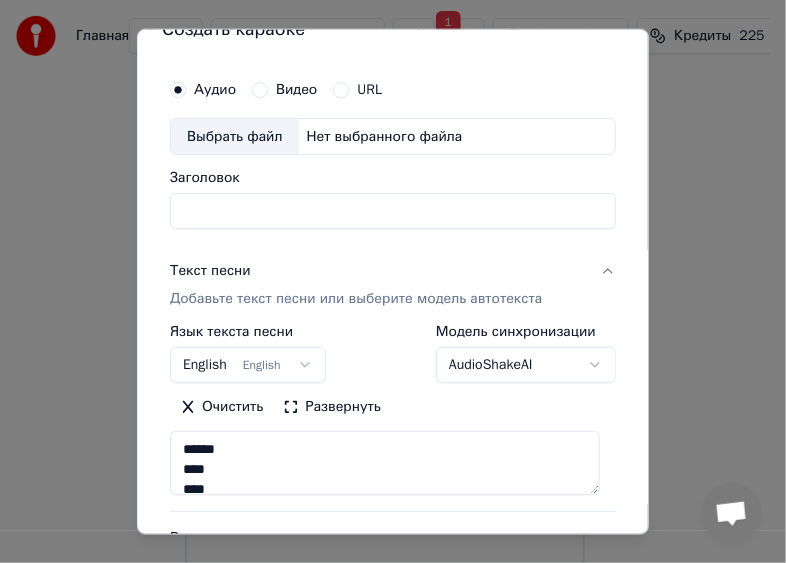 scroll, scrollTop: 28, scrollLeft: 0, axis: vertical 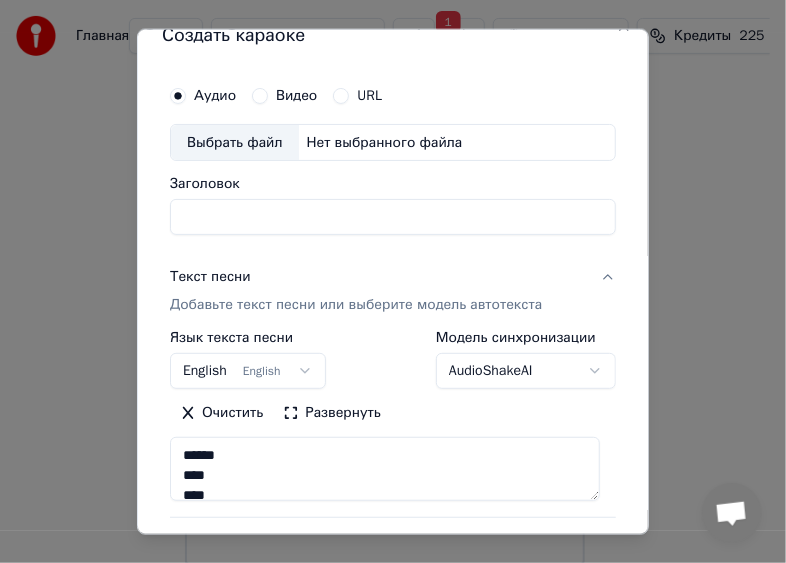 click on "Видео" at bounding box center [284, 95] 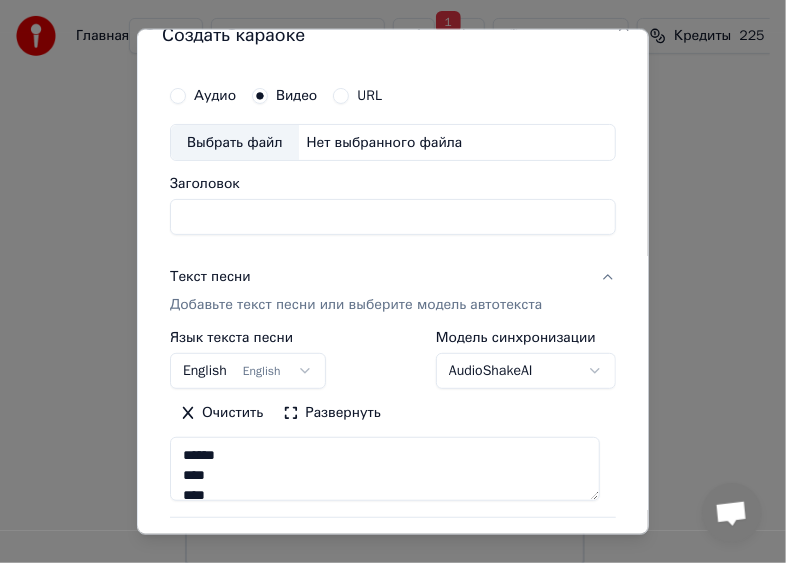 click on "Выбрать файл" at bounding box center [235, 142] 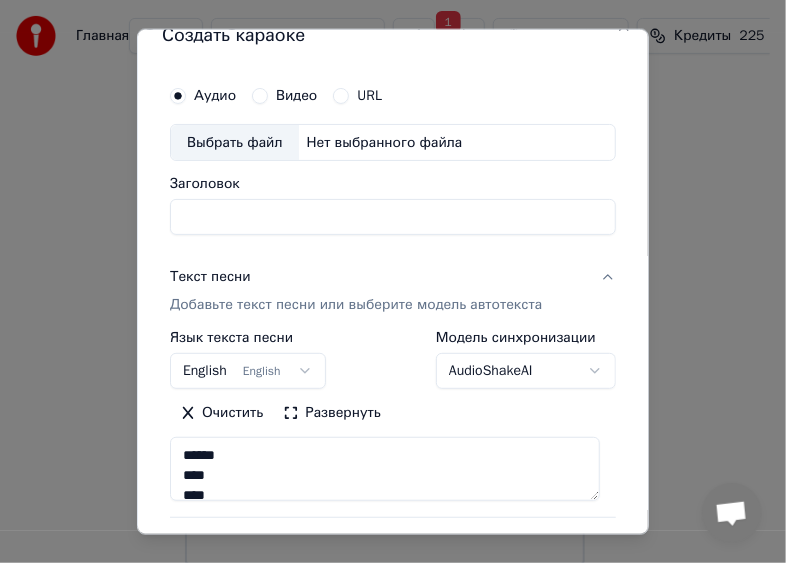 click on "Выбрать файл" at bounding box center [235, 142] 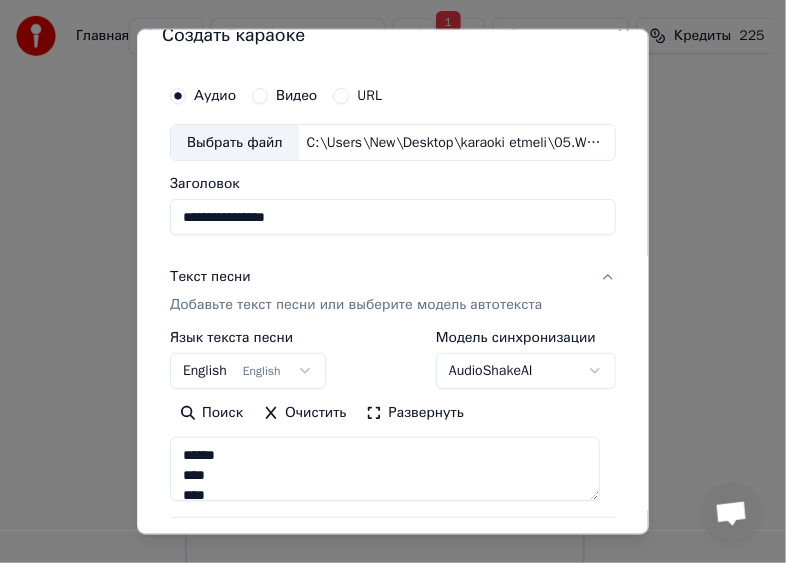 type on "**********" 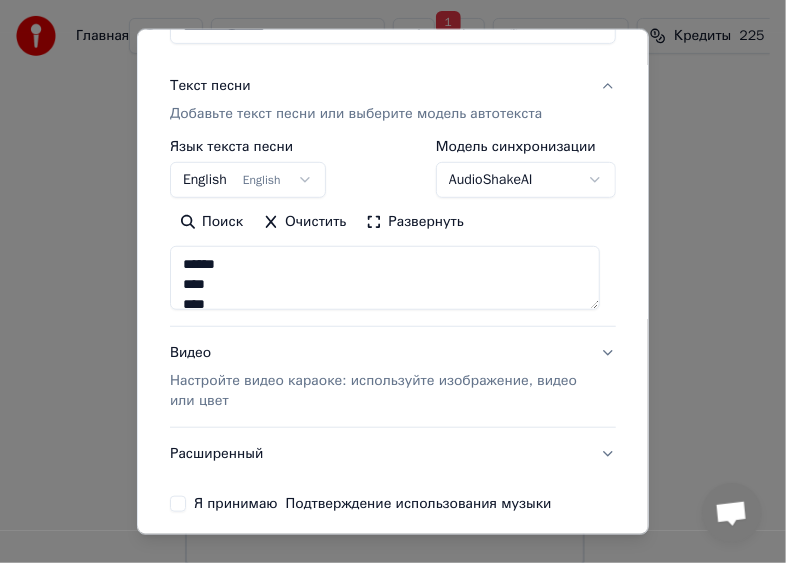 scroll, scrollTop: 262, scrollLeft: 0, axis: vertical 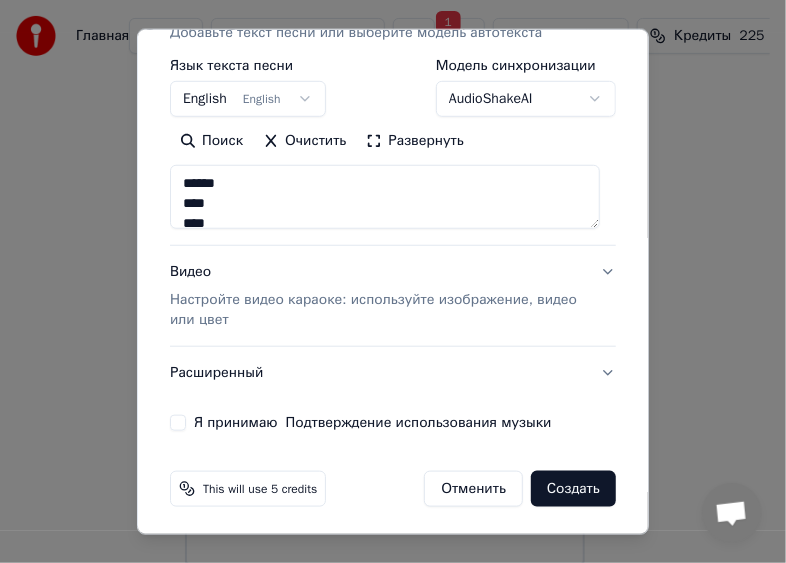 click on "Настройте видео караоке: используйте изображение, видео или цвет" at bounding box center (377, 310) 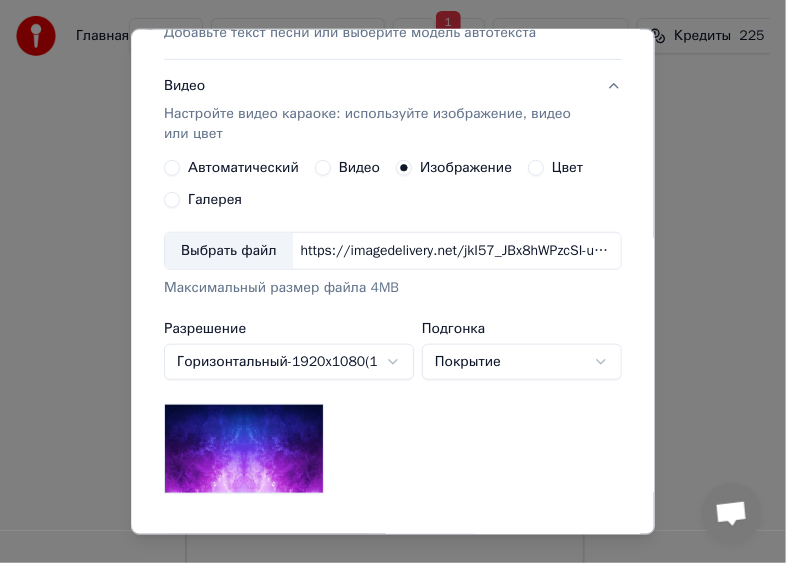 click on "Выбрать файл" at bounding box center [229, 251] 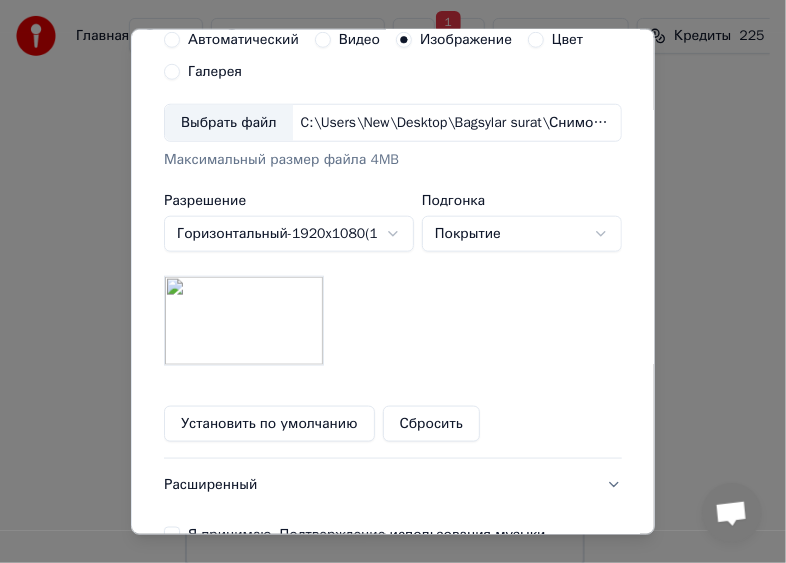 scroll, scrollTop: 543, scrollLeft: 0, axis: vertical 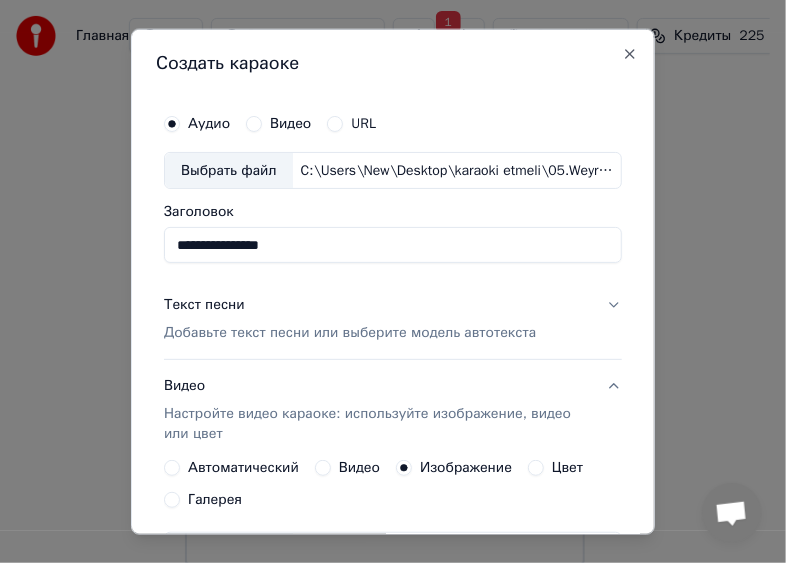 click on "Видео" at bounding box center [278, 123] 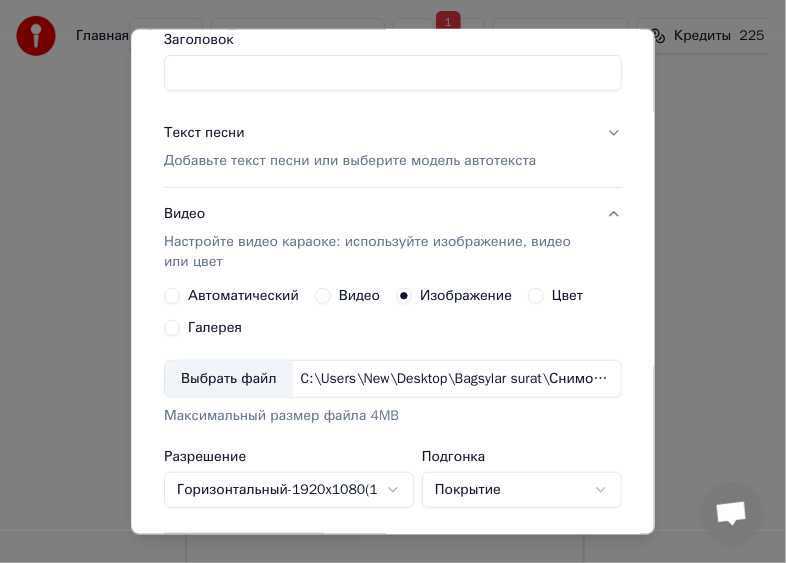 scroll, scrollTop: 163, scrollLeft: 0, axis: vertical 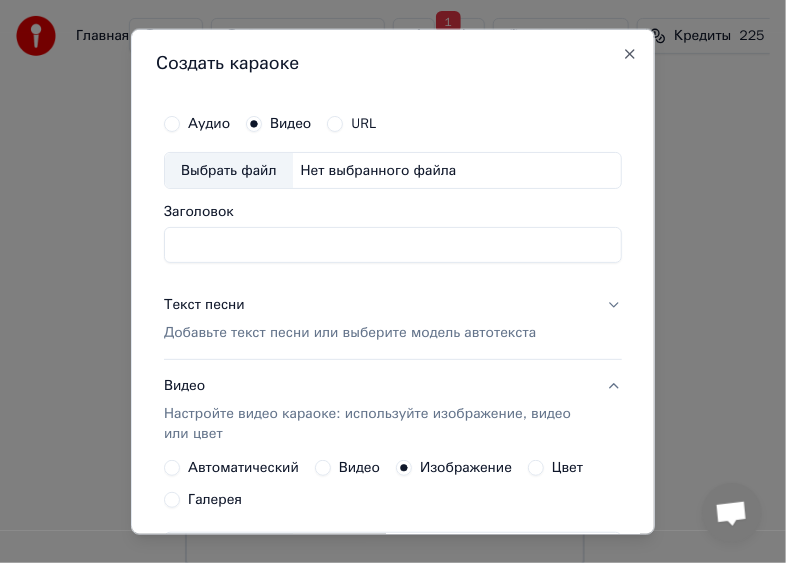 click on "Добавьте текст песни или выберите модель автотекста" at bounding box center (350, 333) 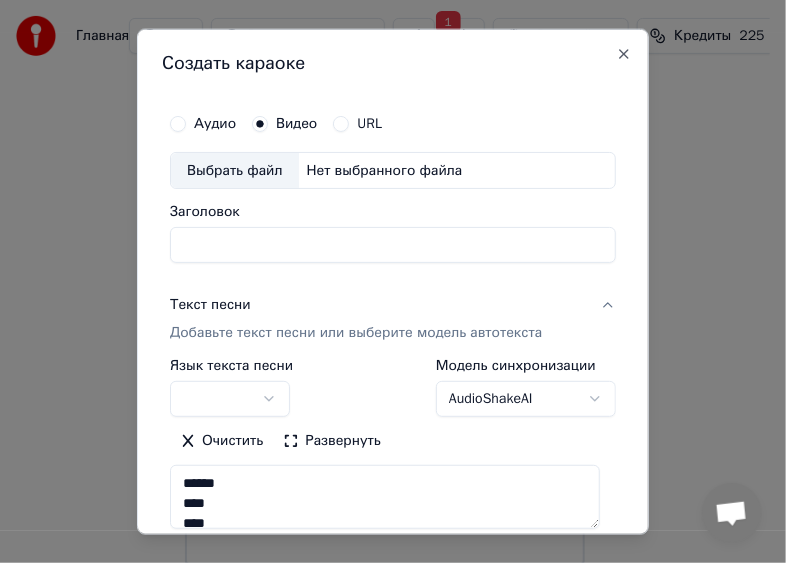 click on "Заголовок" at bounding box center (393, 245) 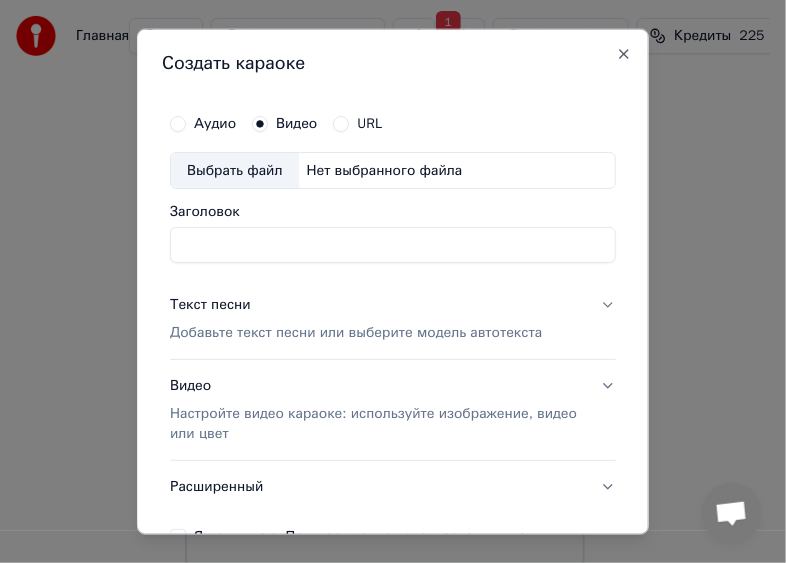 click on "Добавьте текст песни или выберите модель автотекста" at bounding box center [356, 333] 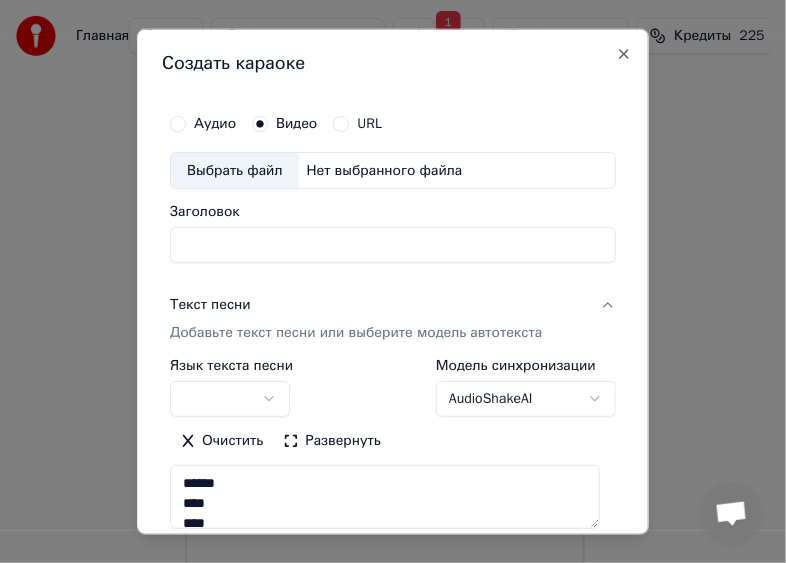 click on "Добавьте текст песни или выберите модель автотекста" at bounding box center [356, 333] 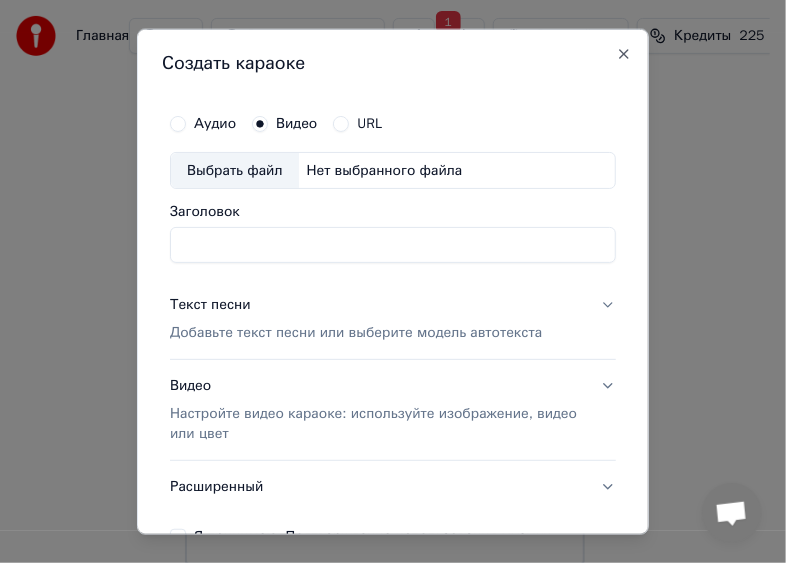 click on "Добавьте текст песни или выберите модель автотекста" at bounding box center (356, 333) 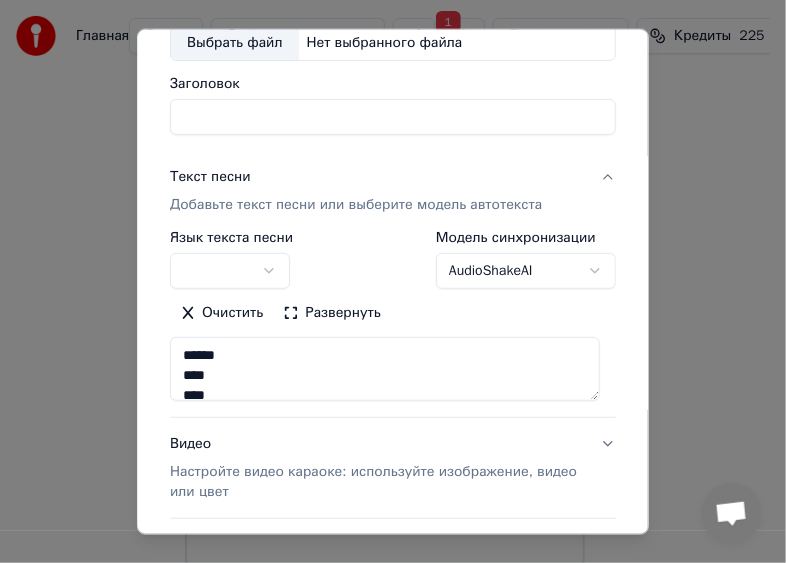 scroll, scrollTop: 130, scrollLeft: 0, axis: vertical 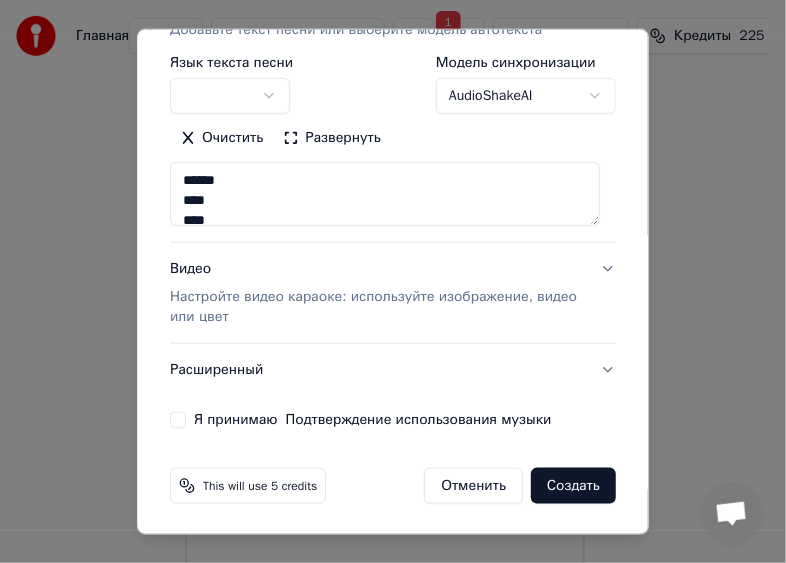 click on "Настройте видео караоке: используйте изображение, видео или цвет" at bounding box center (377, 307) 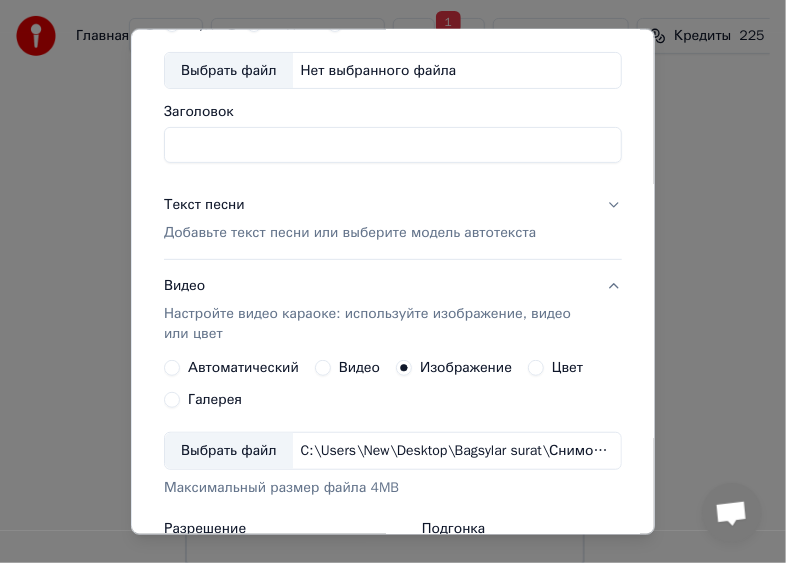 scroll, scrollTop: 0, scrollLeft: 0, axis: both 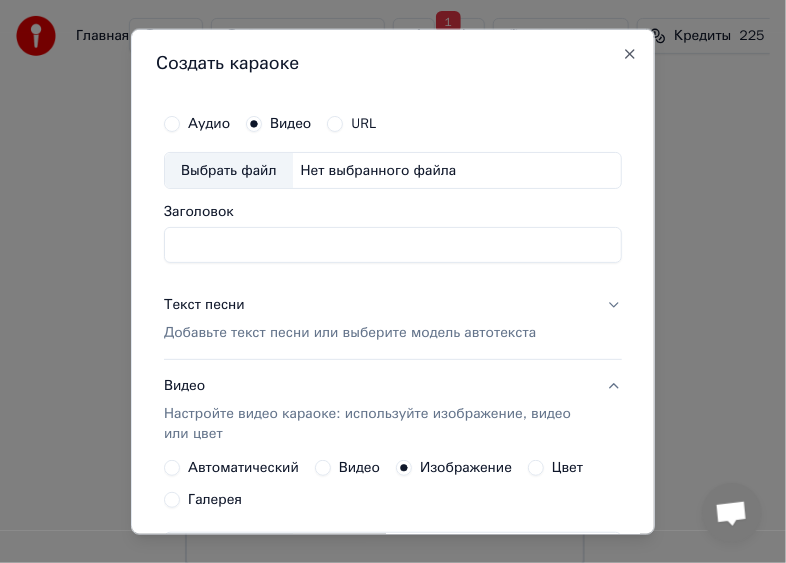 click on "Заголовок" at bounding box center (393, 245) 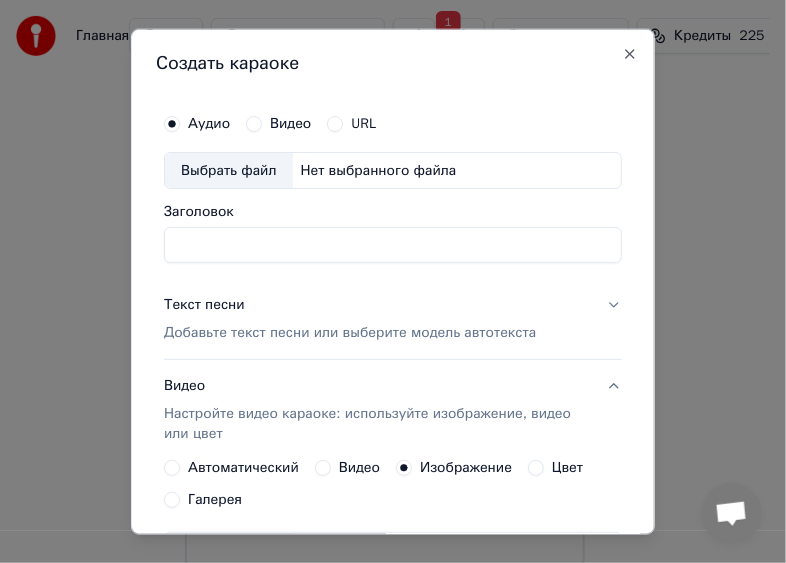 click on "Выбрать файл" at bounding box center (229, 170) 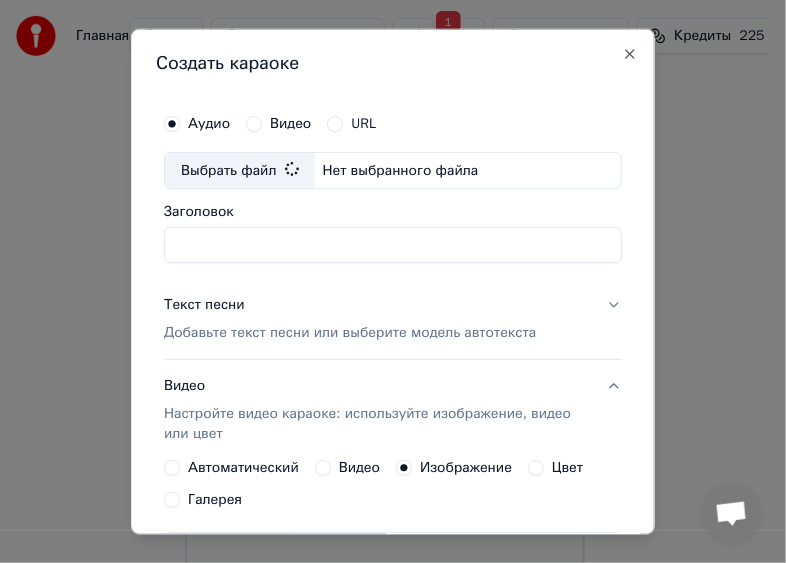 type on "**********" 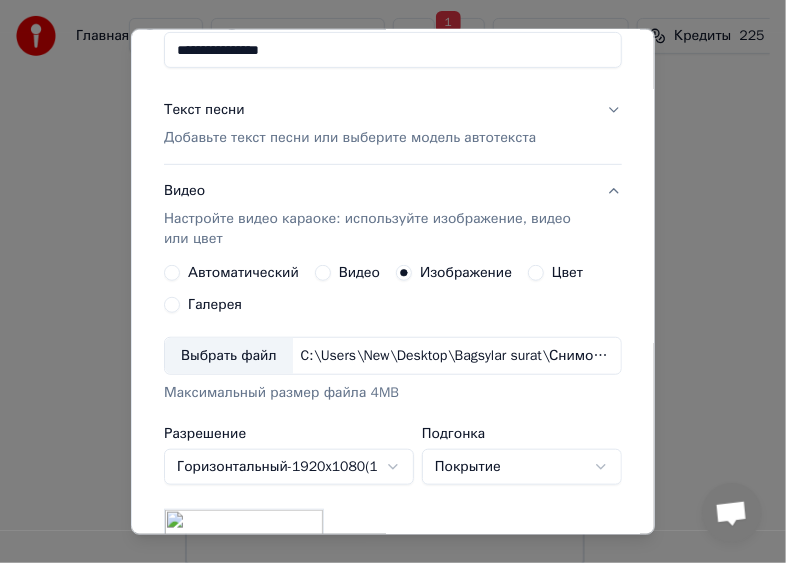 scroll, scrollTop: 202, scrollLeft: 0, axis: vertical 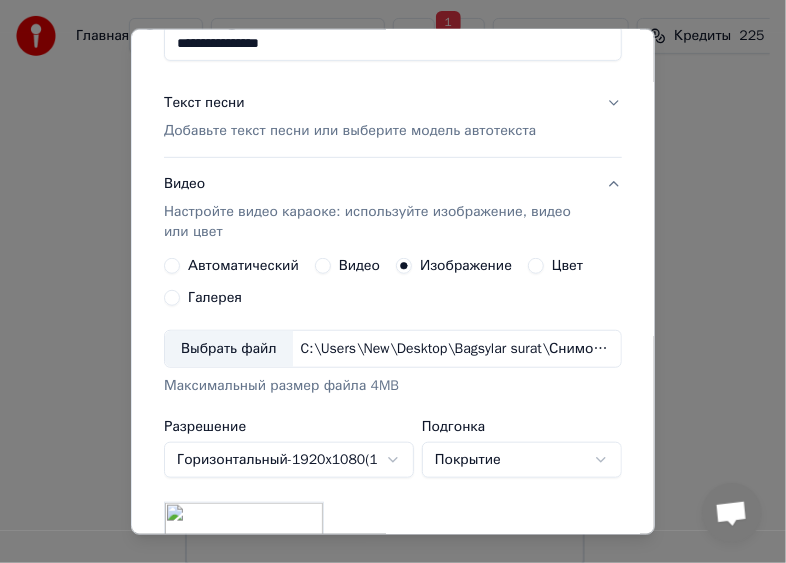 click on "Добавьте текст песни или выберите модель автотекста" at bounding box center (350, 131) 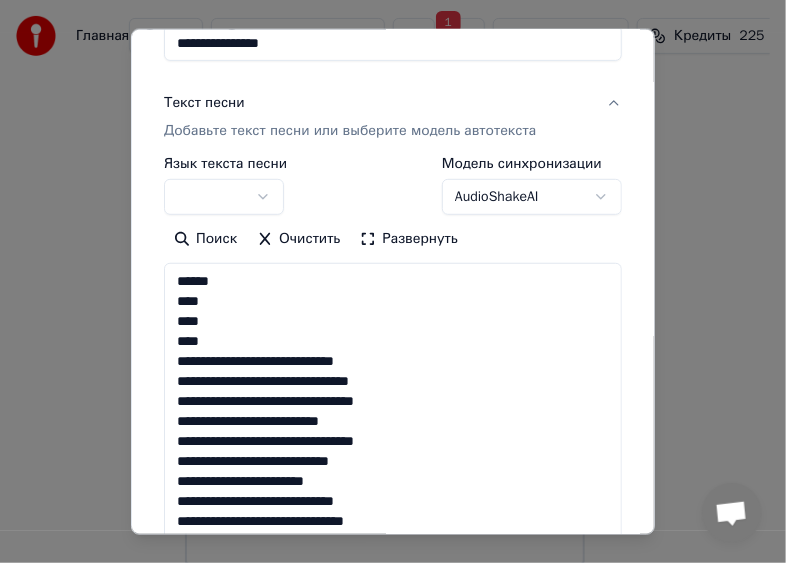 click on "Добавьте текст песни или выберите модель автотекста" at bounding box center (350, 131) 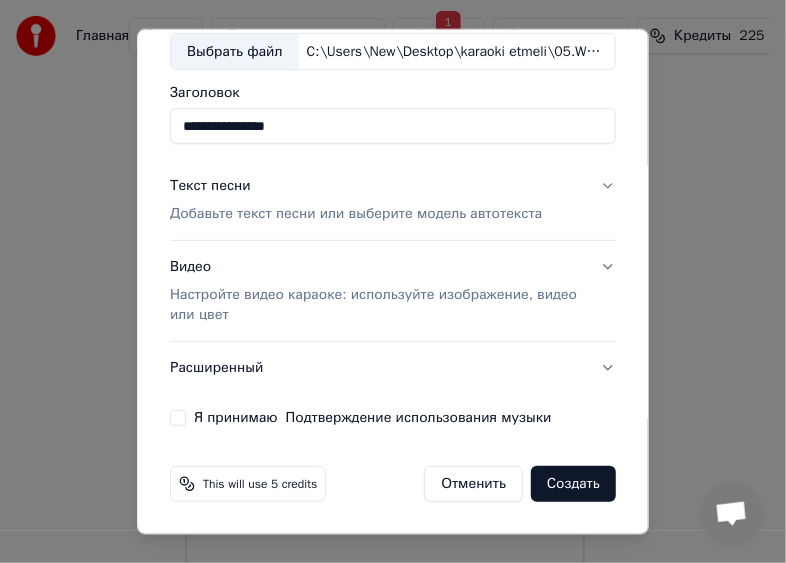 scroll, scrollTop: 117, scrollLeft: 0, axis: vertical 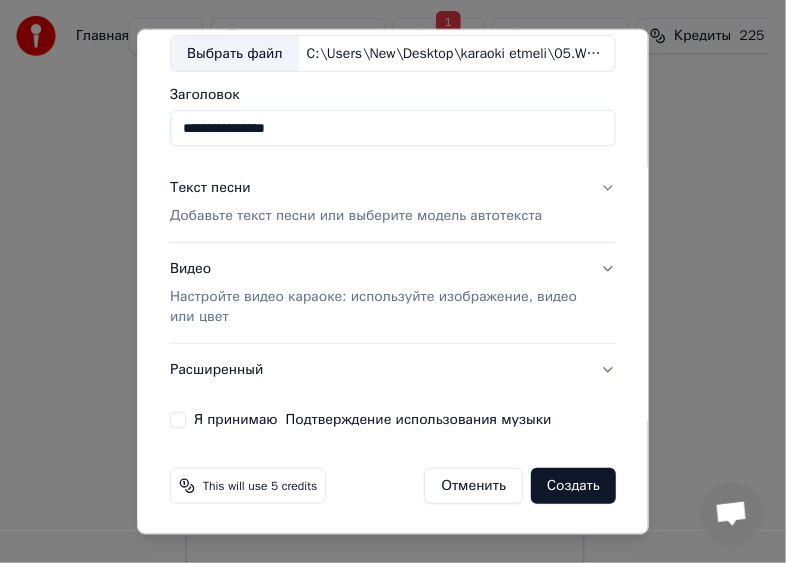 click on "Добавьте текст песни или выберите модель автотекста" at bounding box center [356, 216] 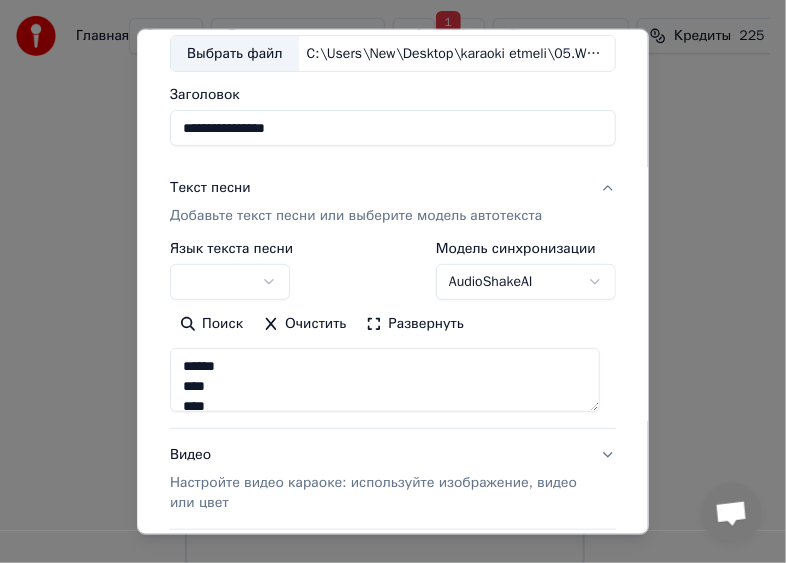 scroll, scrollTop: 202, scrollLeft: 0, axis: vertical 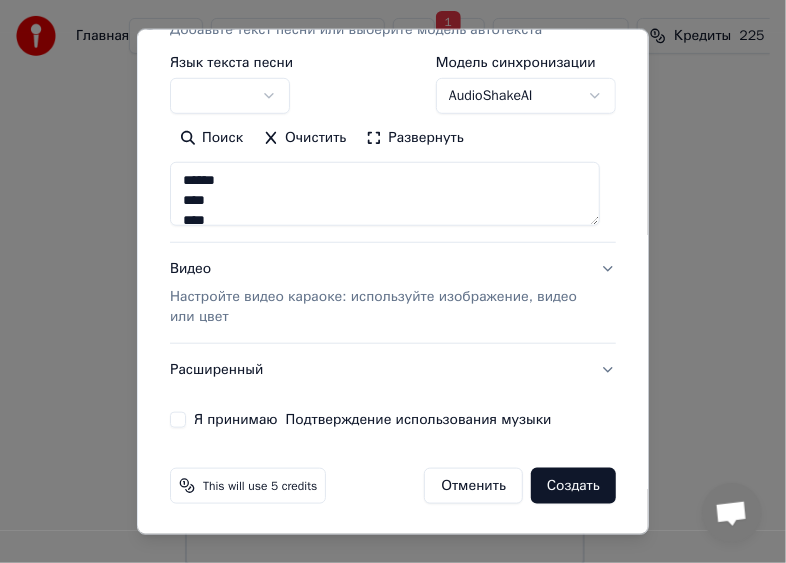 click on "Настройте видео караоке: используйте изображение, видео или цвет" at bounding box center [377, 307] 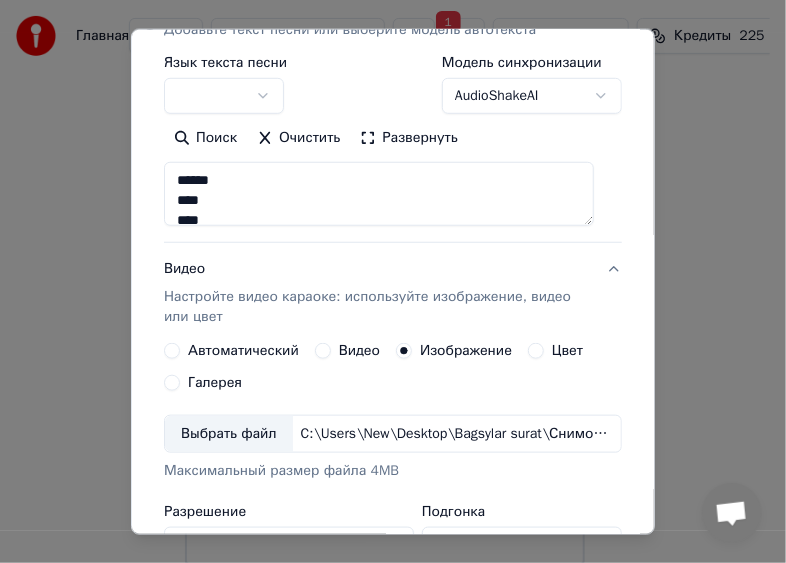 type on "**********" 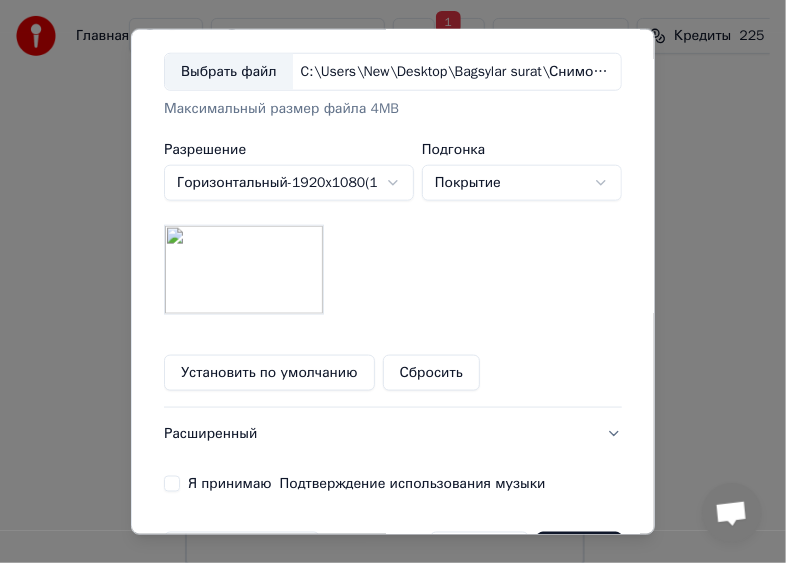 scroll, scrollTop: 543, scrollLeft: 0, axis: vertical 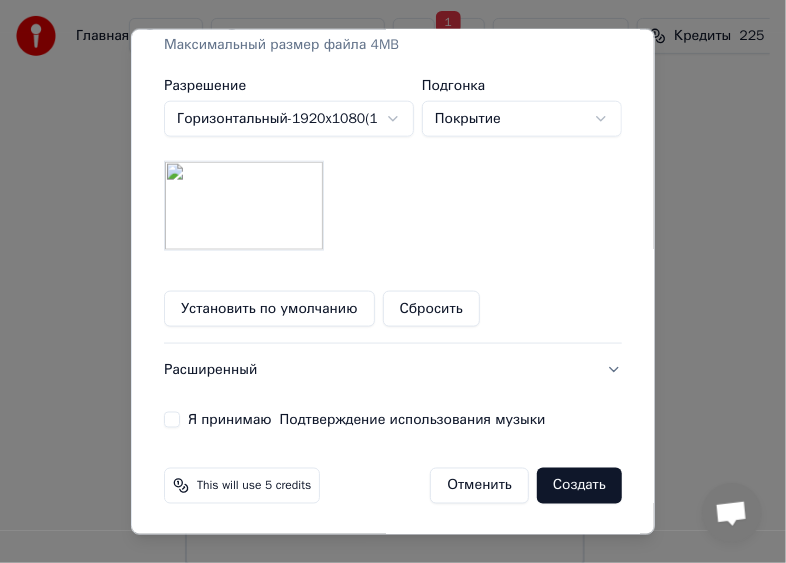 click on "Я принимаю   Подтверждение использования музыки" at bounding box center (172, 420) 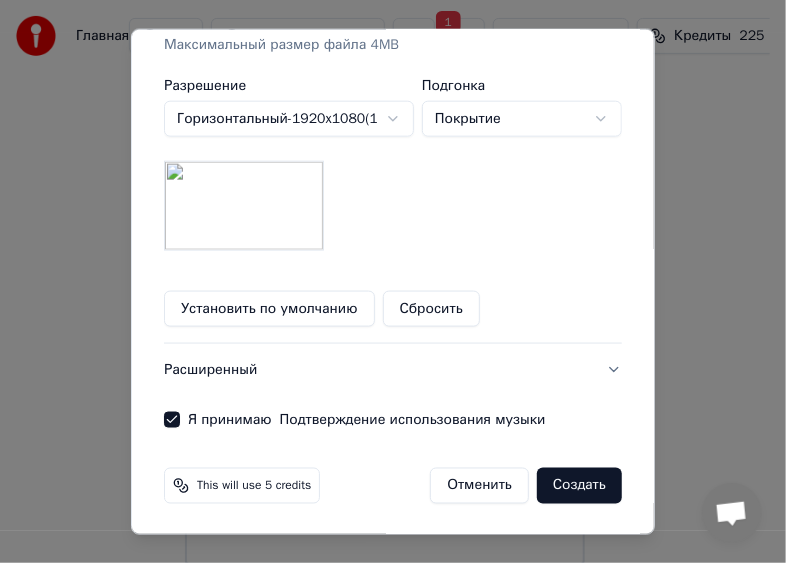 click on "Создать" at bounding box center (579, 486) 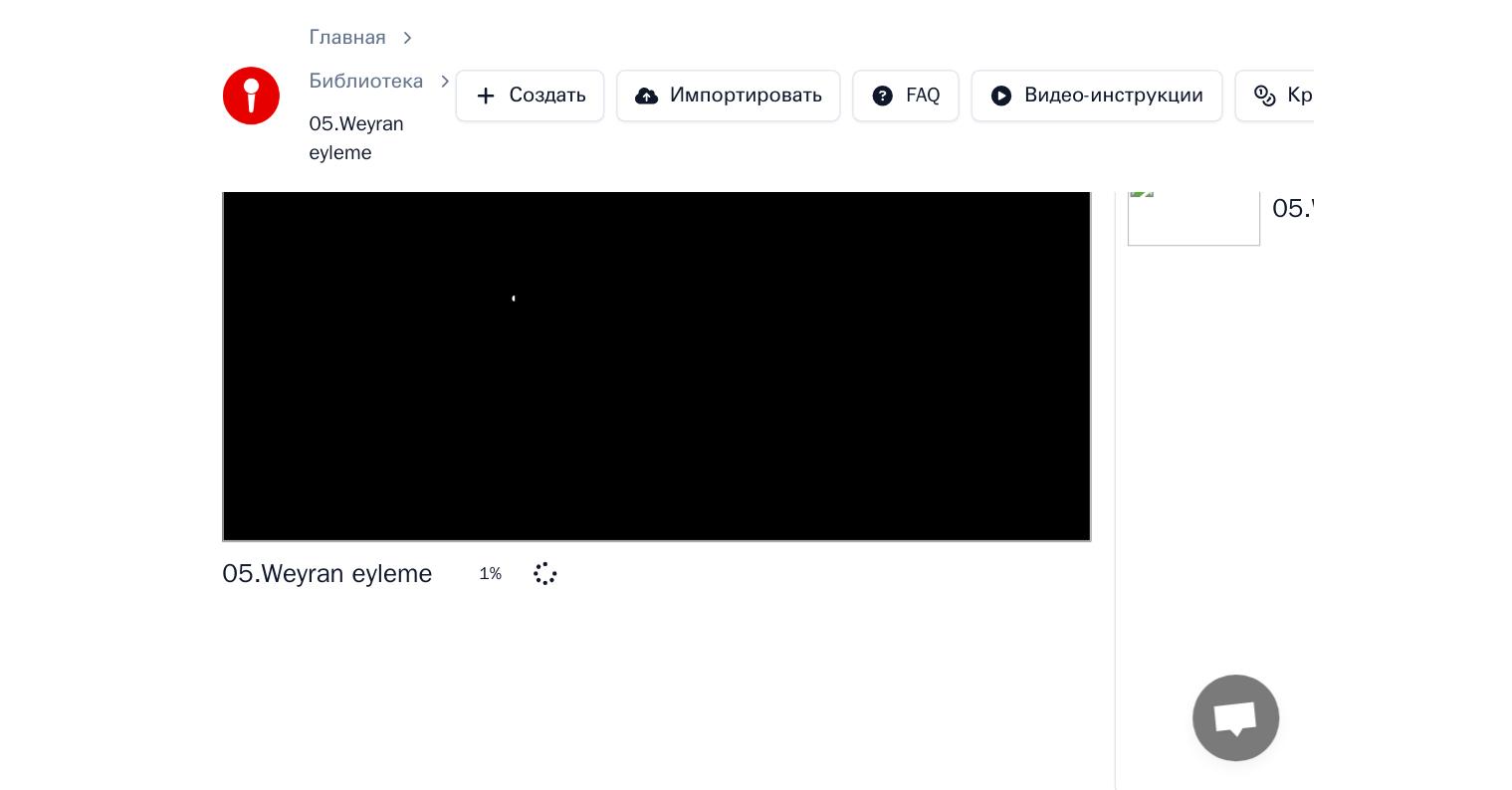 scroll, scrollTop: 0, scrollLeft: 0, axis: both 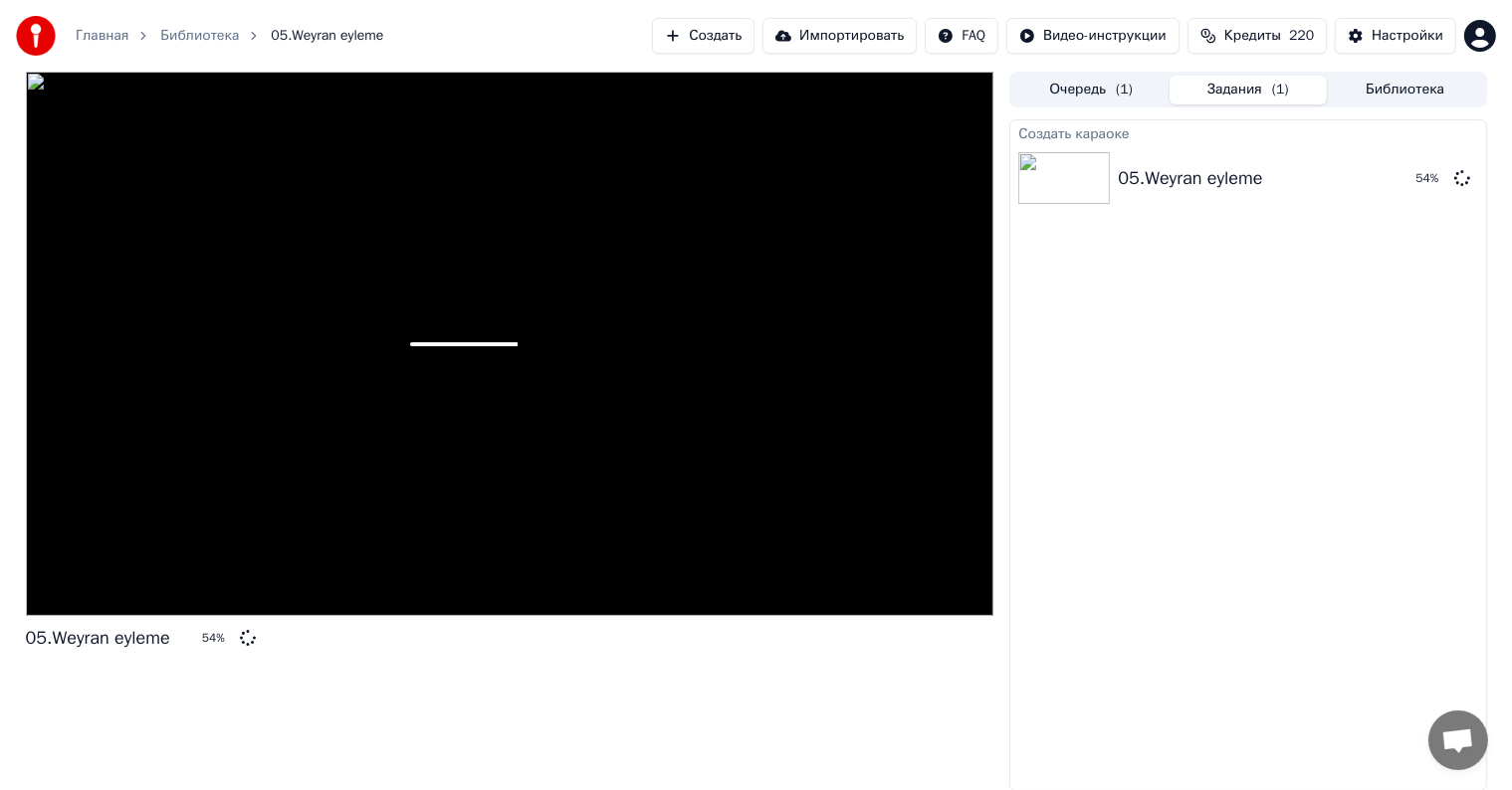 click on "Библиотека" at bounding box center (1405, 90) 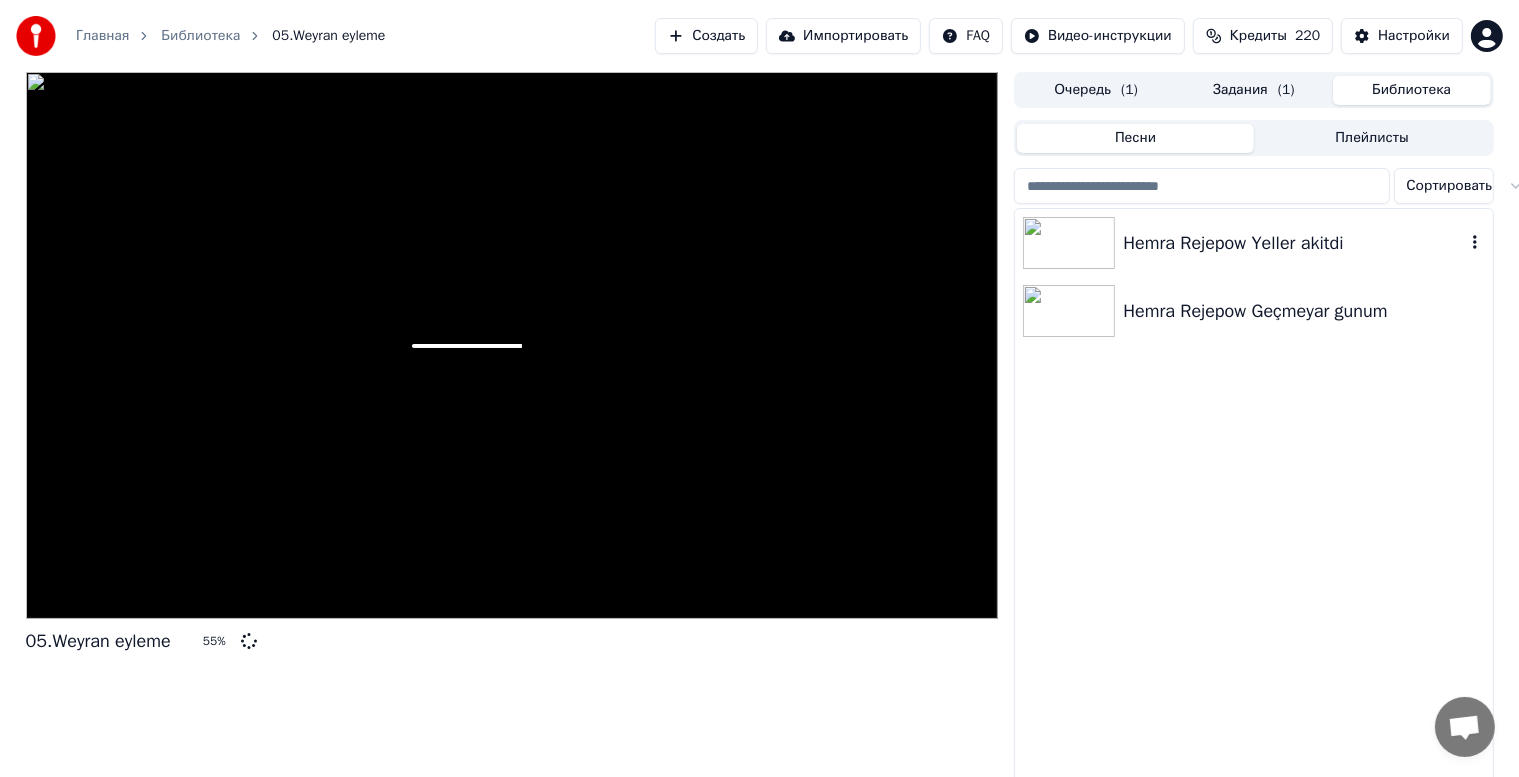 click on "Hemra Rejepow Yeller akitdi" at bounding box center [1293, 243] 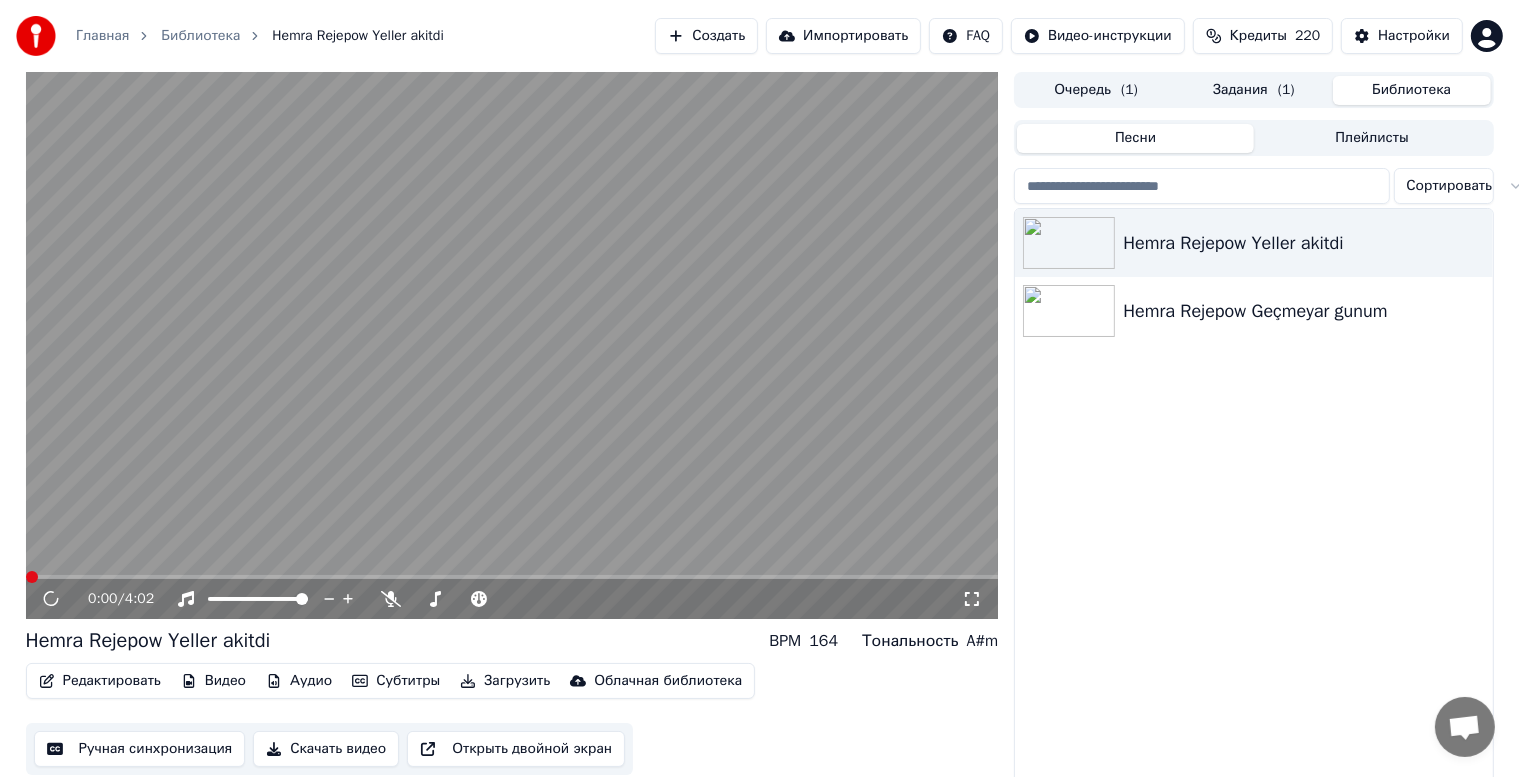 click on "0:00  /  4:02" at bounding box center (512, 599) 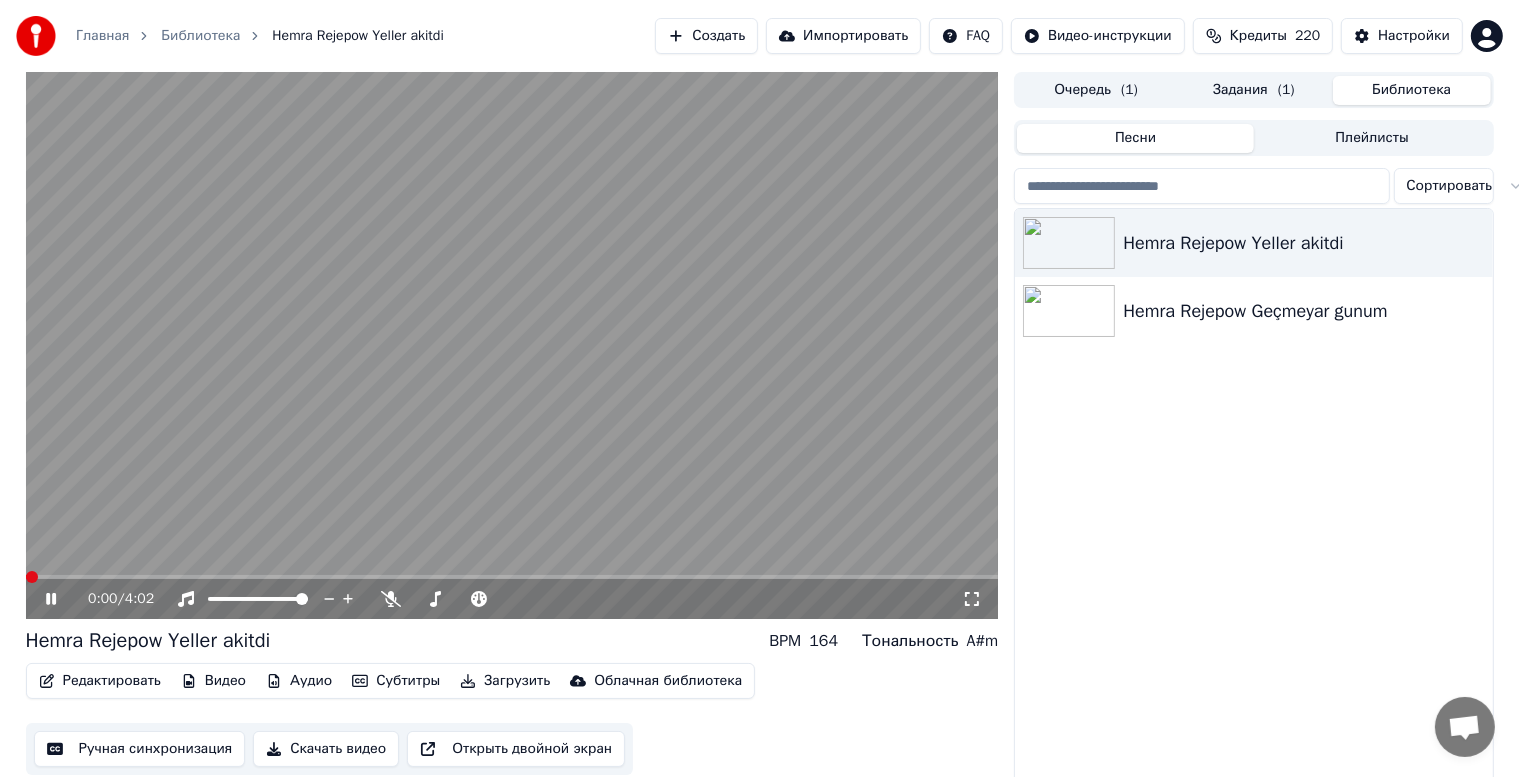 click at bounding box center [512, 345] 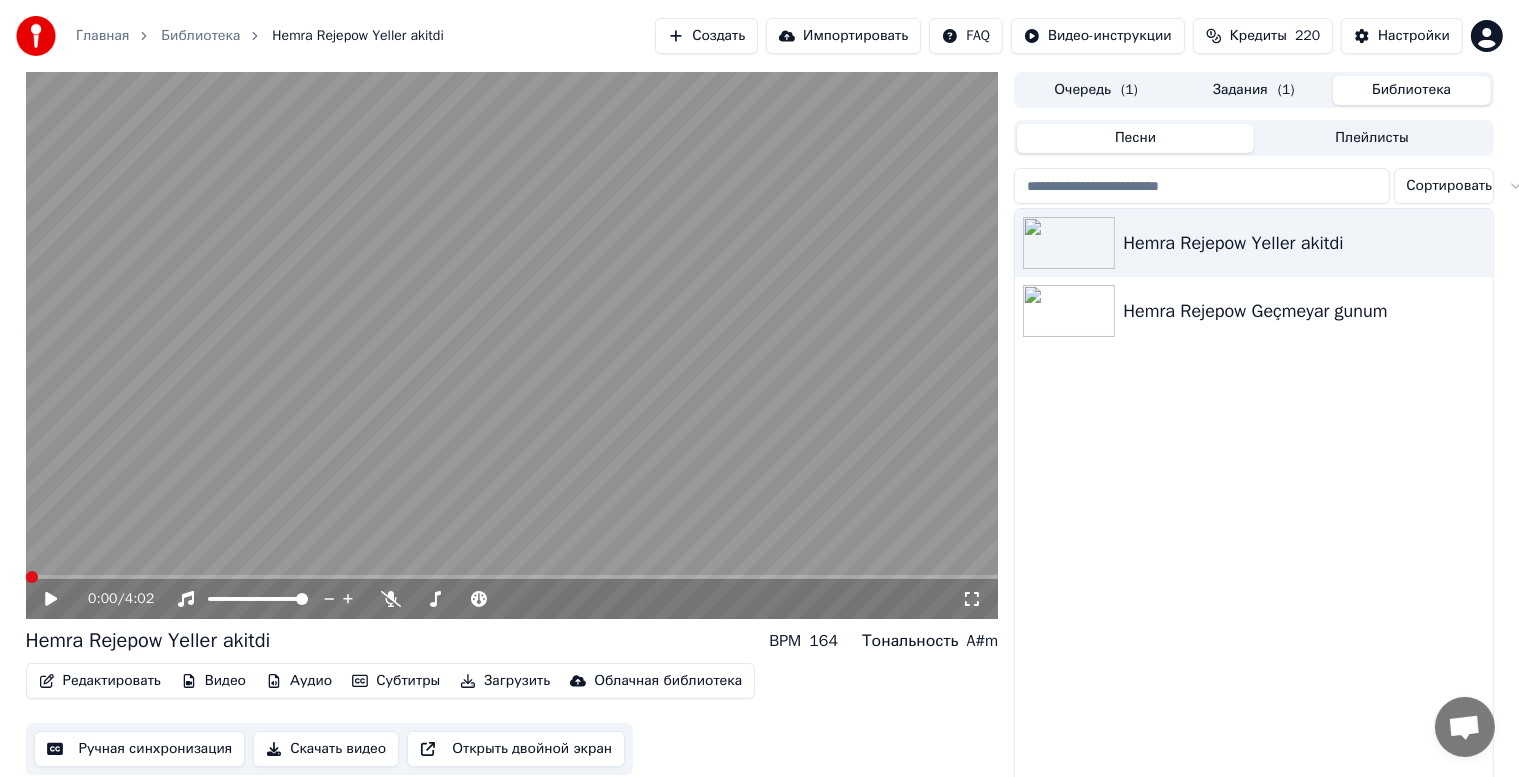 click 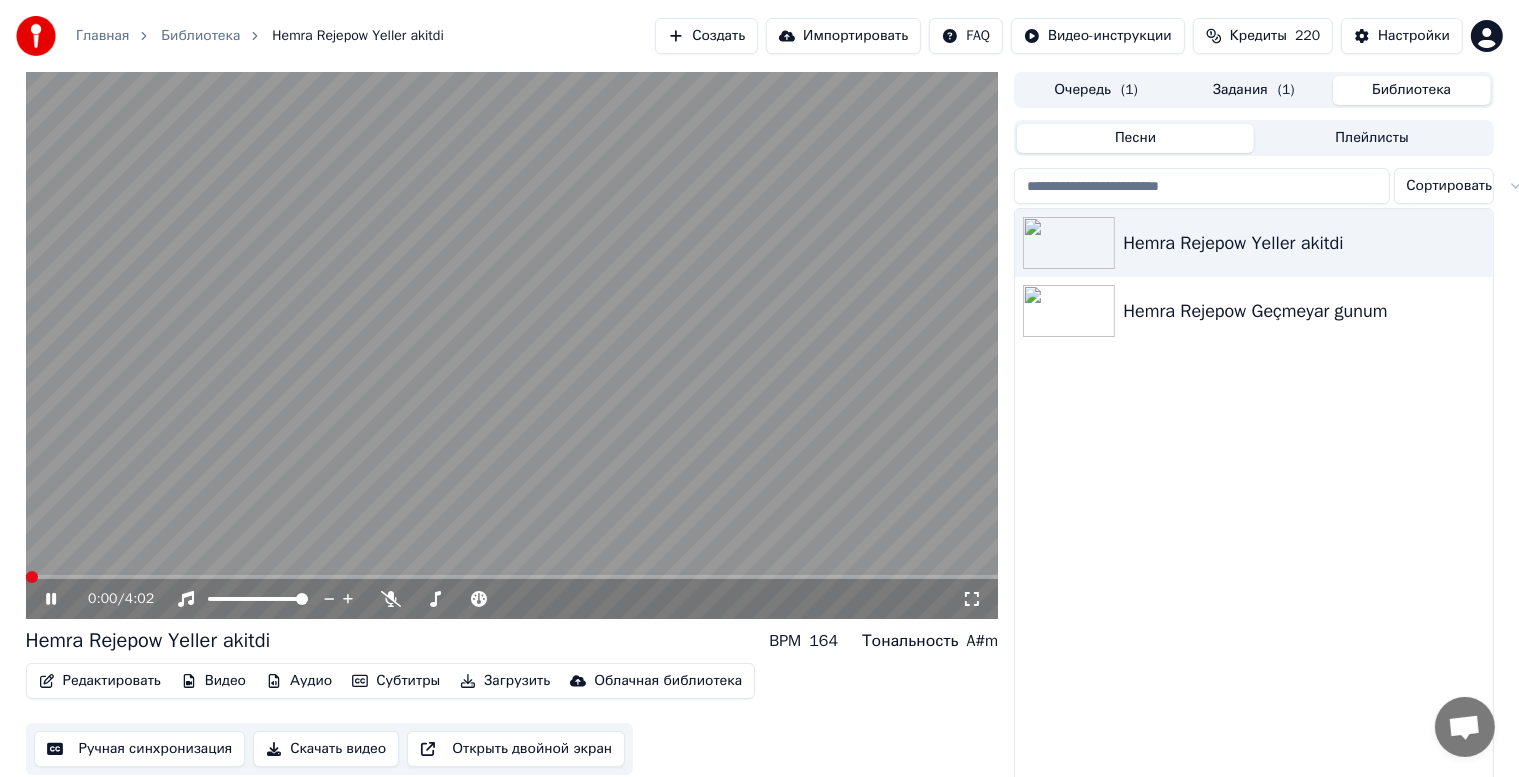 click 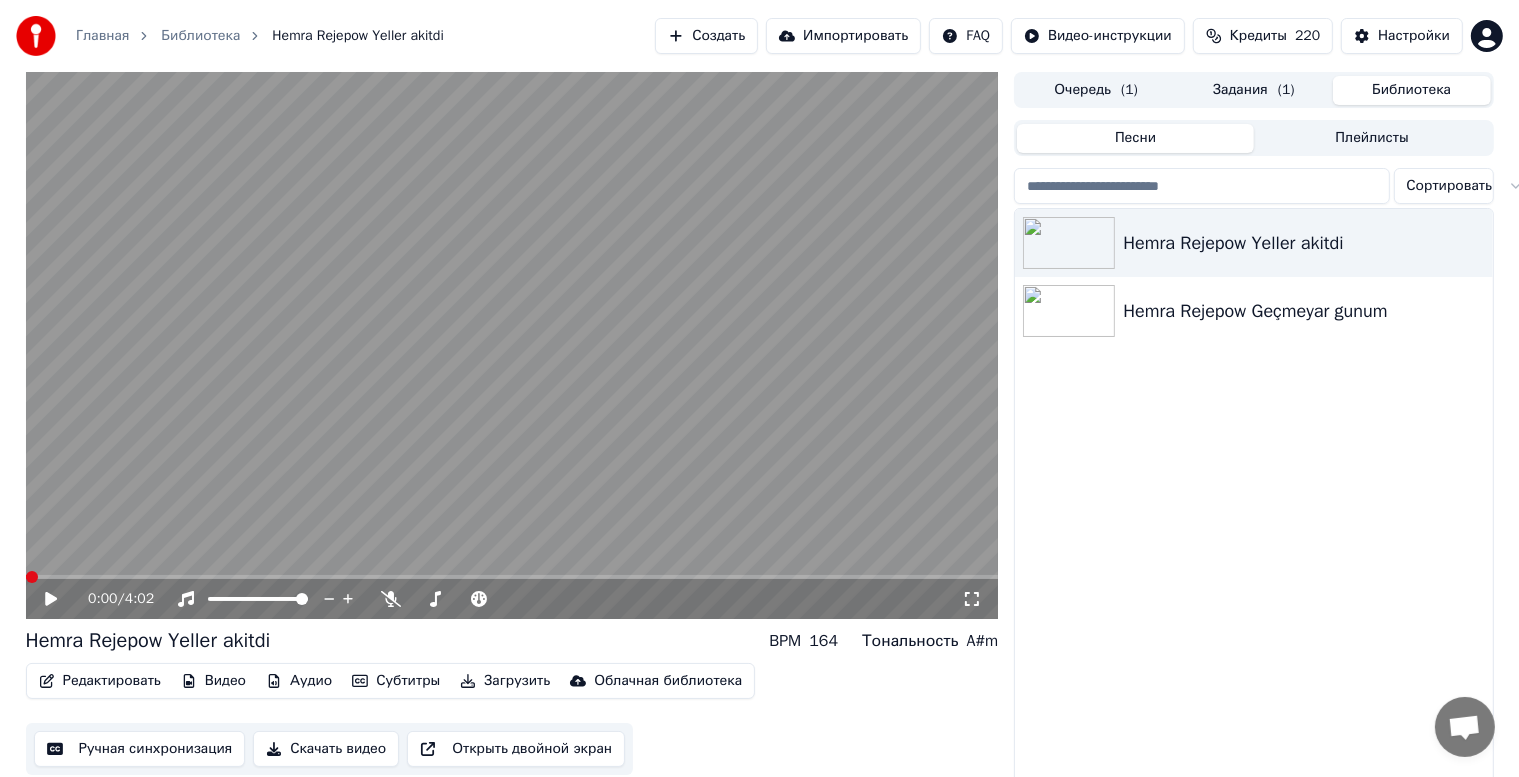 drag, startPoint x: 768, startPoint y: 291, endPoint x: 765, endPoint y: 237, distance: 54.08327 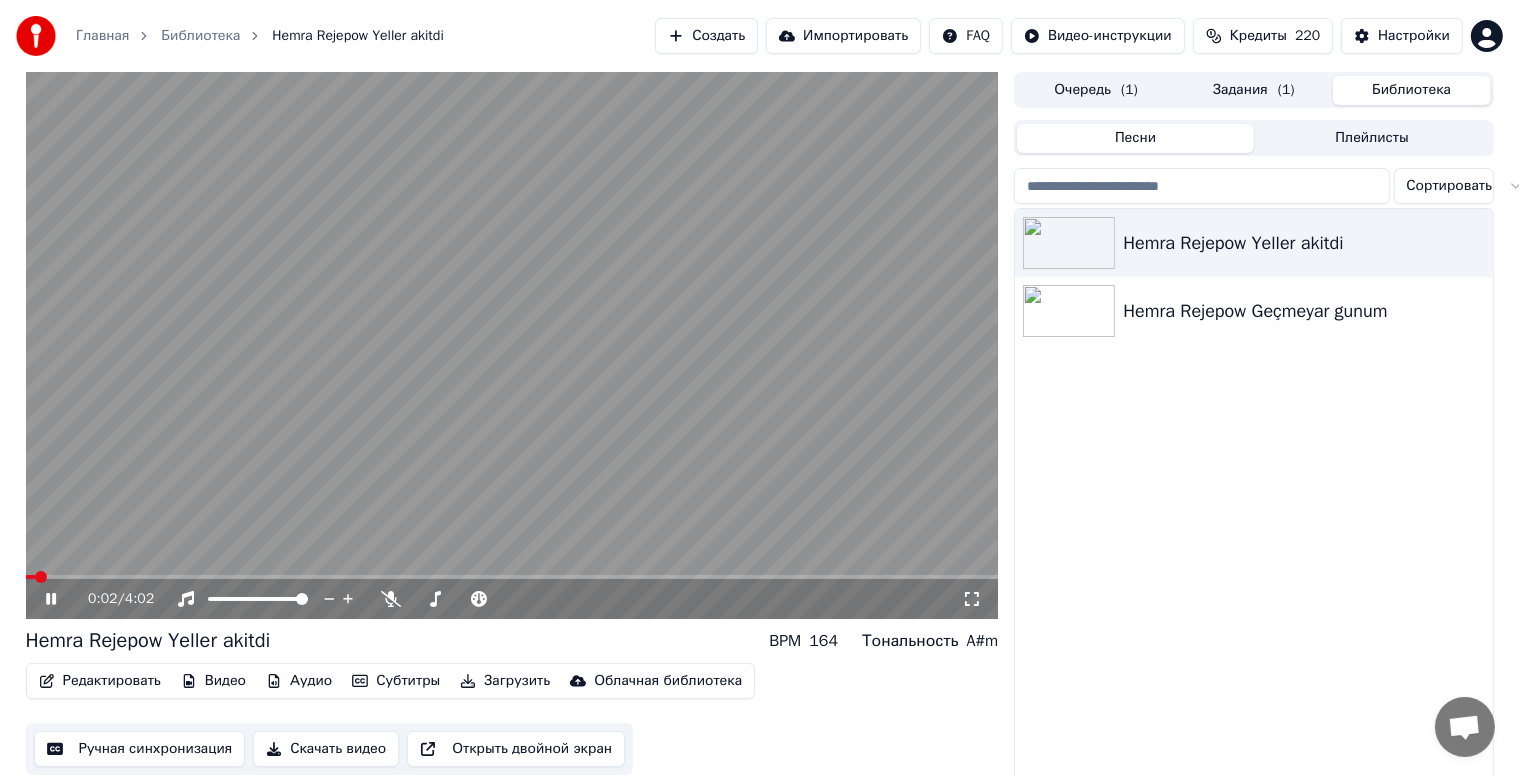 click on "[FIRST] [LAST] [FIRST] [LAST] Geçmeyar gunum" at bounding box center [1253, 499] 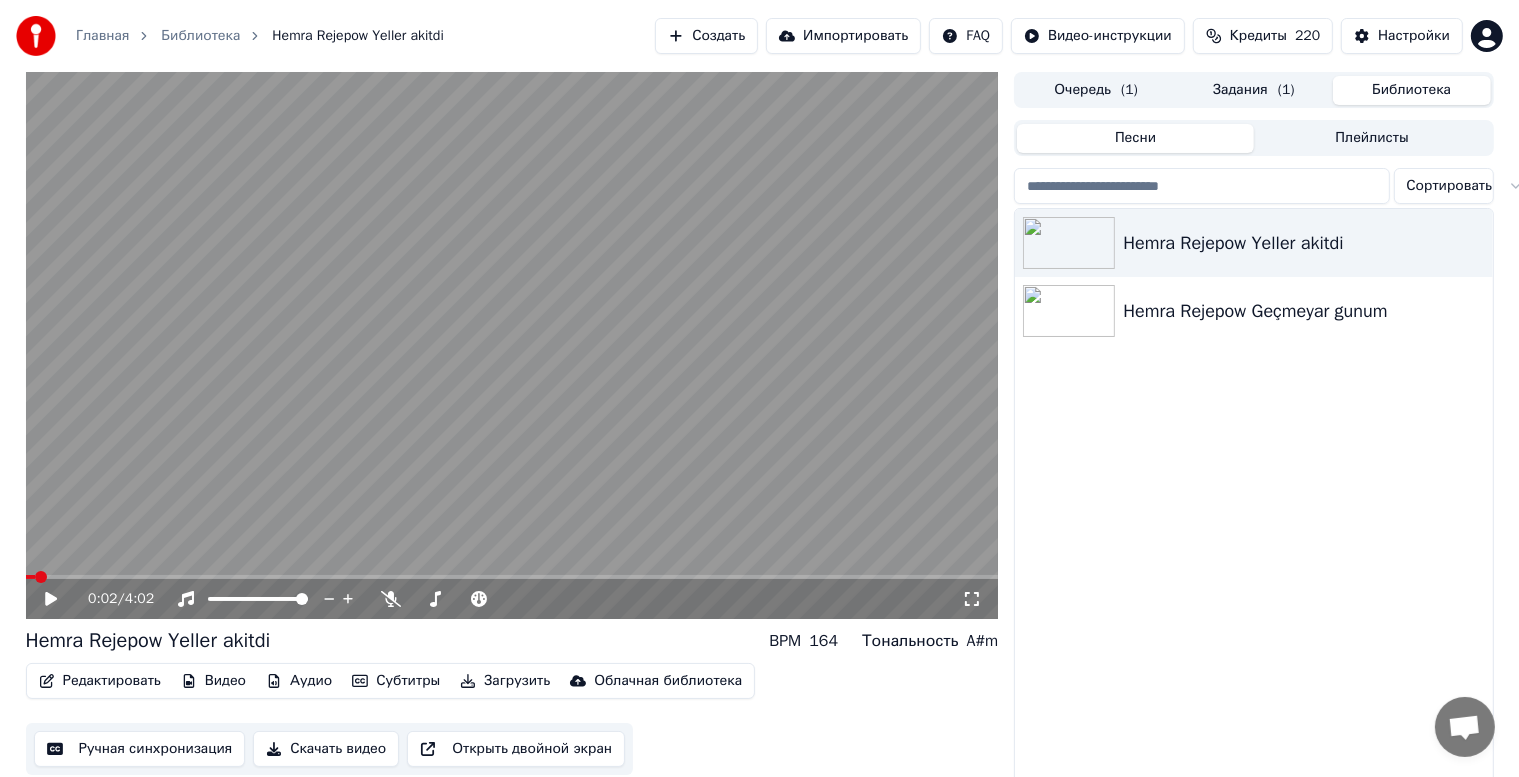 click on "[FIRST] [LAST] [FIRST] [LAST] Geçmeyar gunum" at bounding box center (1253, 499) 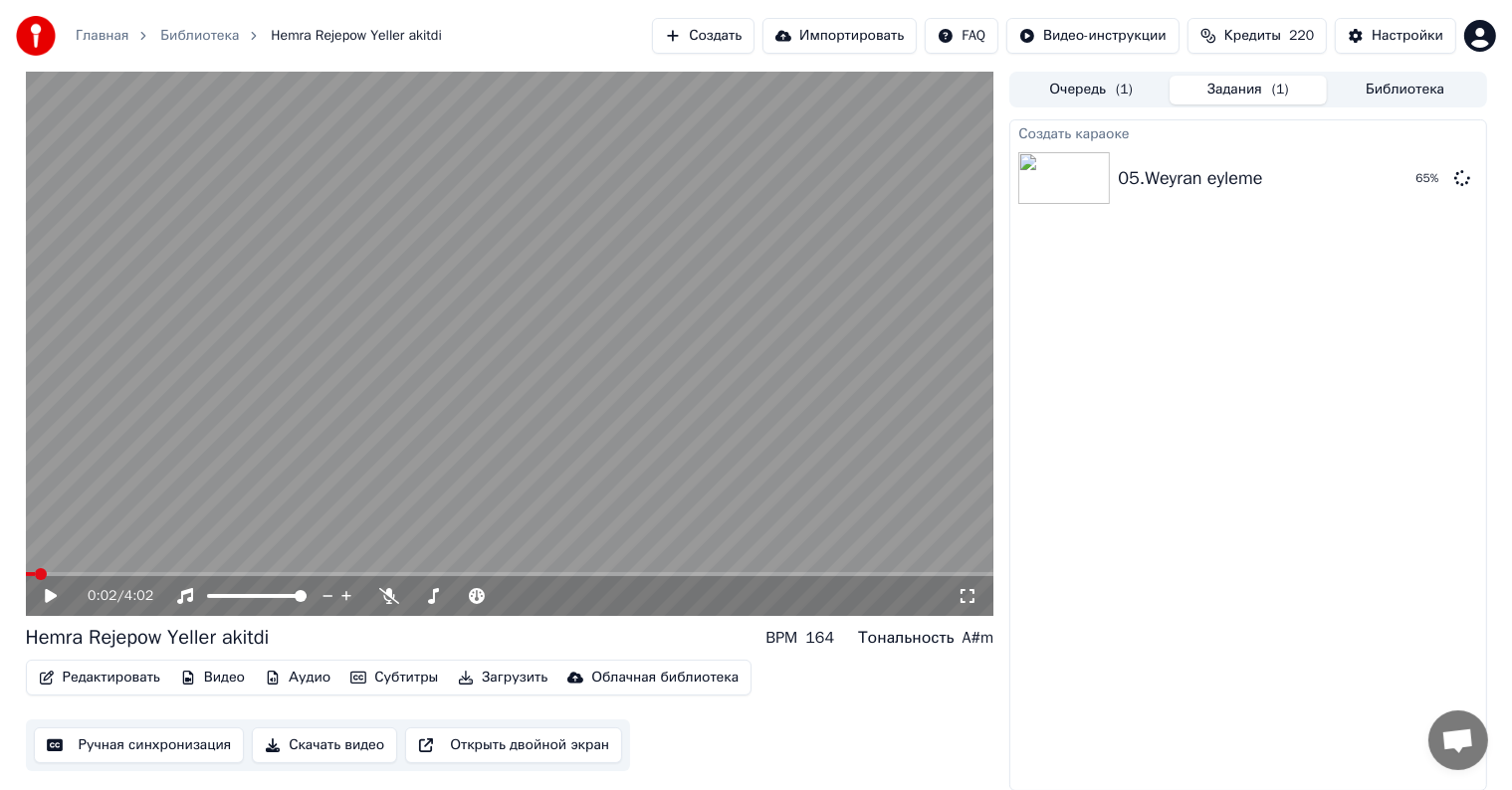 drag, startPoint x: 978, startPoint y: 76, endPoint x: 978, endPoint y: 232, distance: 156 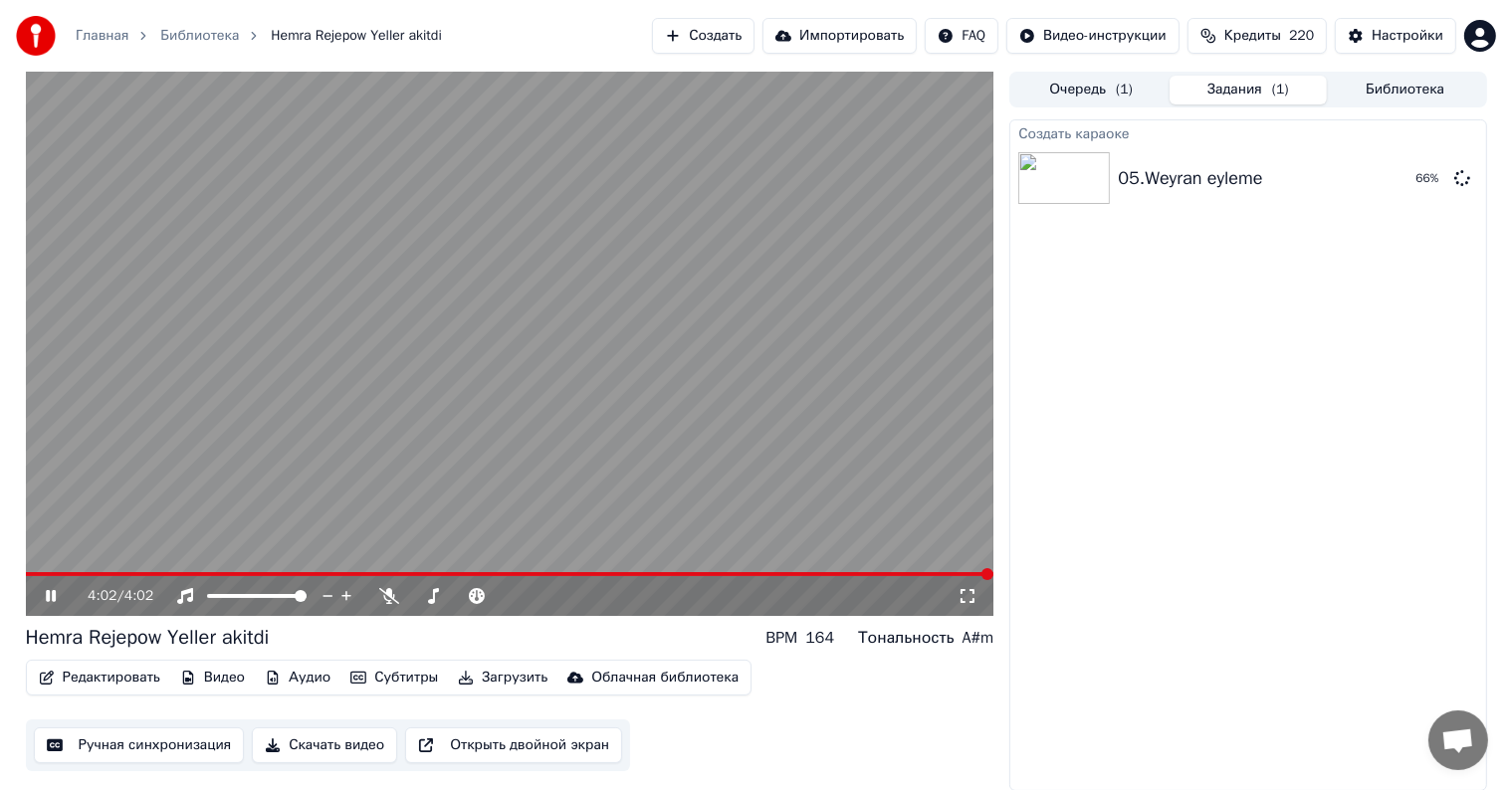 click at bounding box center (510, 574) 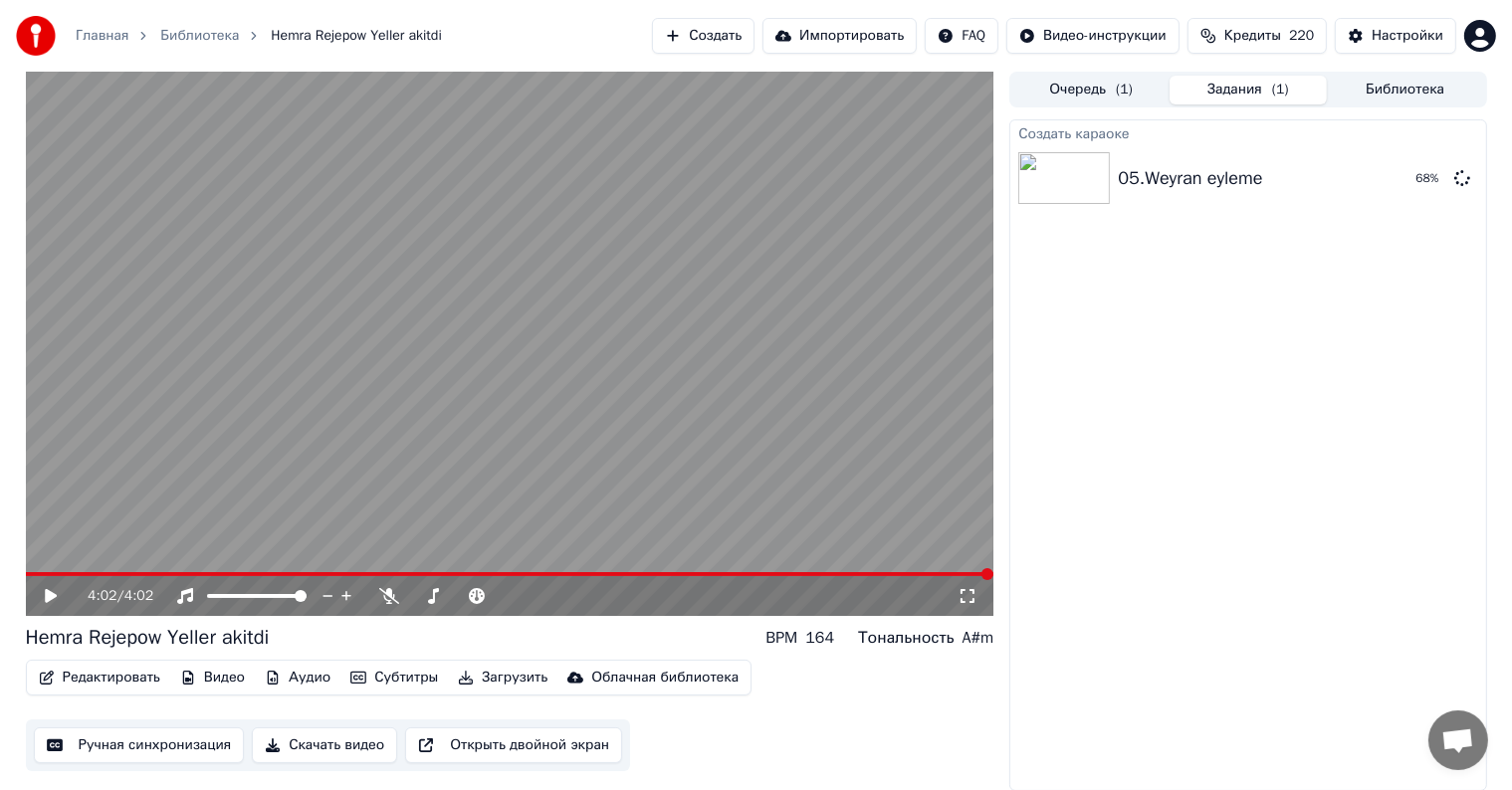 drag, startPoint x: 904, startPoint y: 73, endPoint x: 893, endPoint y: 156, distance: 83.72574 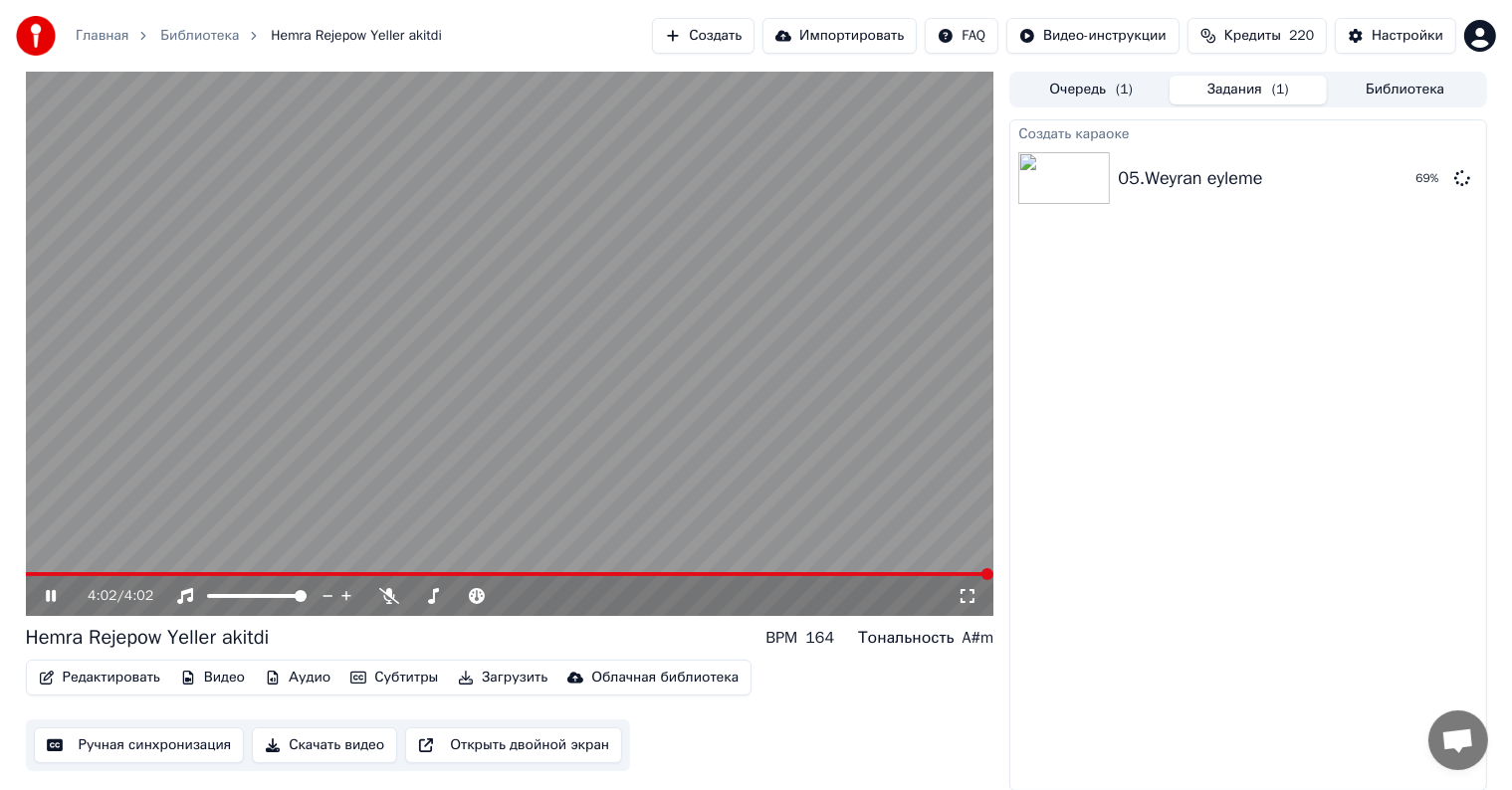 click on "Скачать видео" at bounding box center [324, 745] 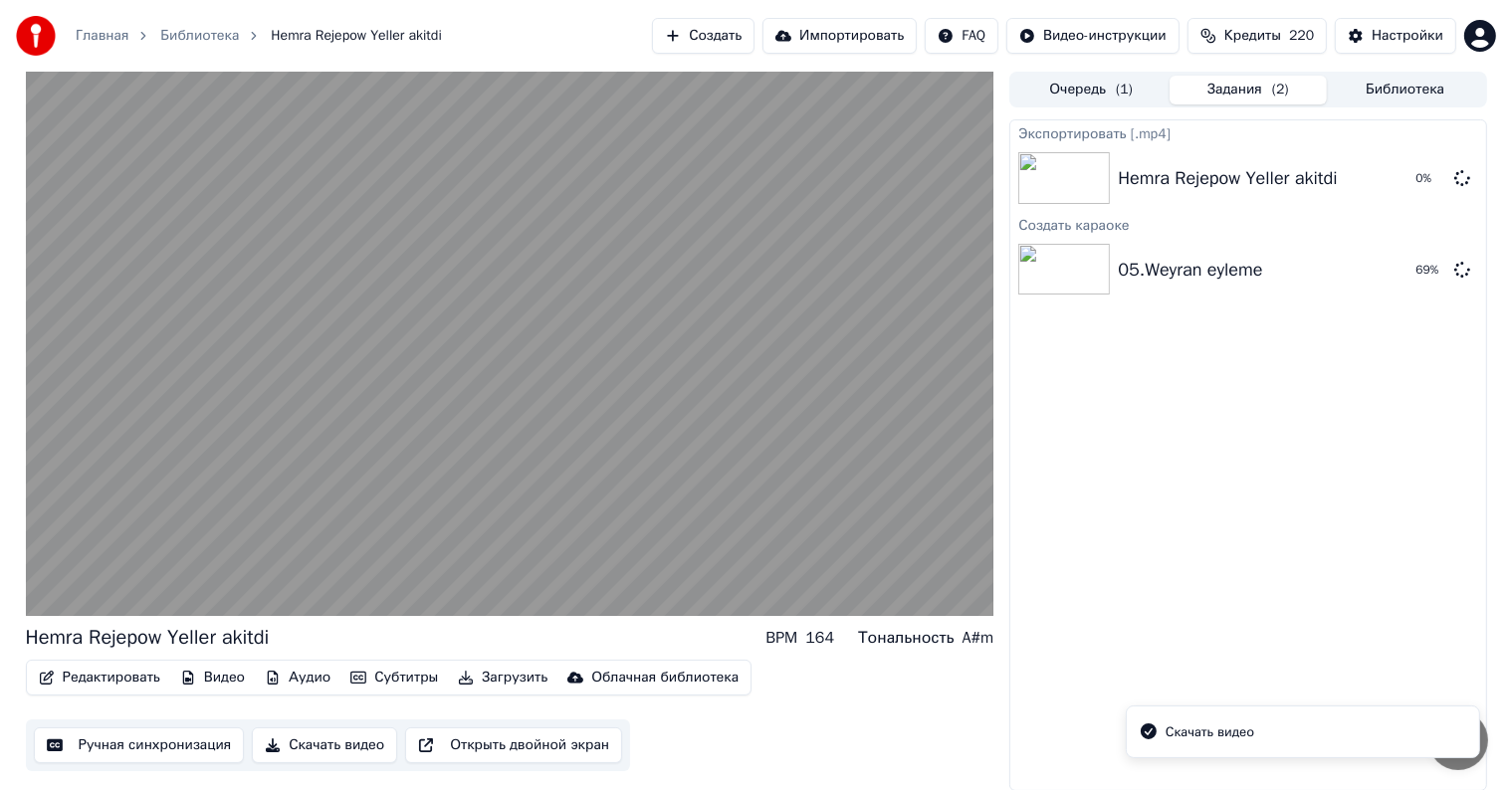 click on "Экспортировать [.mp4] [FIRST] [LAST] Yeller akitdi 0 % Создать караоке 05.Weyran eyleme 69 %" at bounding box center [1247, 455] 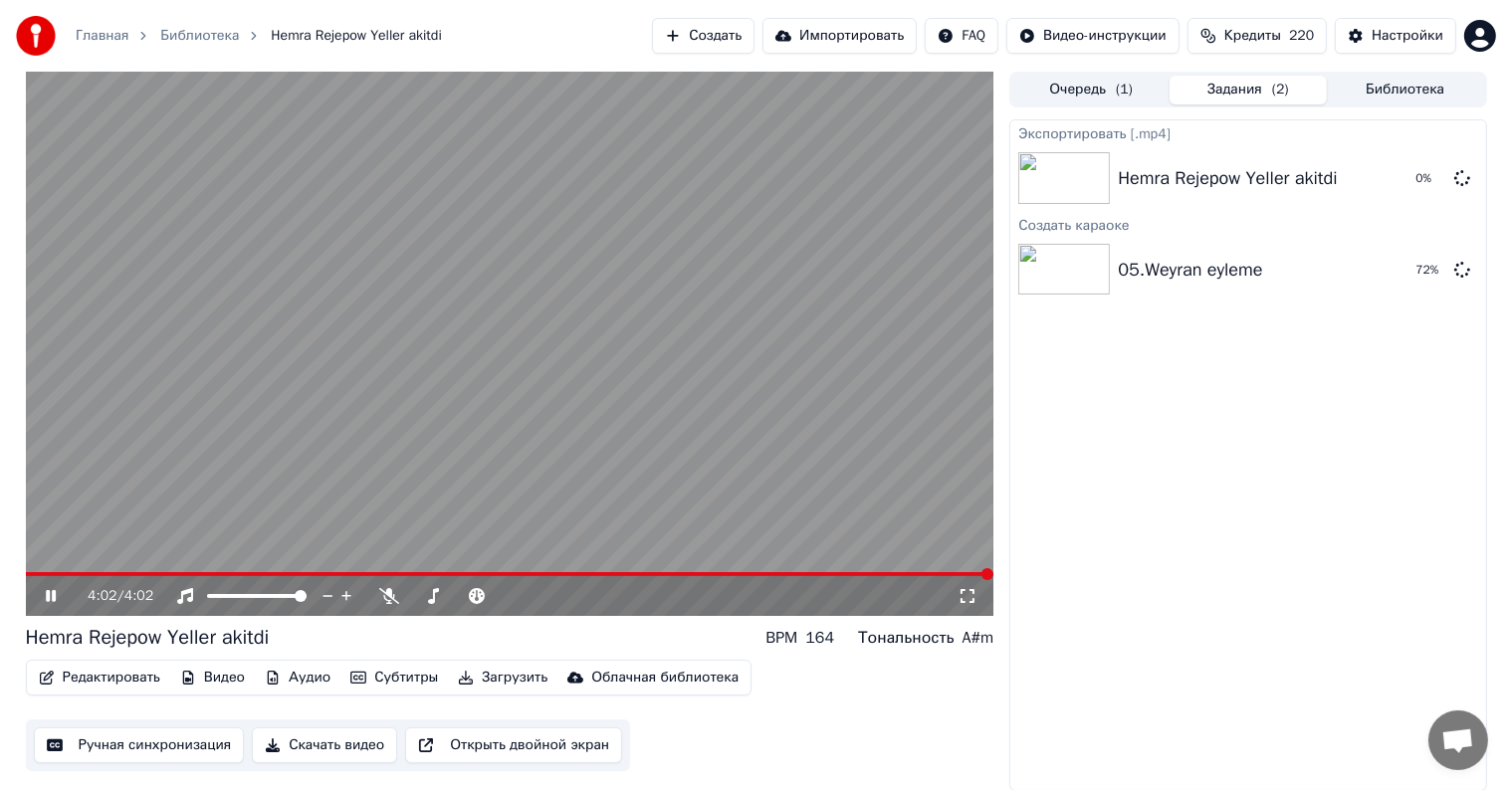 click 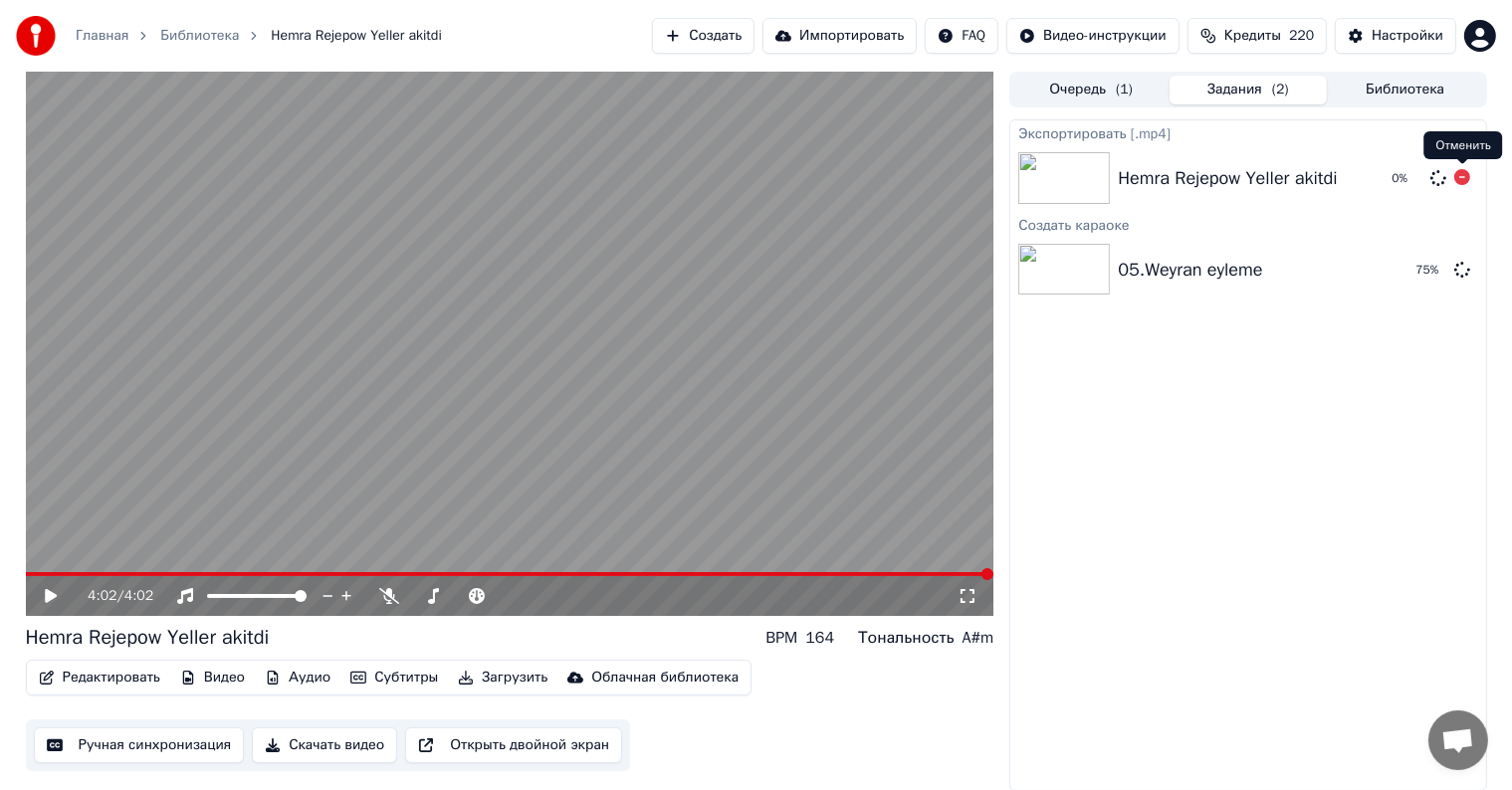 click 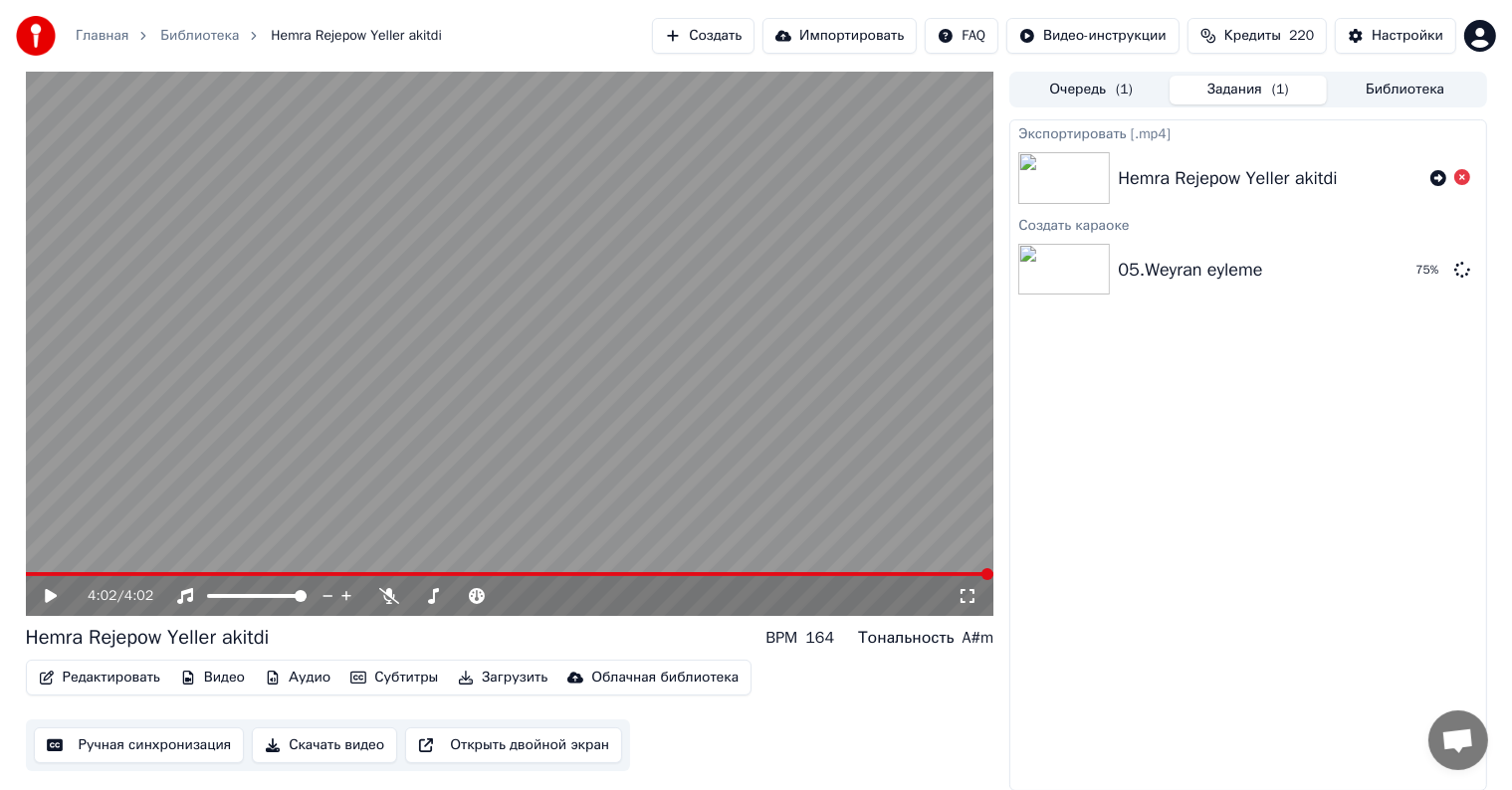 click on "Библиотека" at bounding box center (1405, 90) 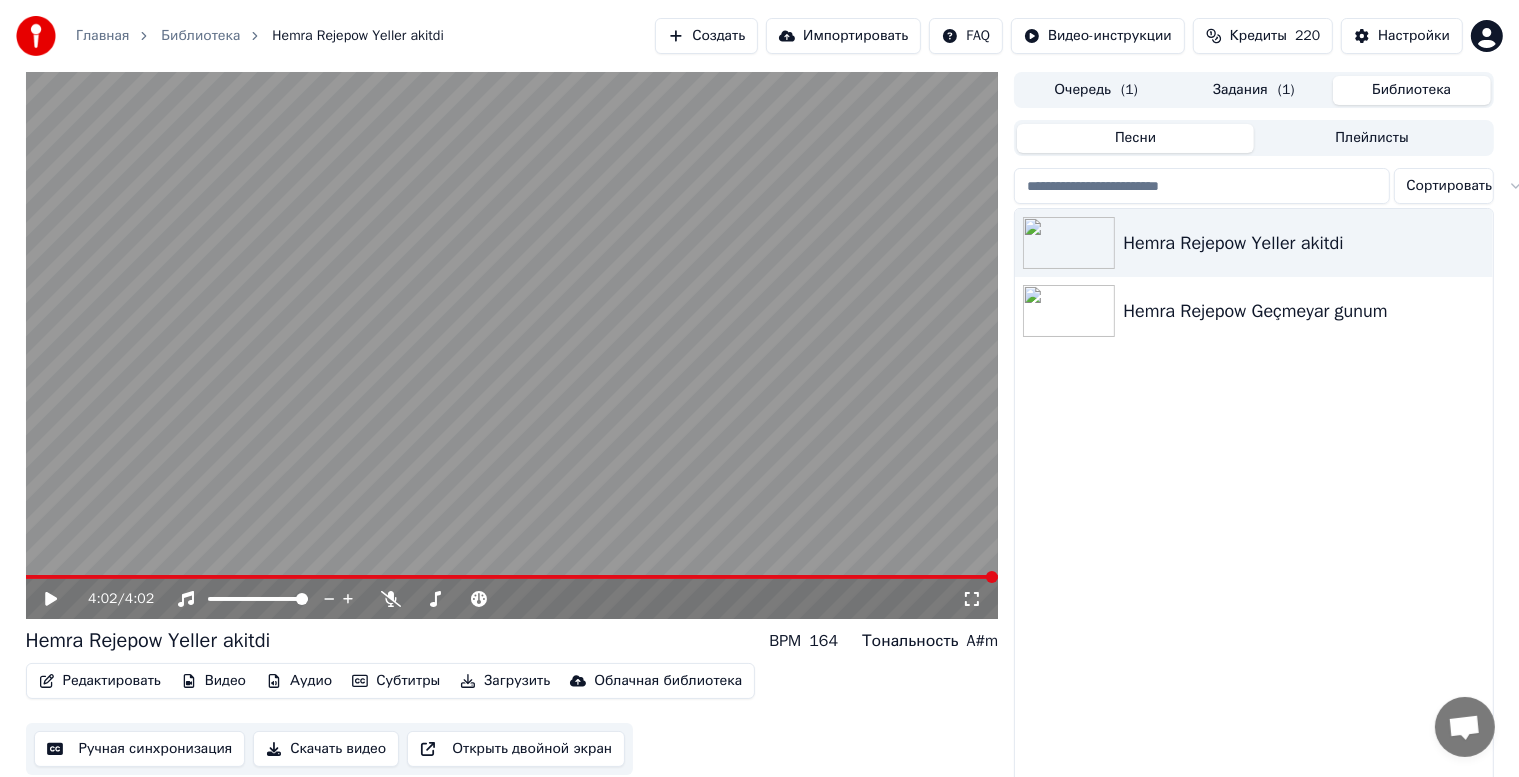 click on "Очередь ( 1 )" at bounding box center [1096, 90] 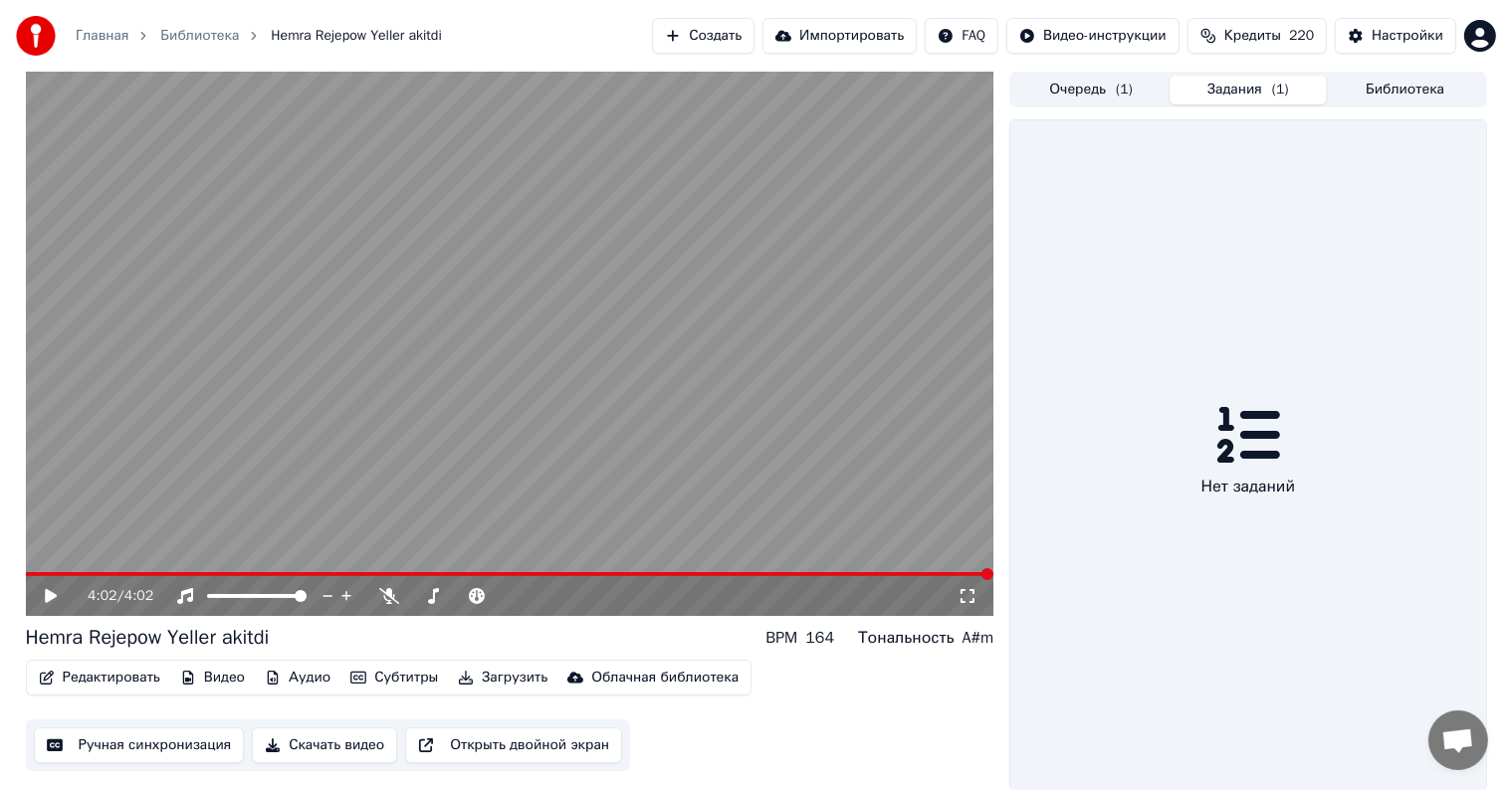 click on "Задания ( 1 )" at bounding box center (1248, 90) 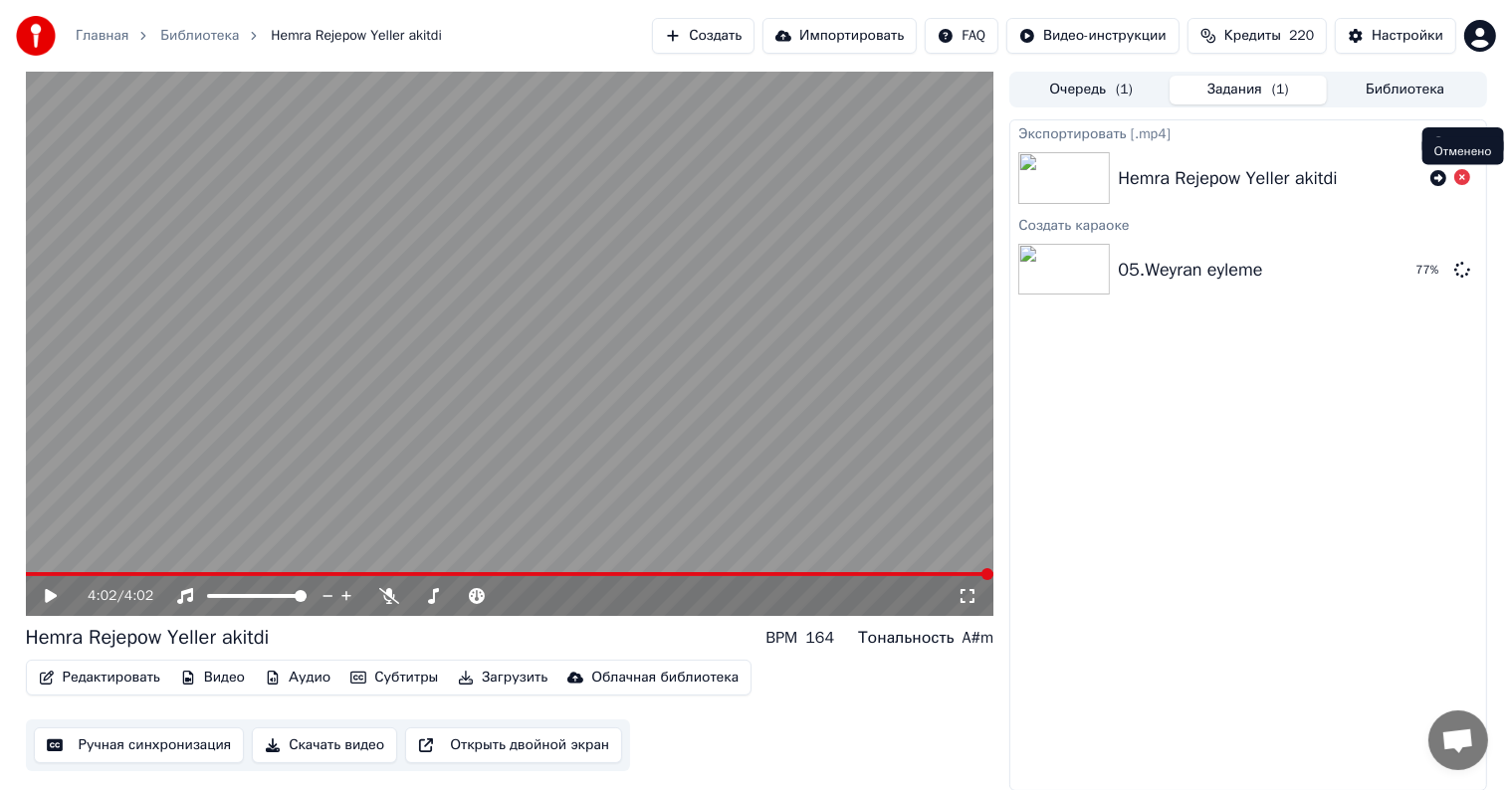 click 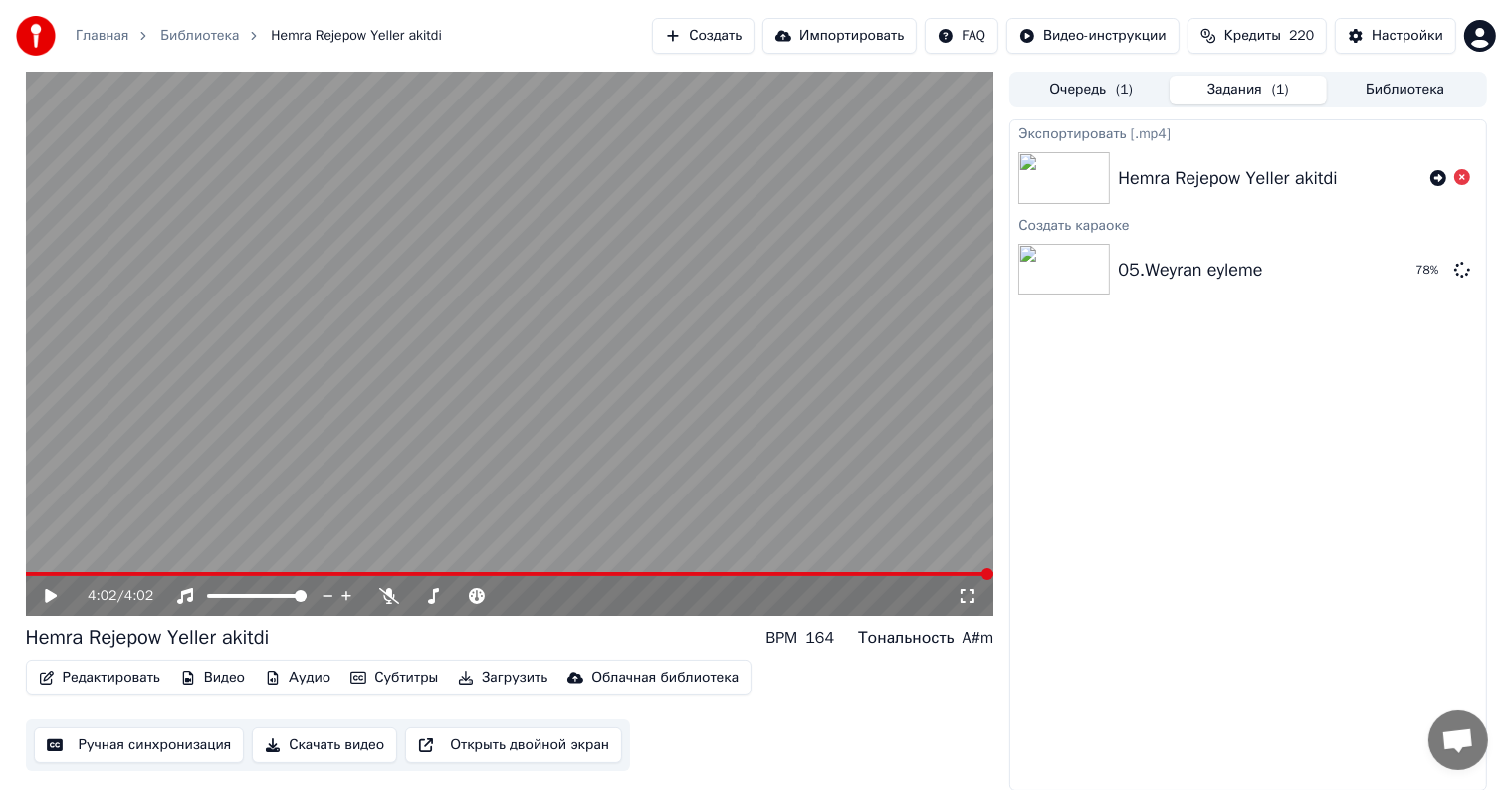 click 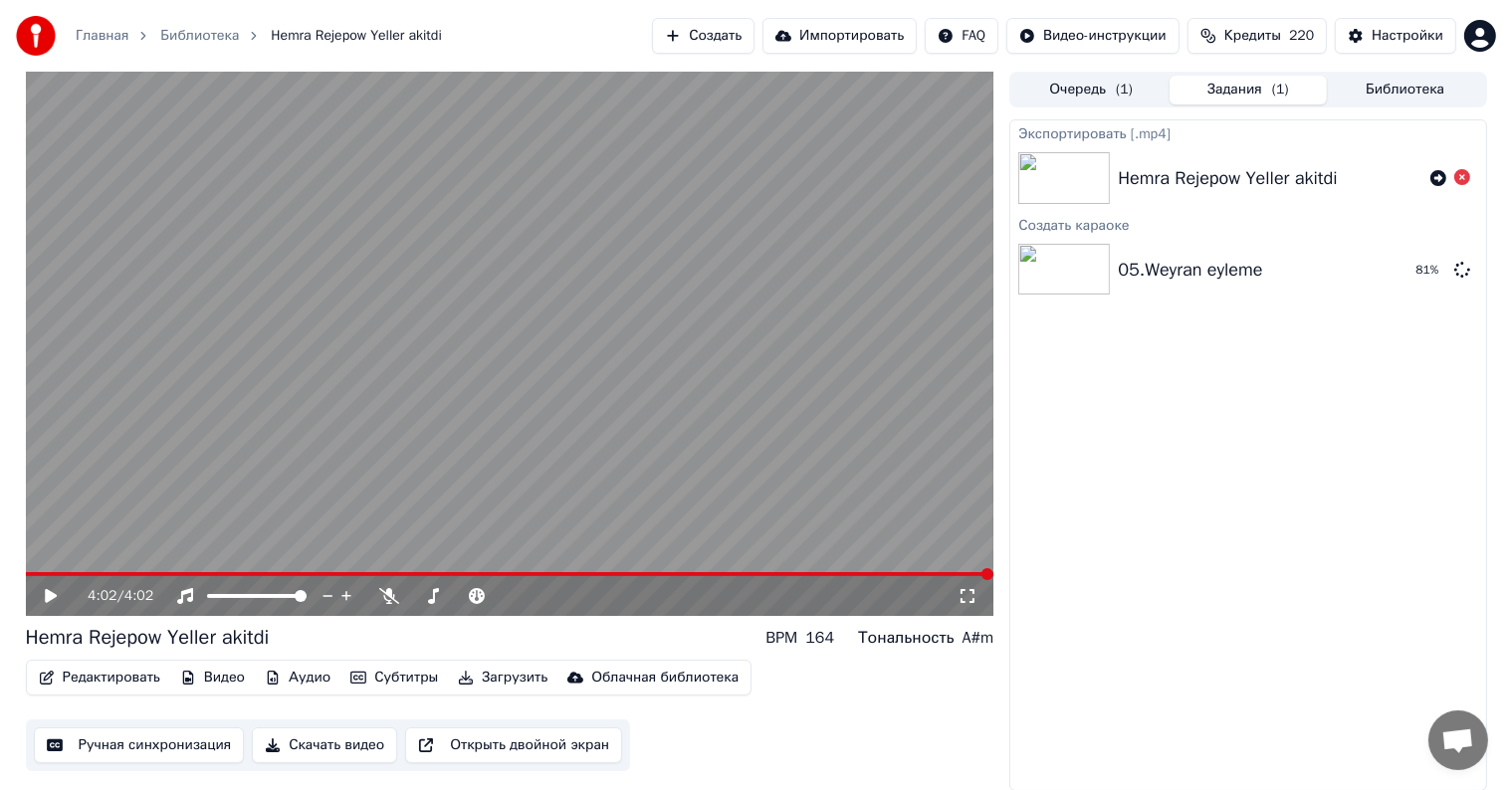 click at bounding box center [510, 343] 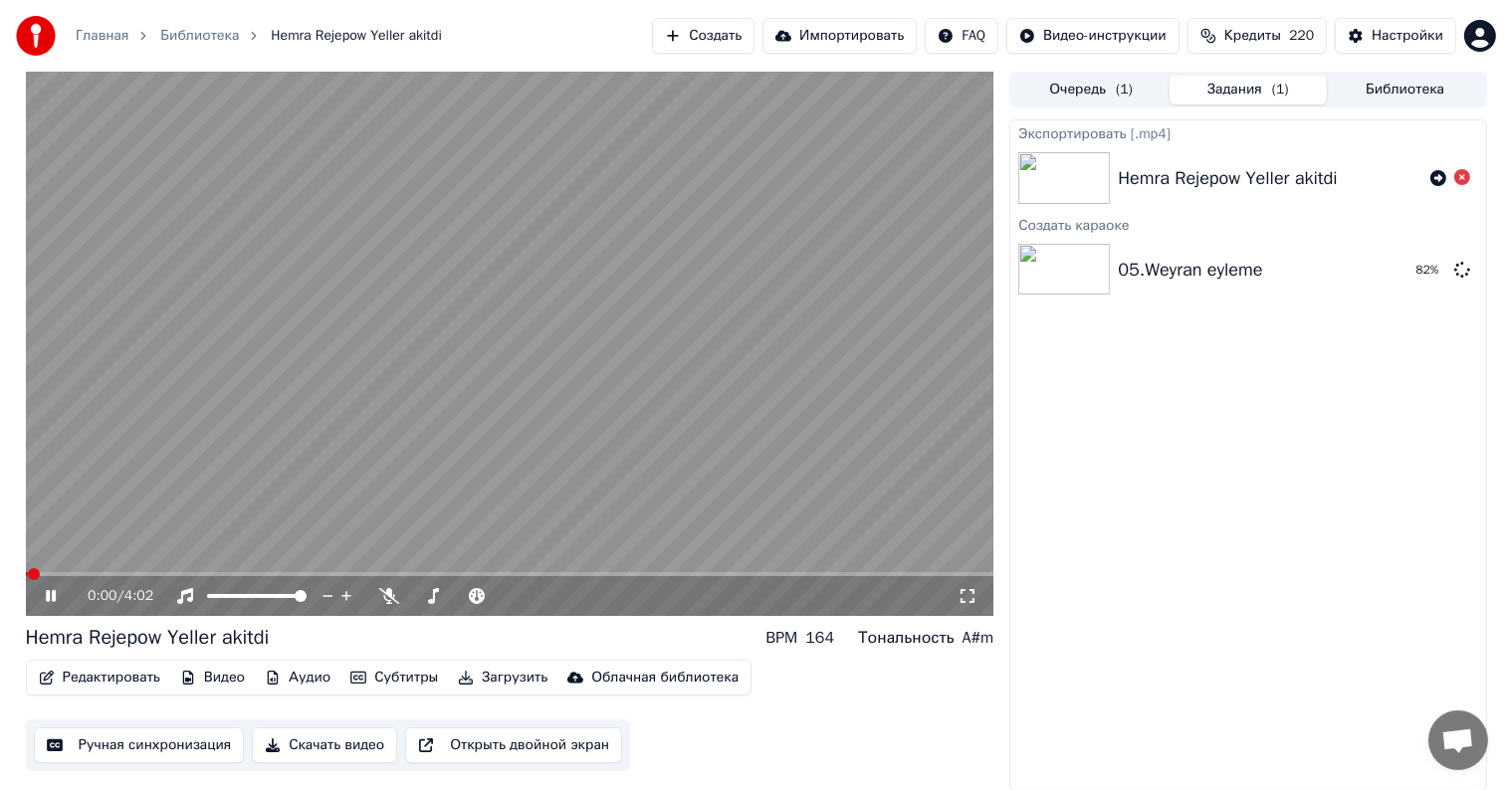 click 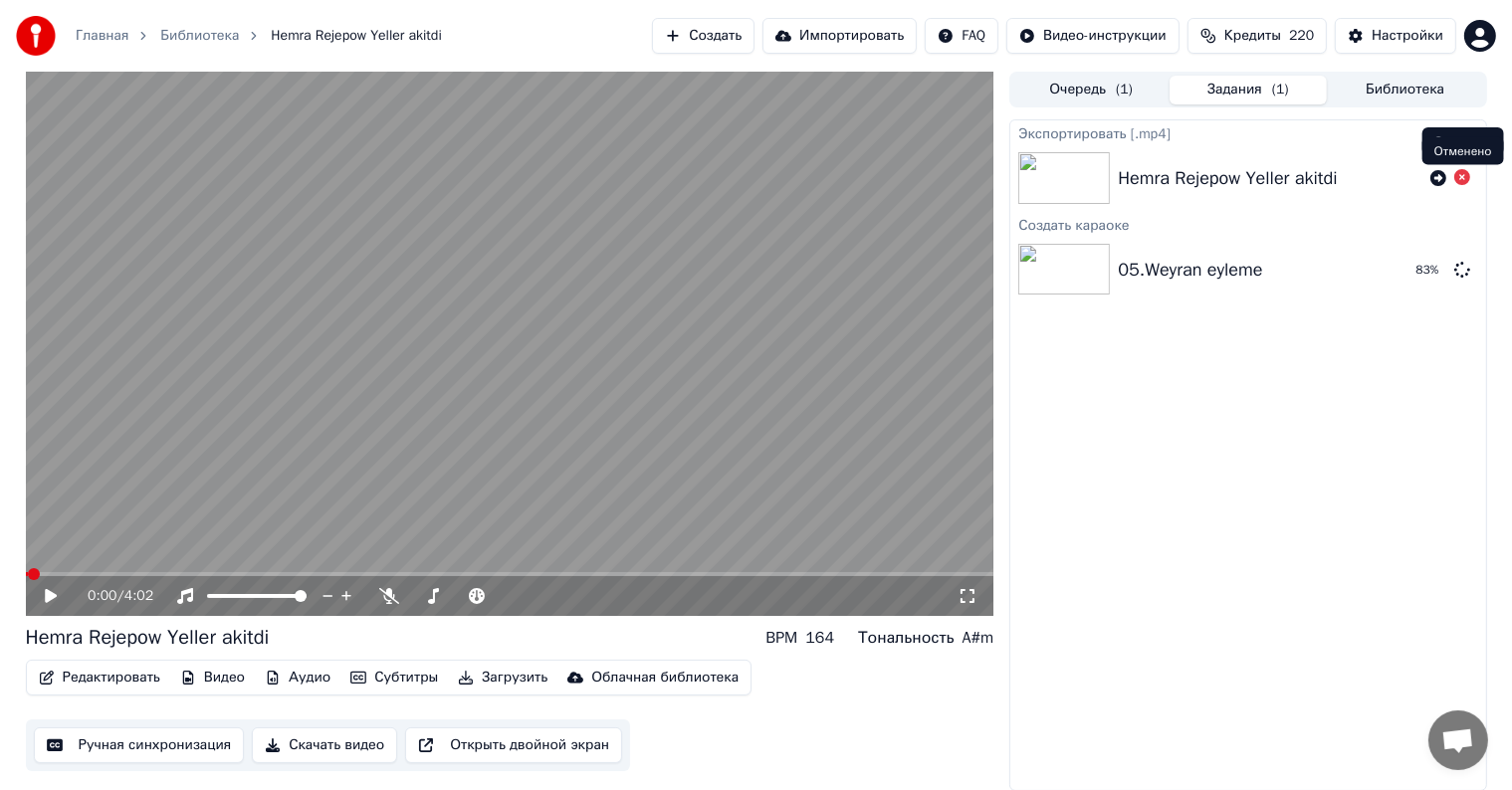 click 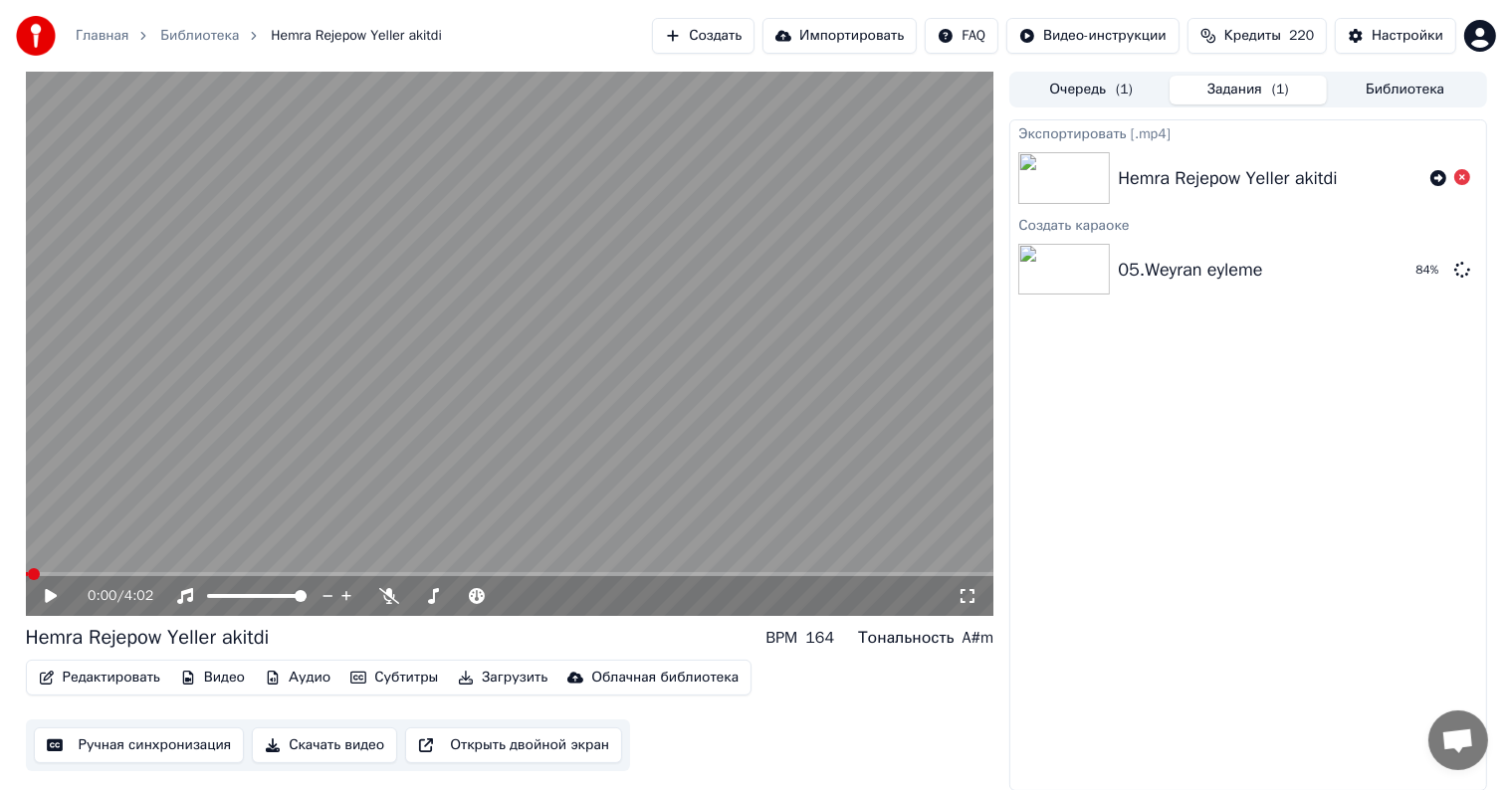click 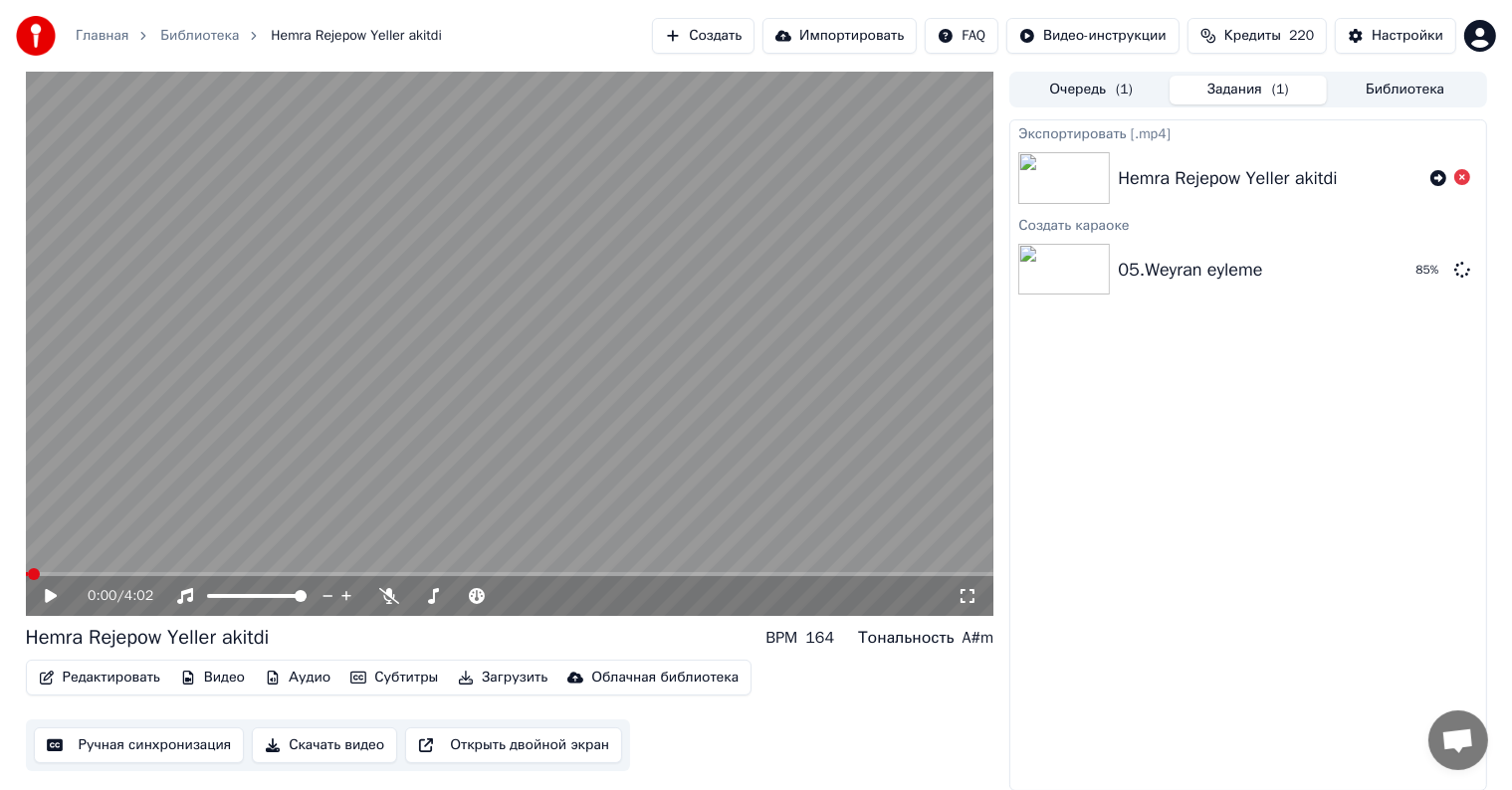 click on "Экспортировать [.mp4] [FIRST] [LAST] Yeller akitdi Создать караоке 05.Weyran eyleme 85 %" at bounding box center (1247, 455) 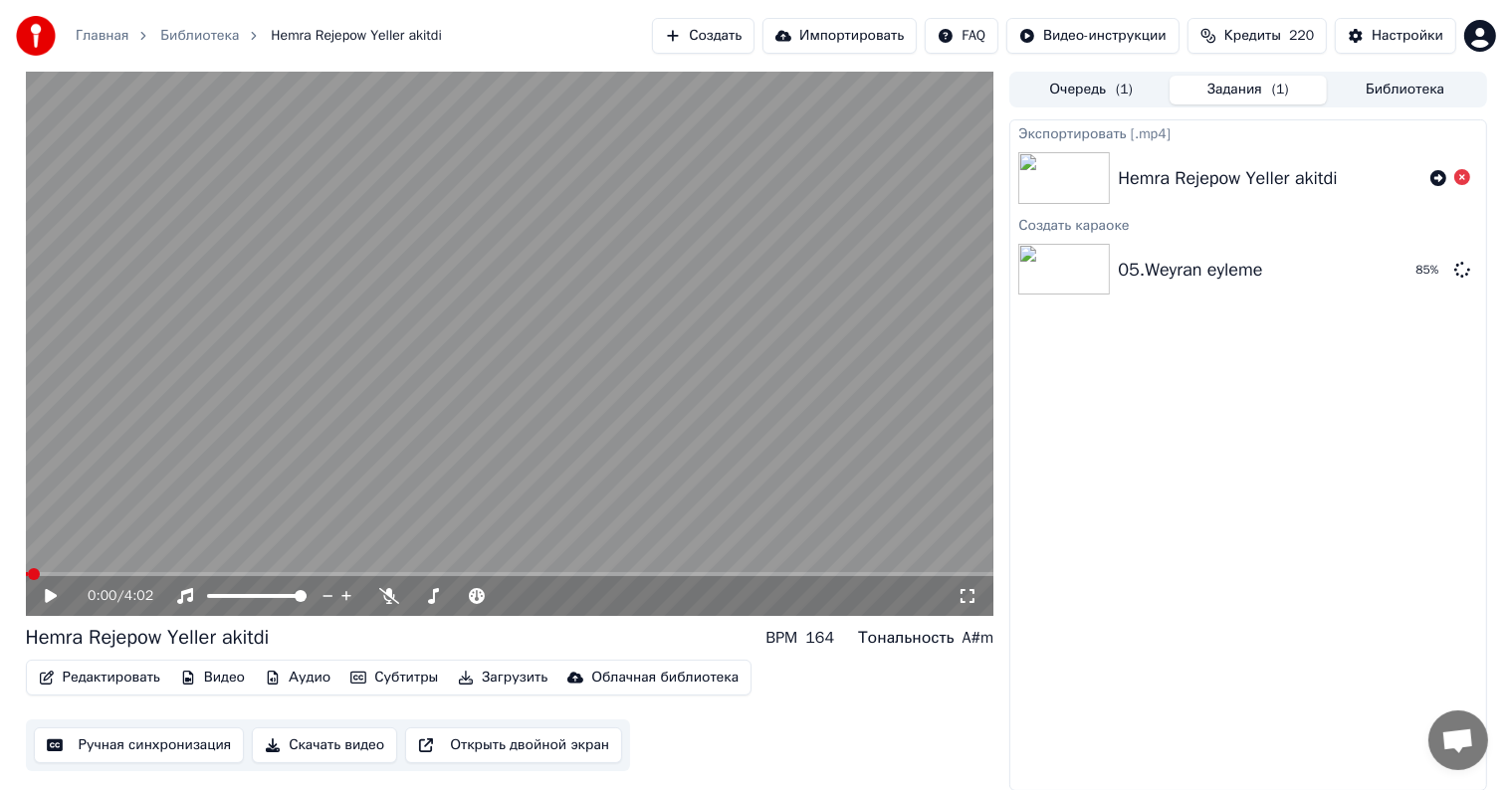 click on "Очередь ( 1 )" at bounding box center [1091, 90] 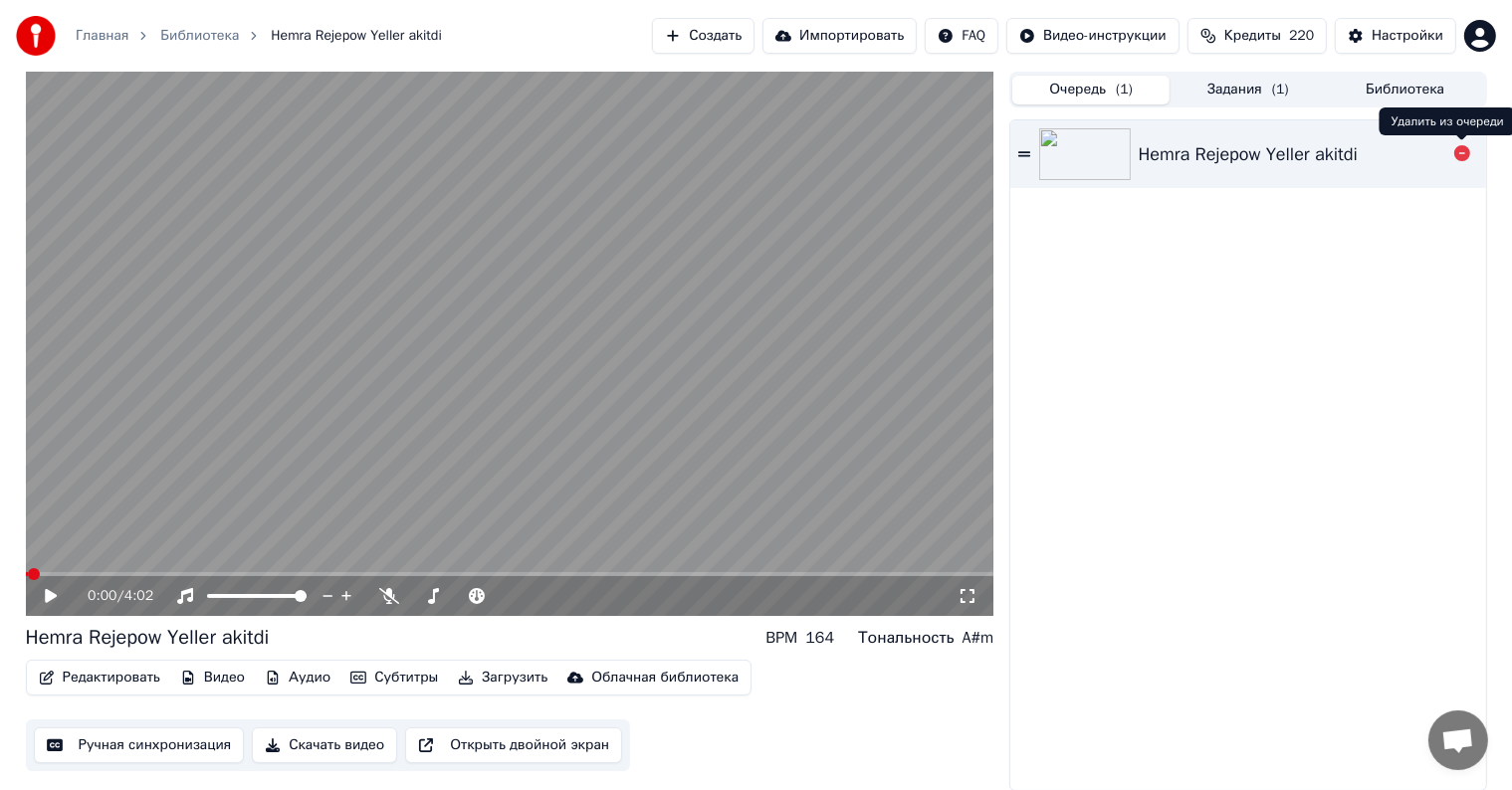 click 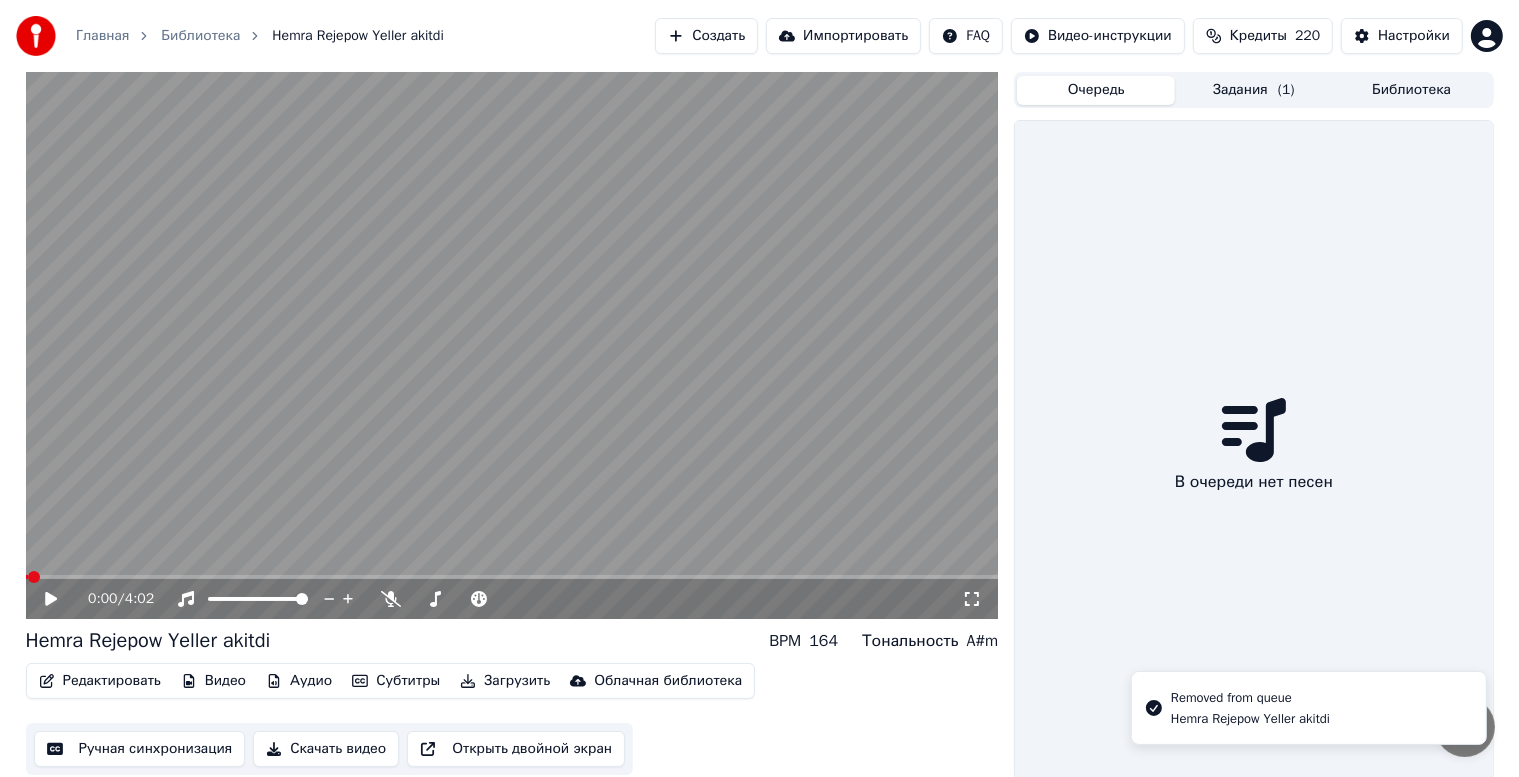 click on "Библиотека" at bounding box center (1412, 90) 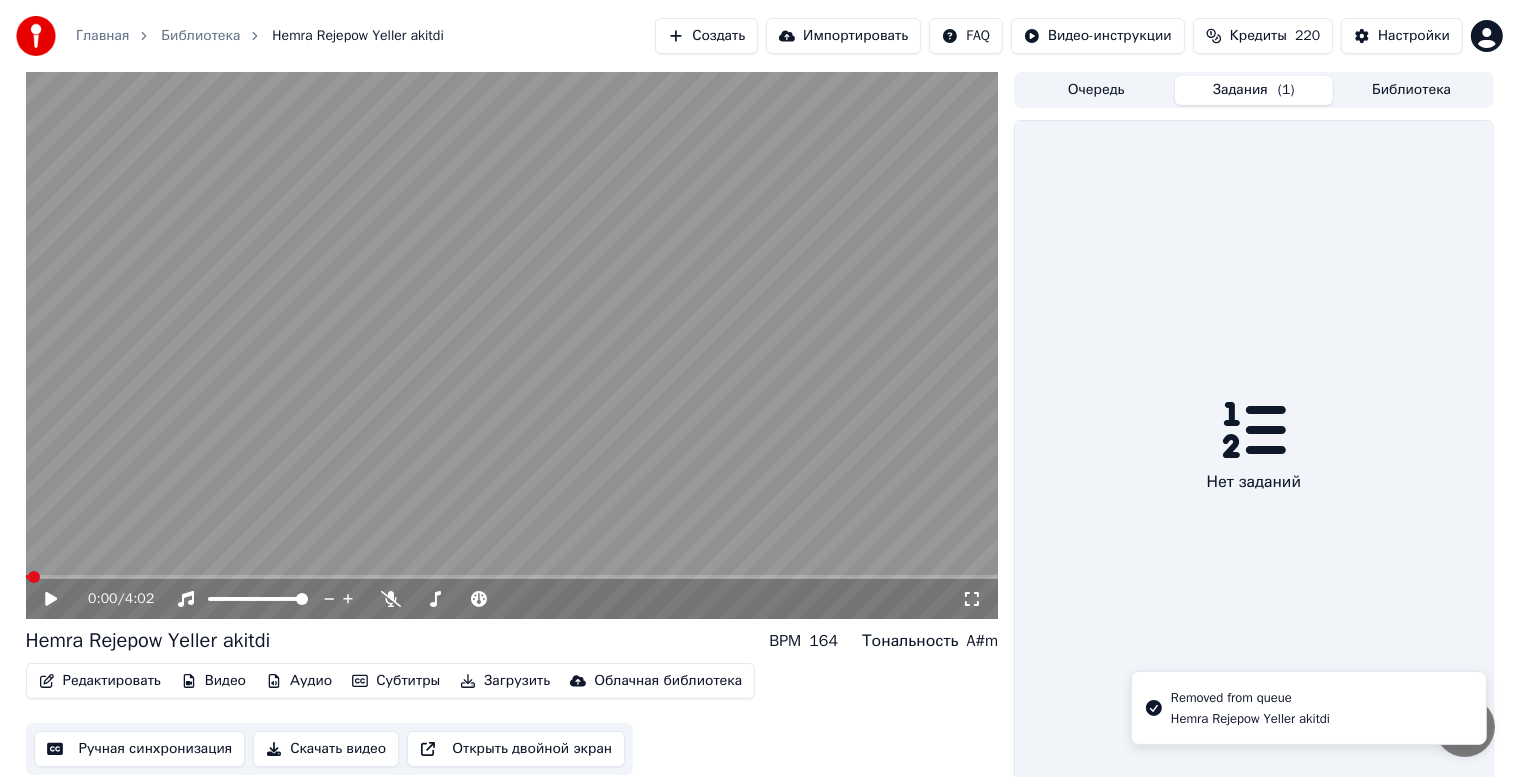 click on "Задания ( 1 )" at bounding box center [1254, 90] 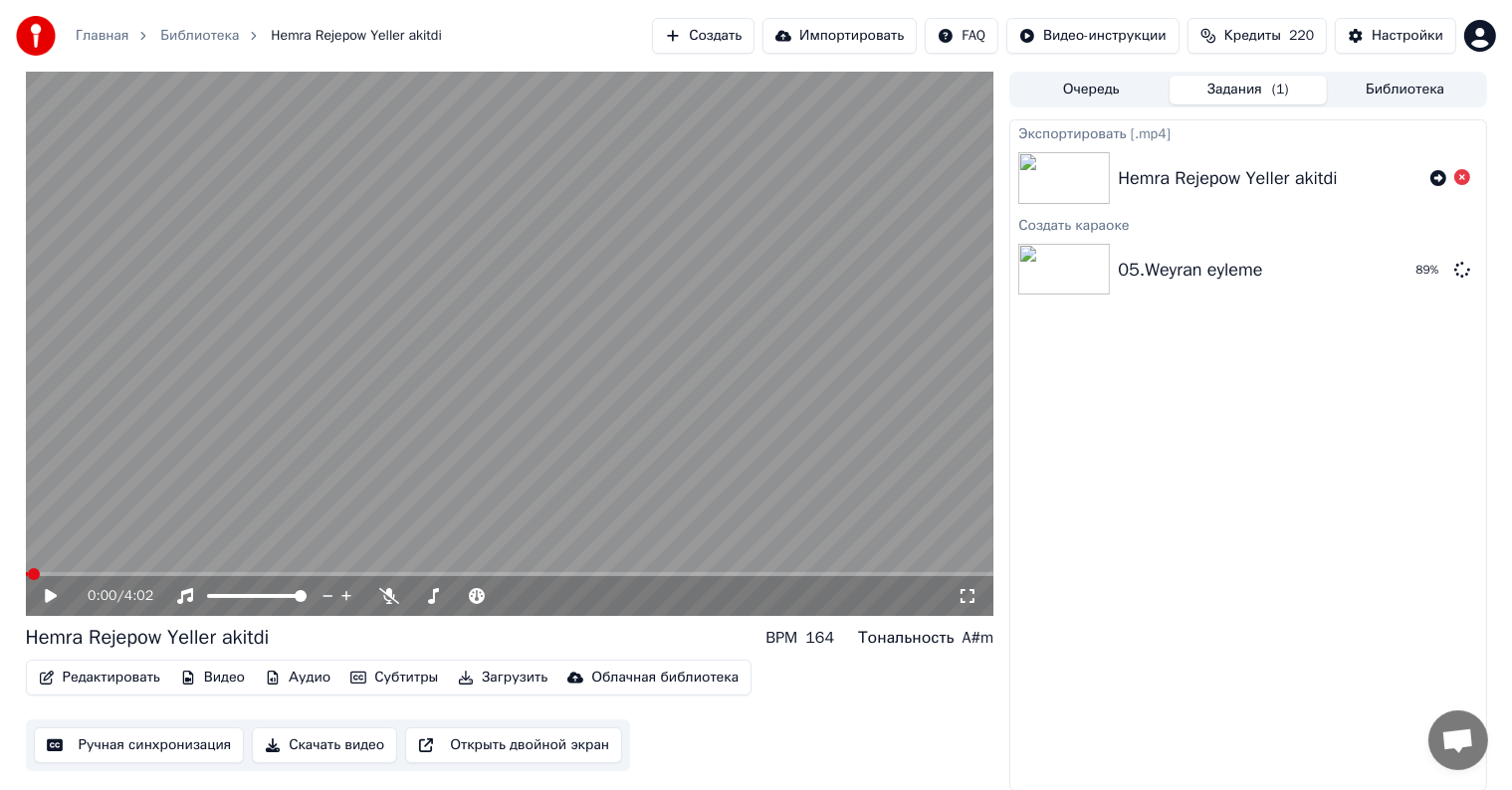 click on "Главная" at bounding box center (102, 36) 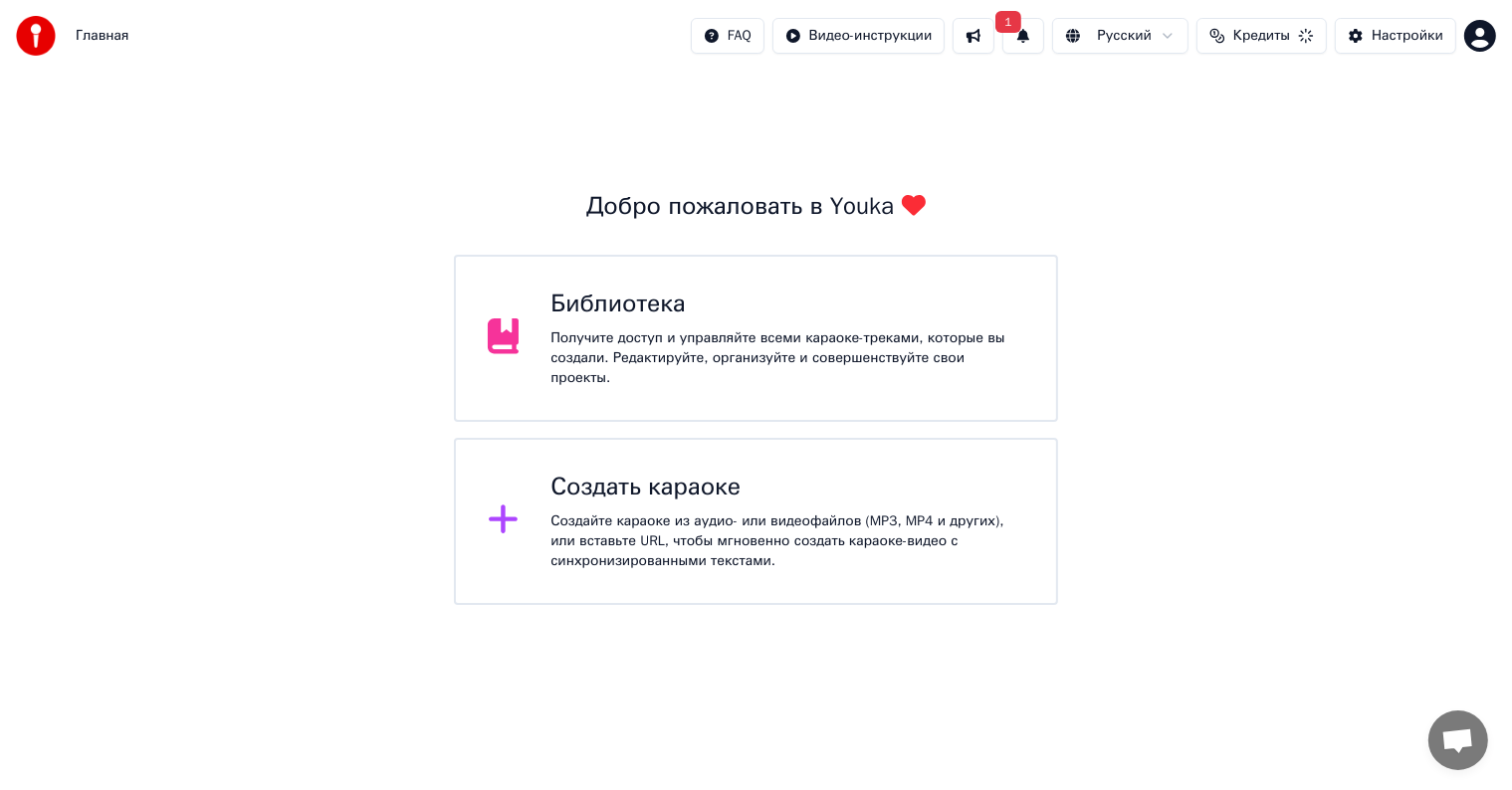 scroll, scrollTop: 0, scrollLeft: 0, axis: both 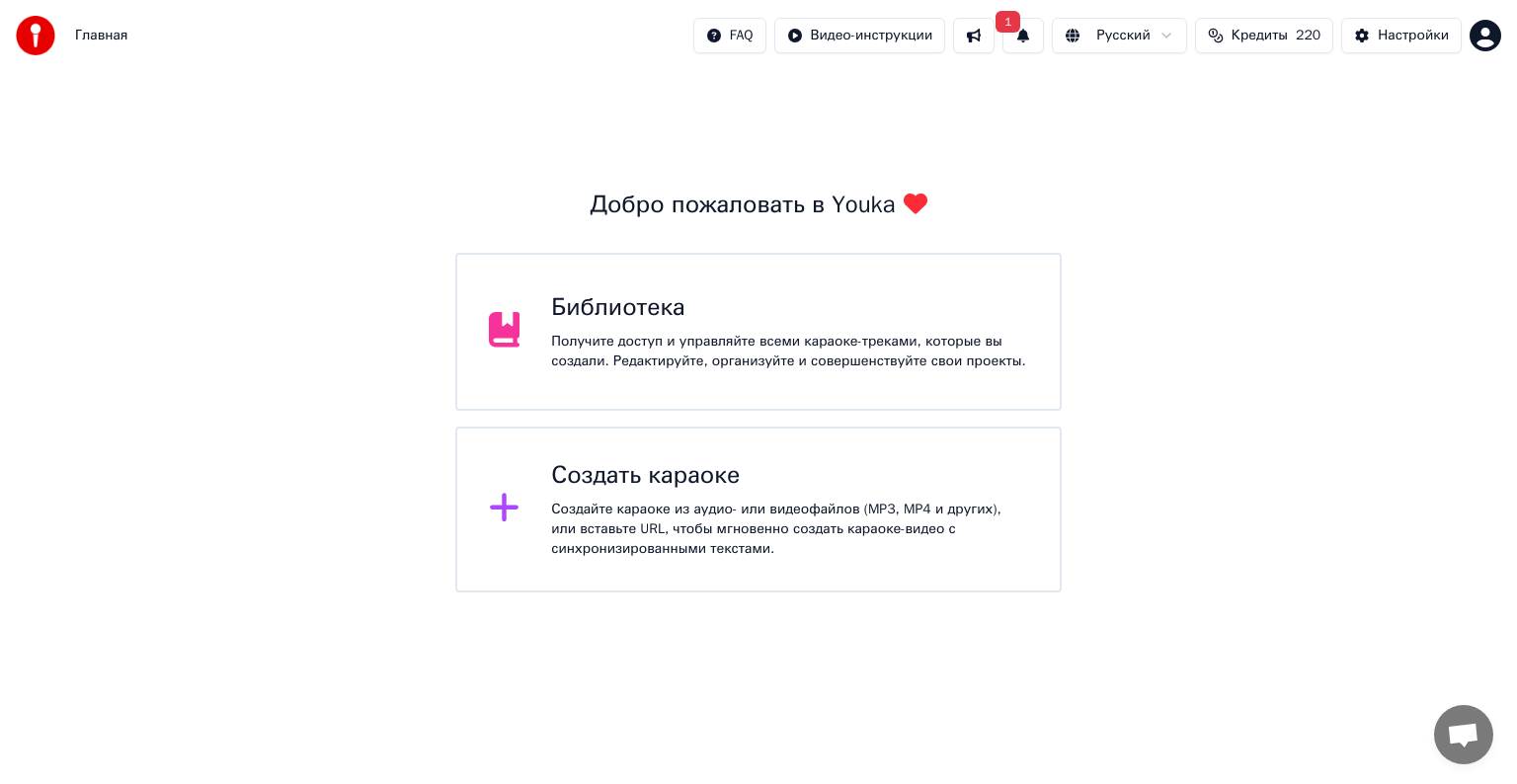 click on "Получите доступ и управляйте всеми караоке-треками, которые вы создали. Редактируйте, организуйте и совершенствуйте свои проекты." at bounding box center (789, 352) 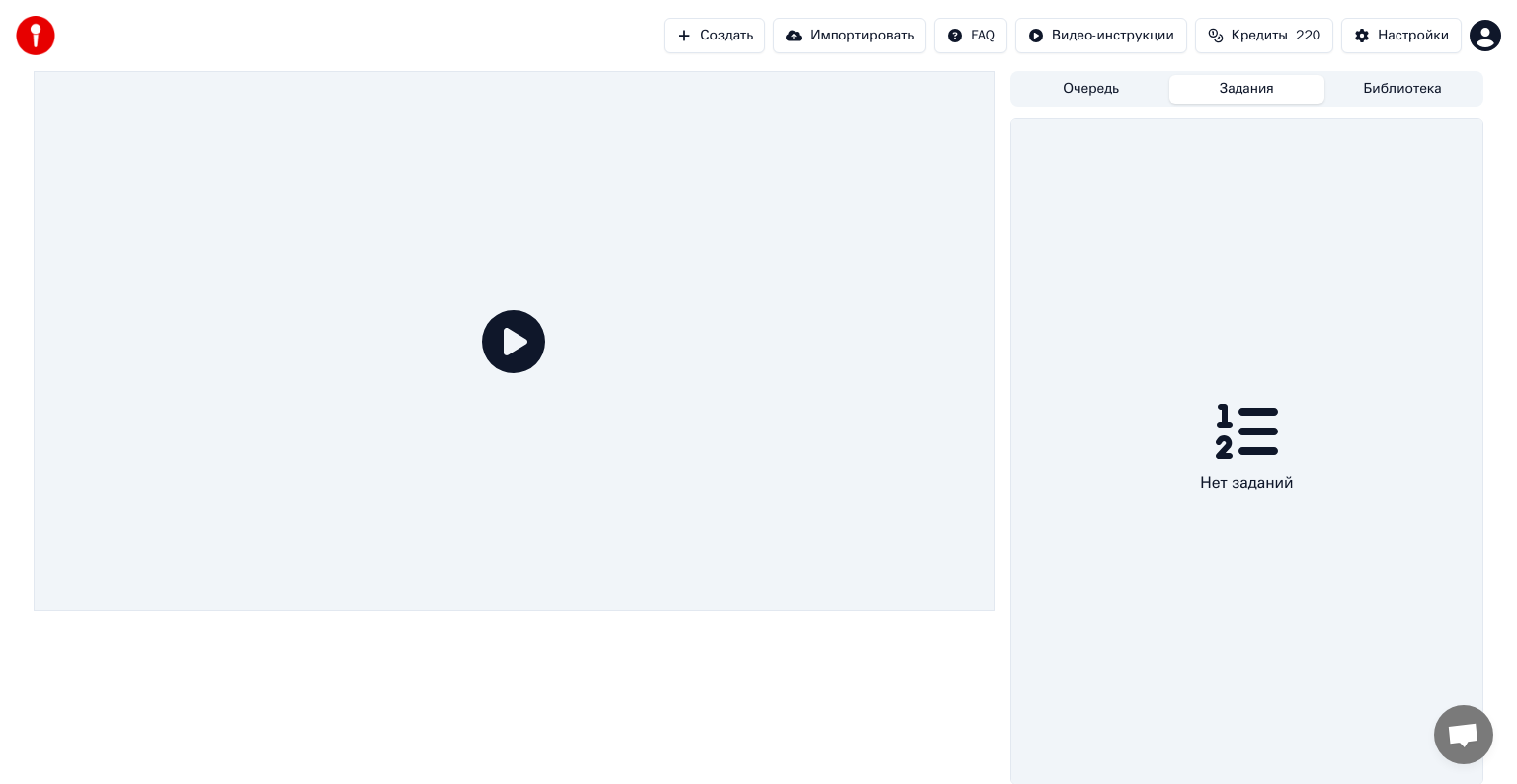 click at bounding box center (514, 341) 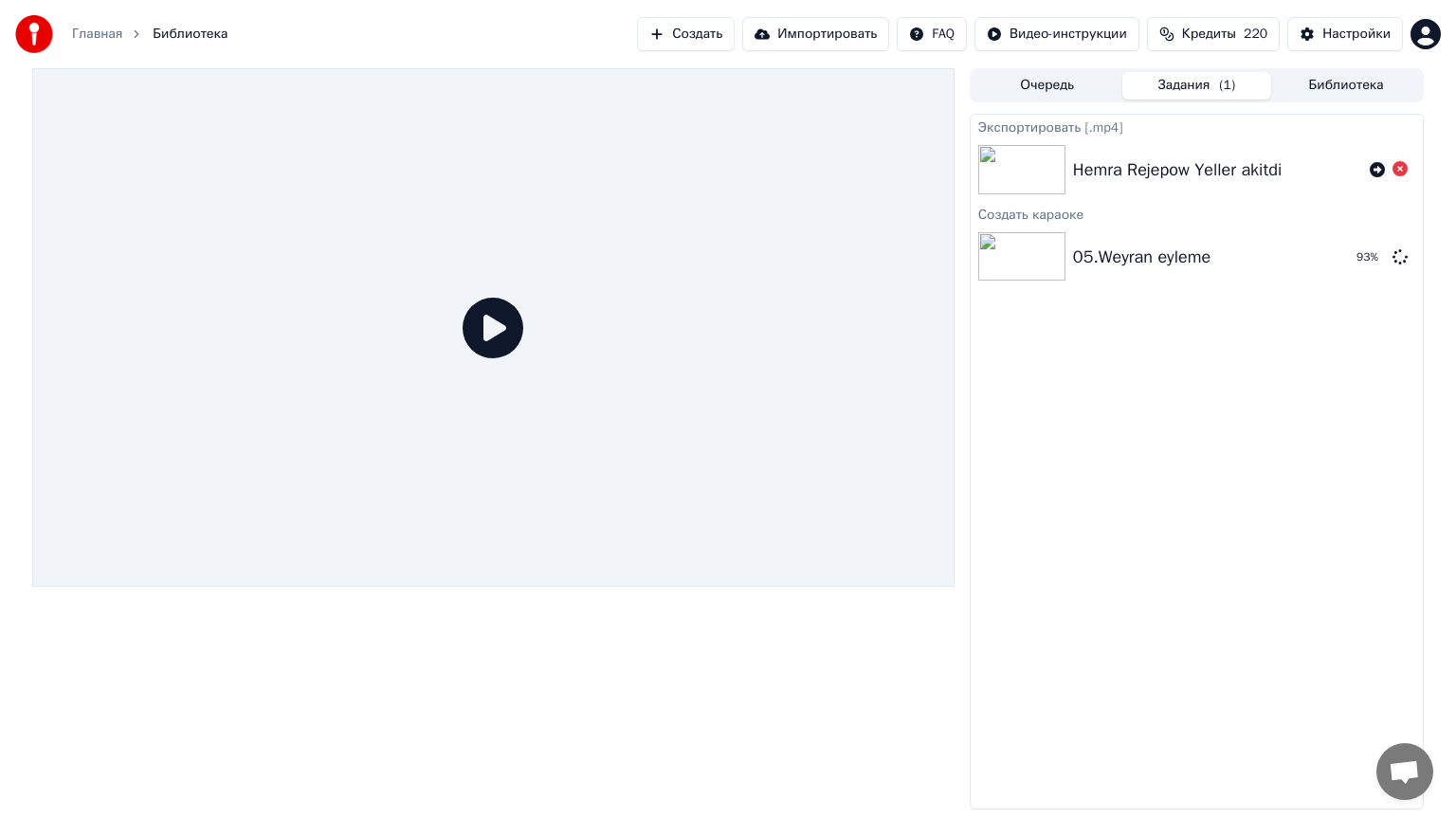 drag, startPoint x: 677, startPoint y: 442, endPoint x: 695, endPoint y: 411, distance: 35.846897 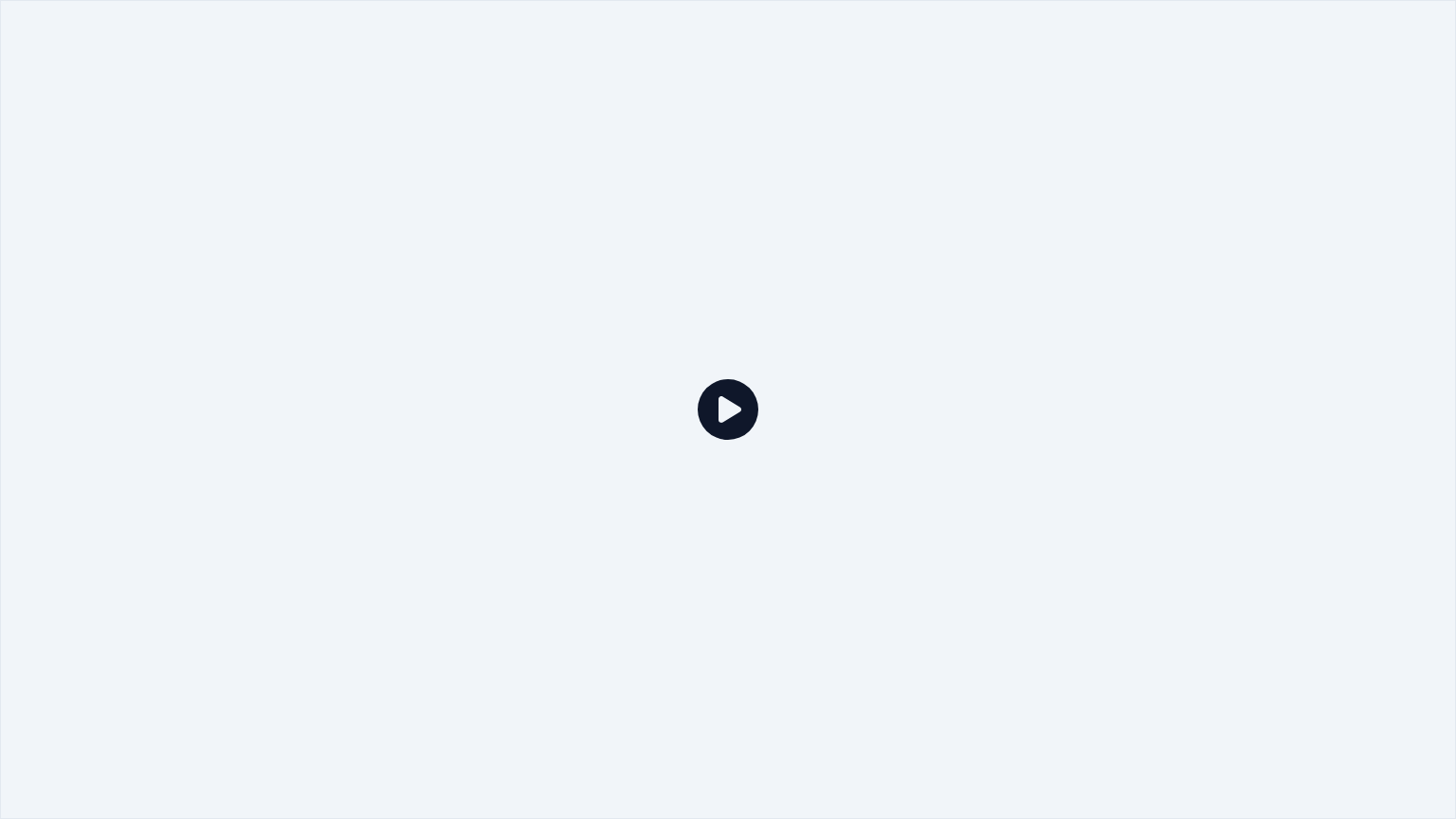 click at bounding box center (728, 410) 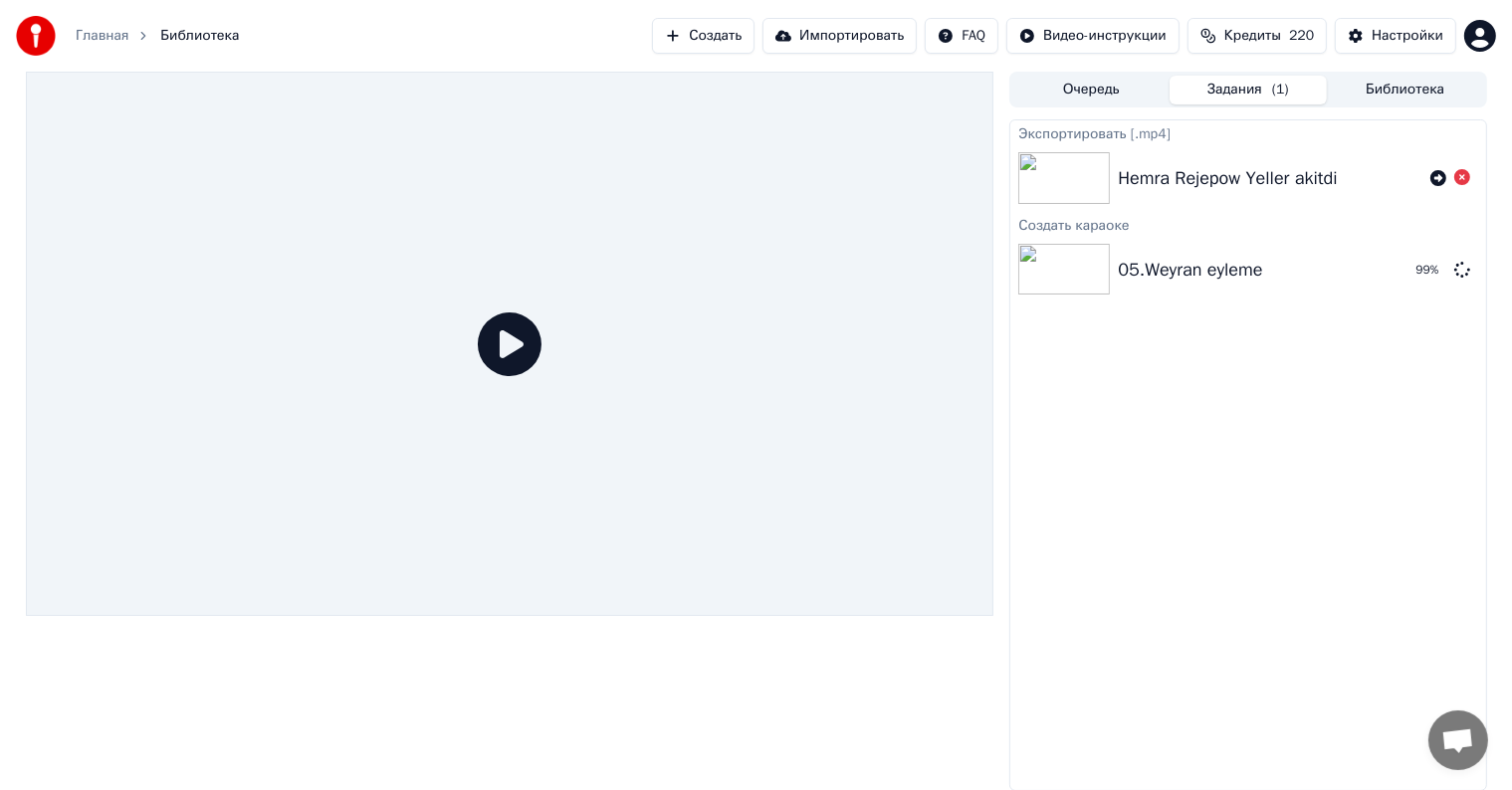 click 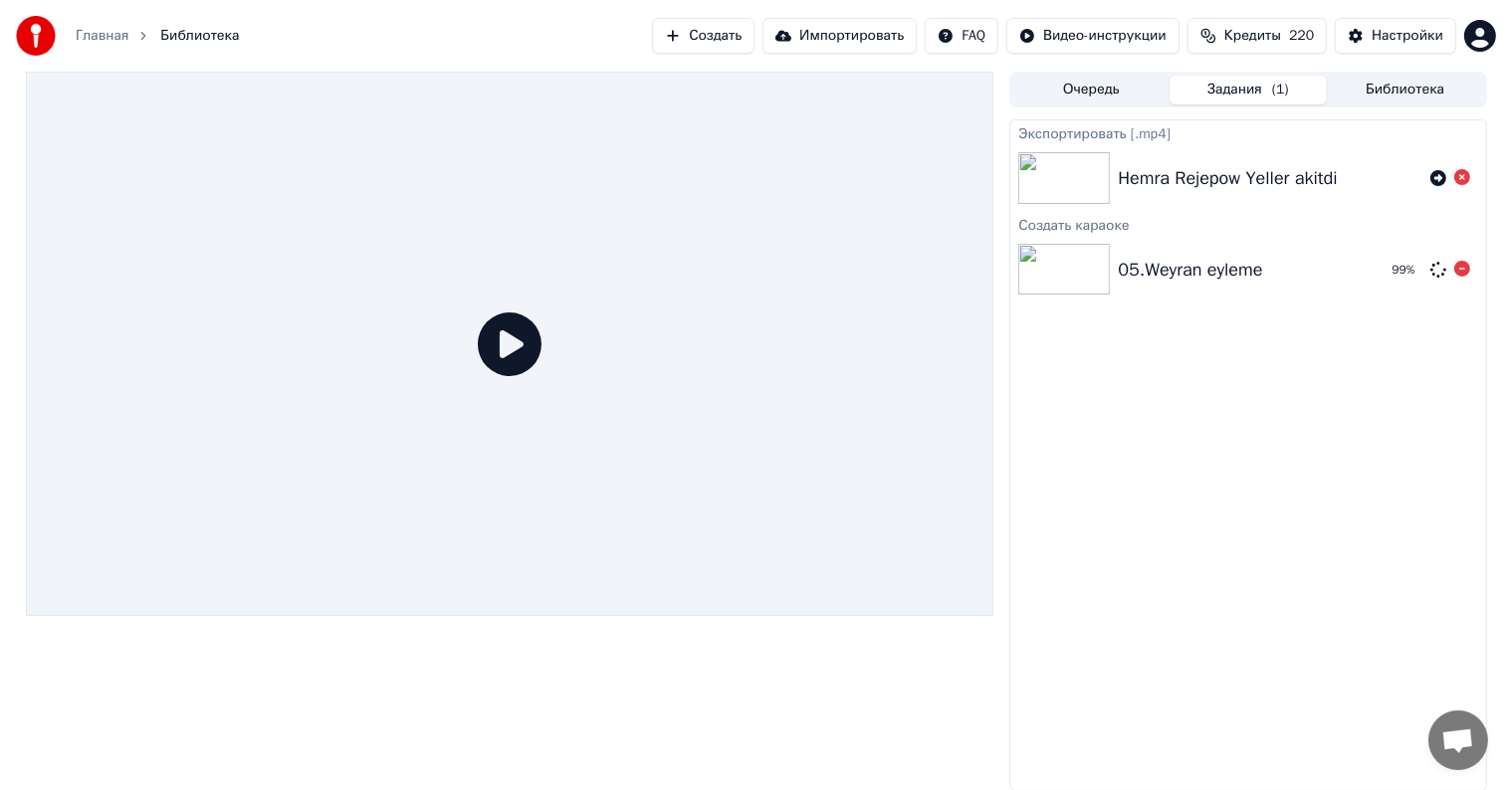 click on "99 %" at bounding box center (1427, 270) 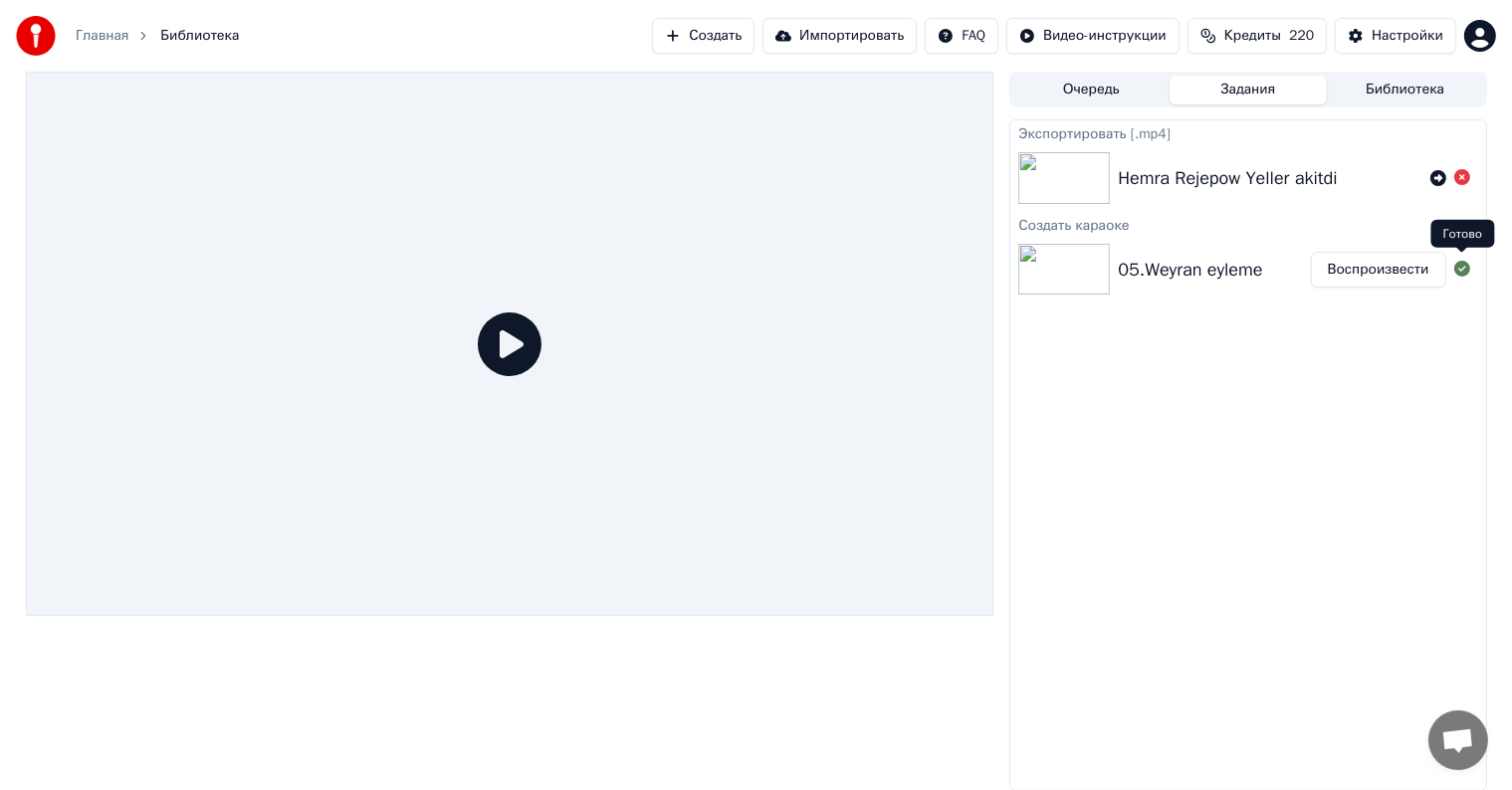 click 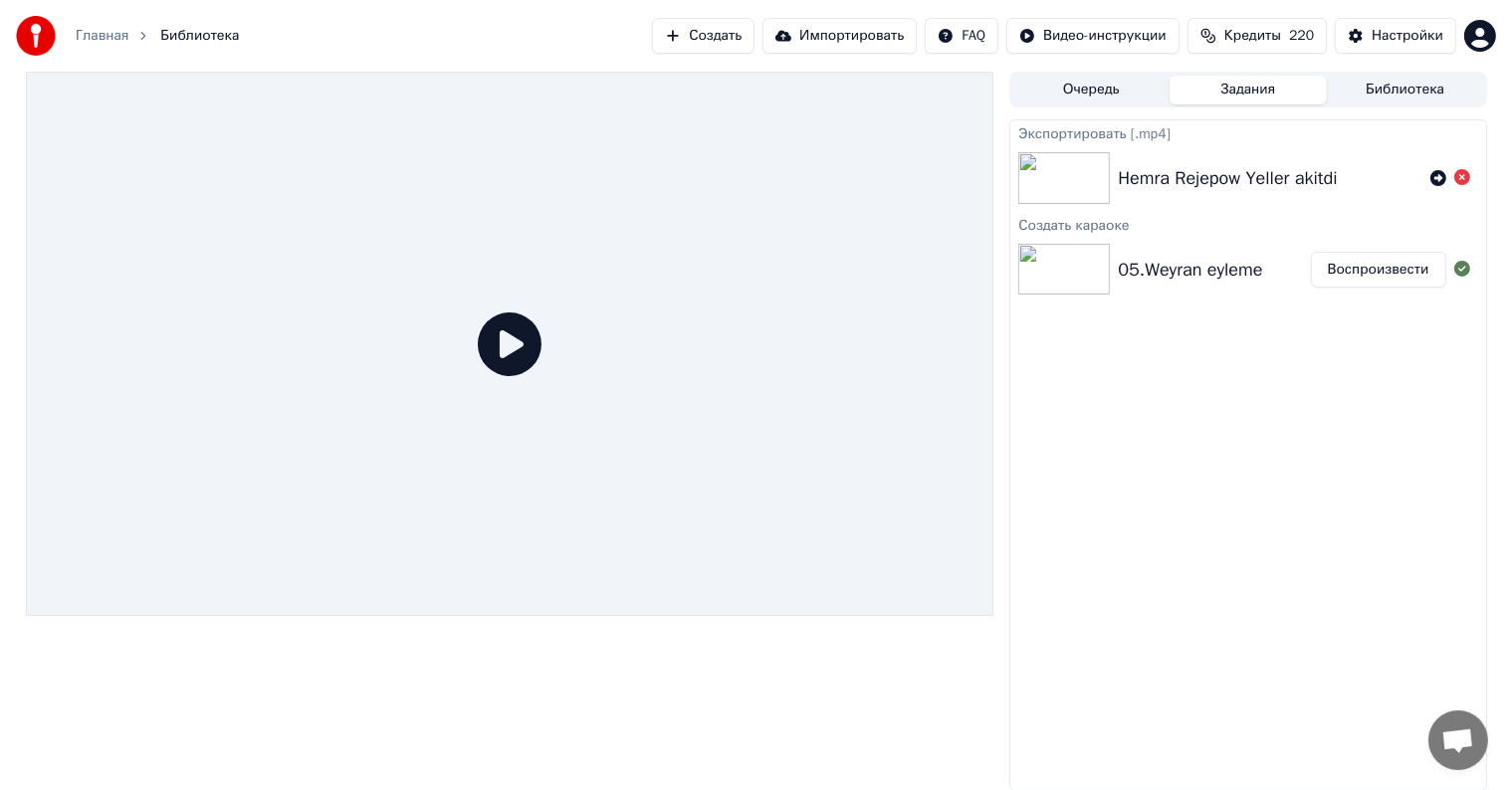 click on "05.Weyran eyleme" at bounding box center (1189, 270) 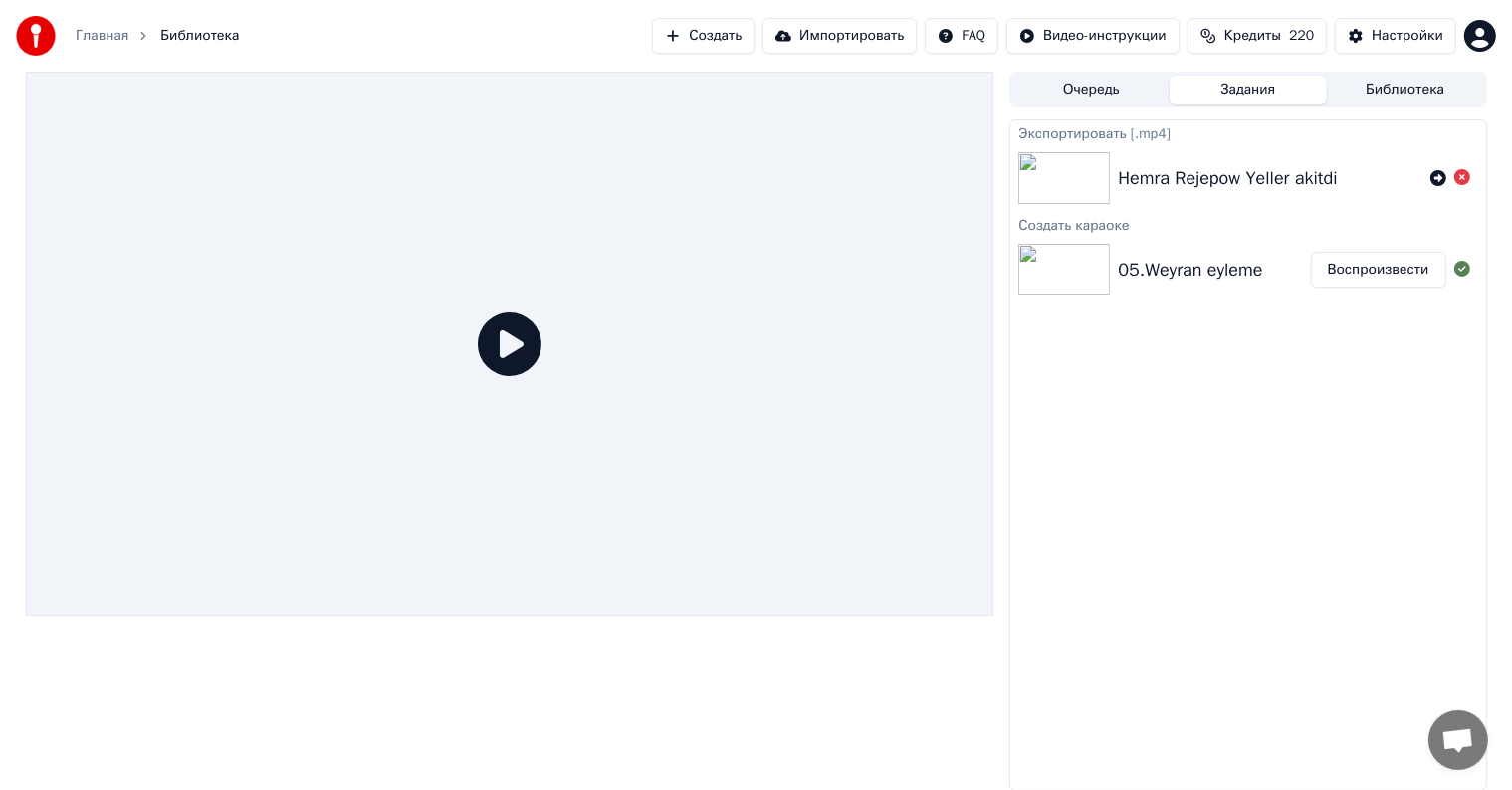 drag, startPoint x: 1087, startPoint y: 265, endPoint x: 1083, endPoint y: 255, distance: 10.77033 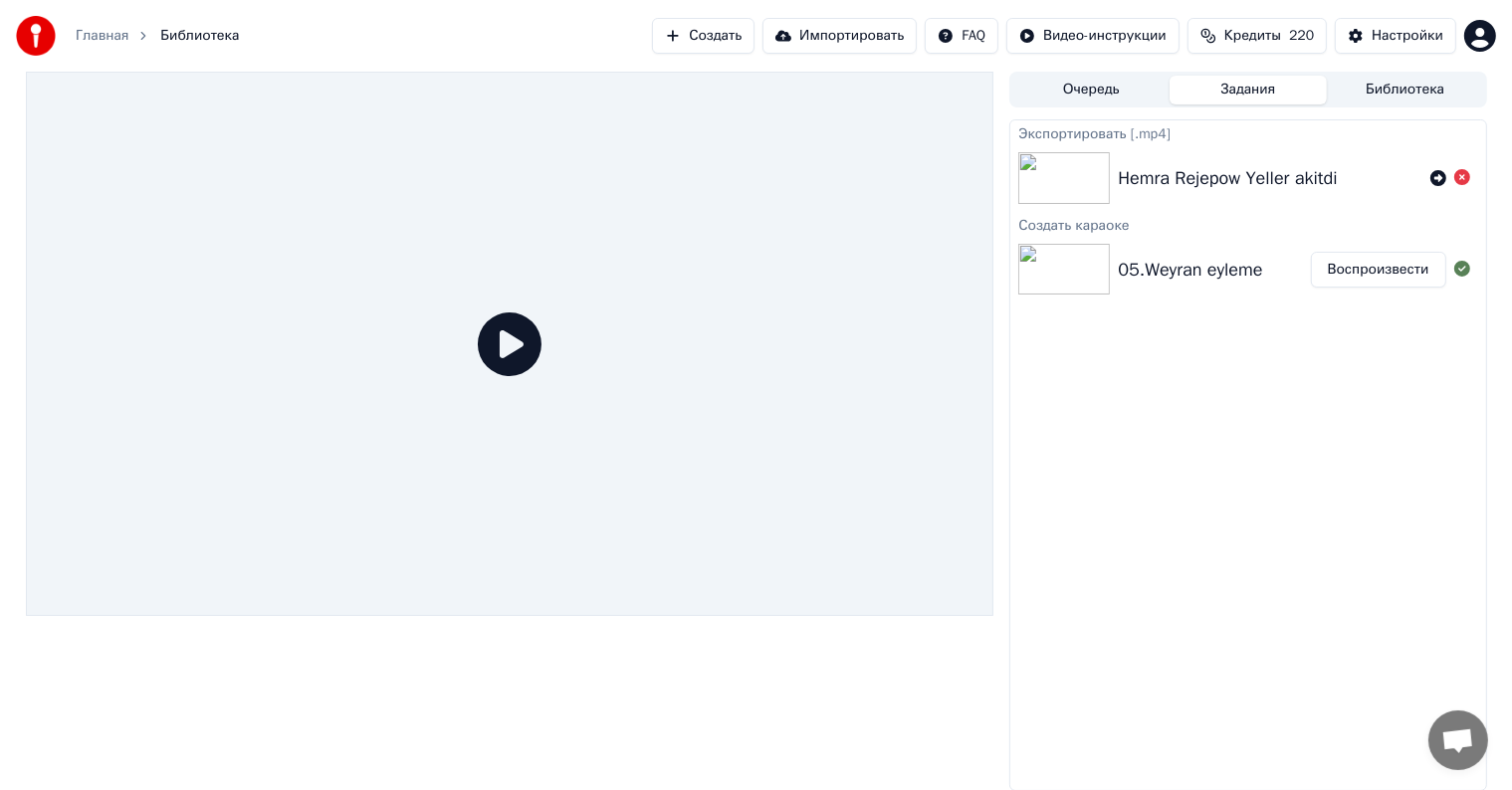 click on "05.Weyran eyleme" at bounding box center [1213, 270] 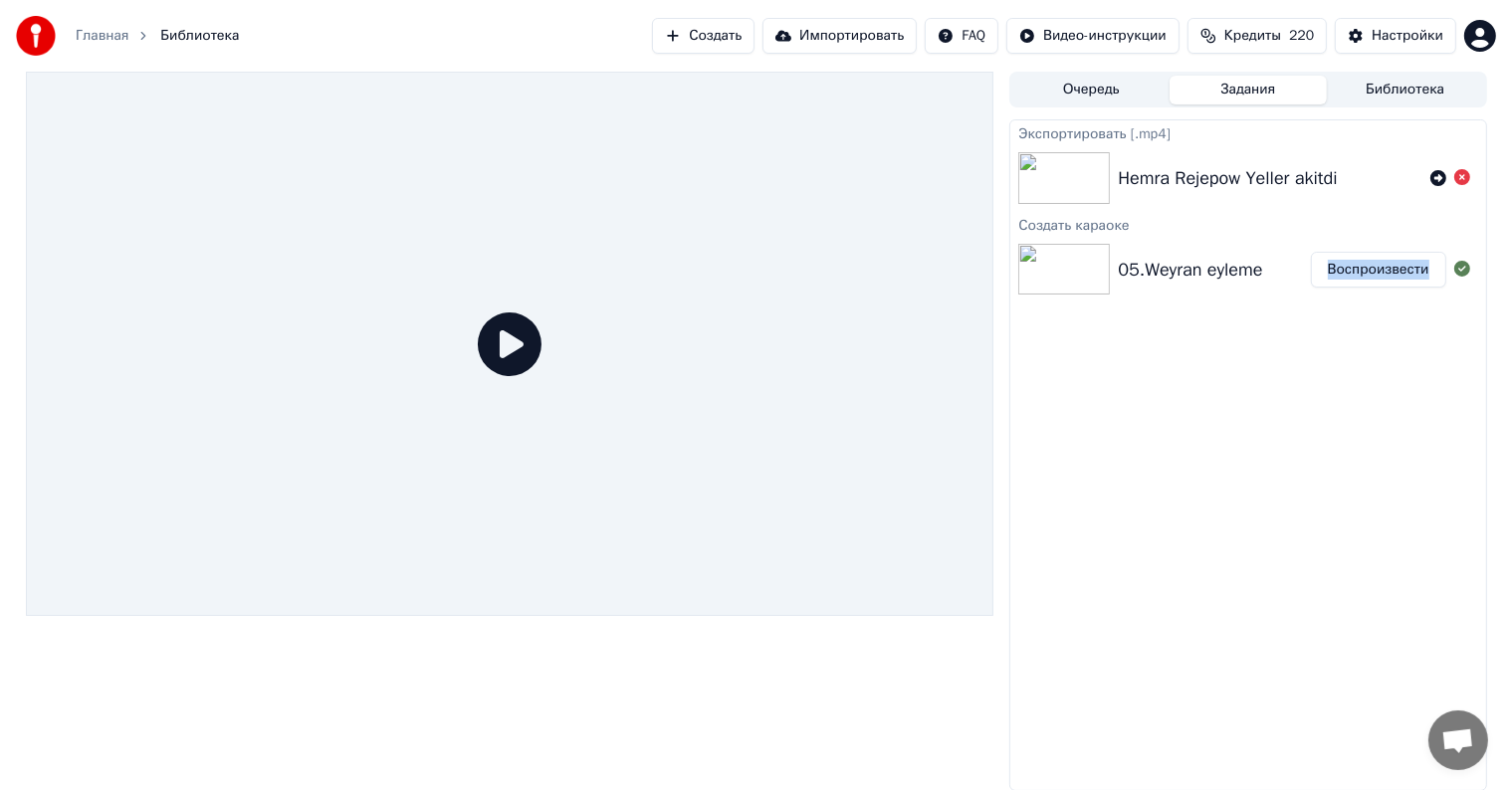 click on "05.Weyran eyleme" at bounding box center (1213, 270) 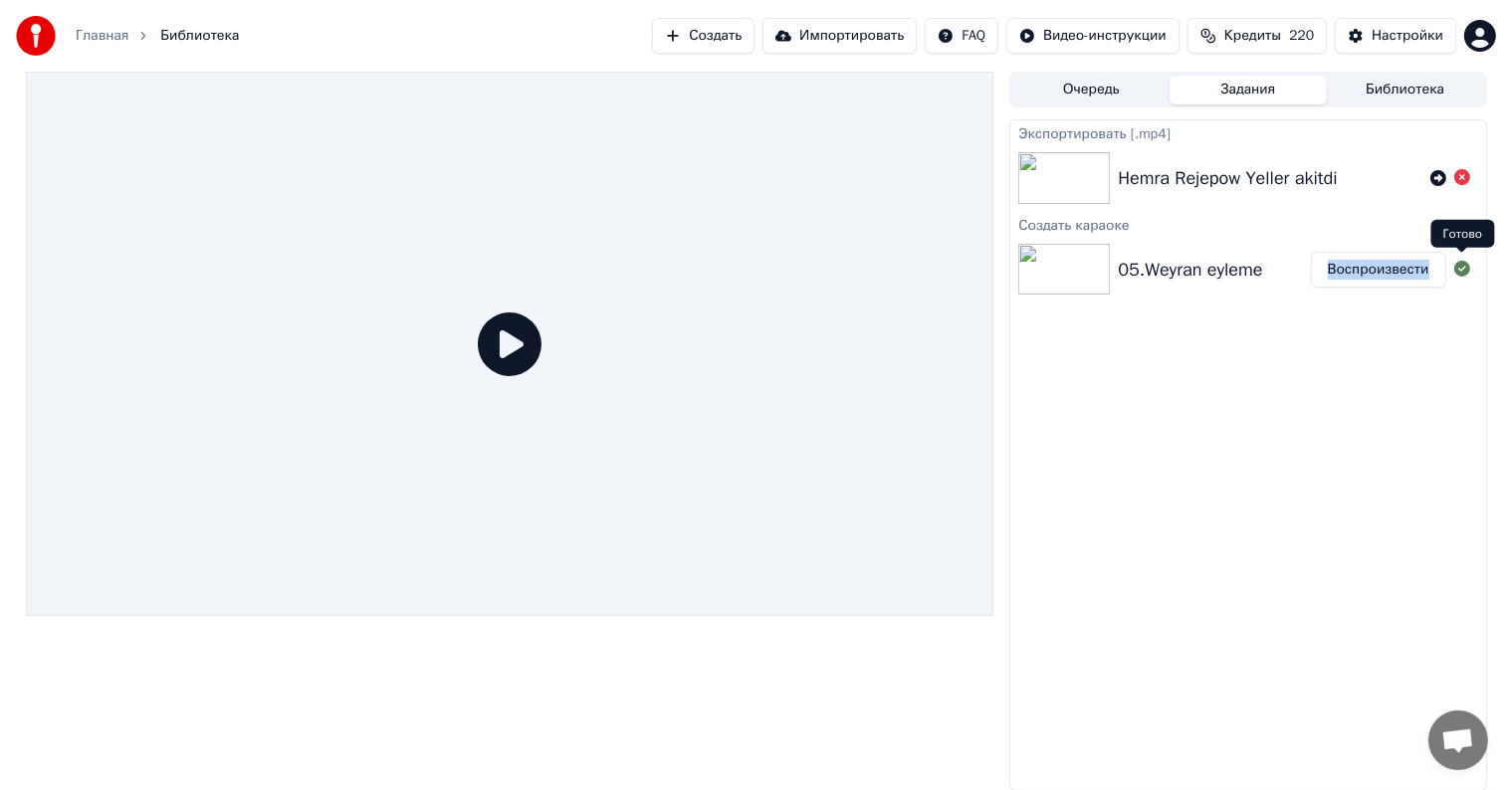 click 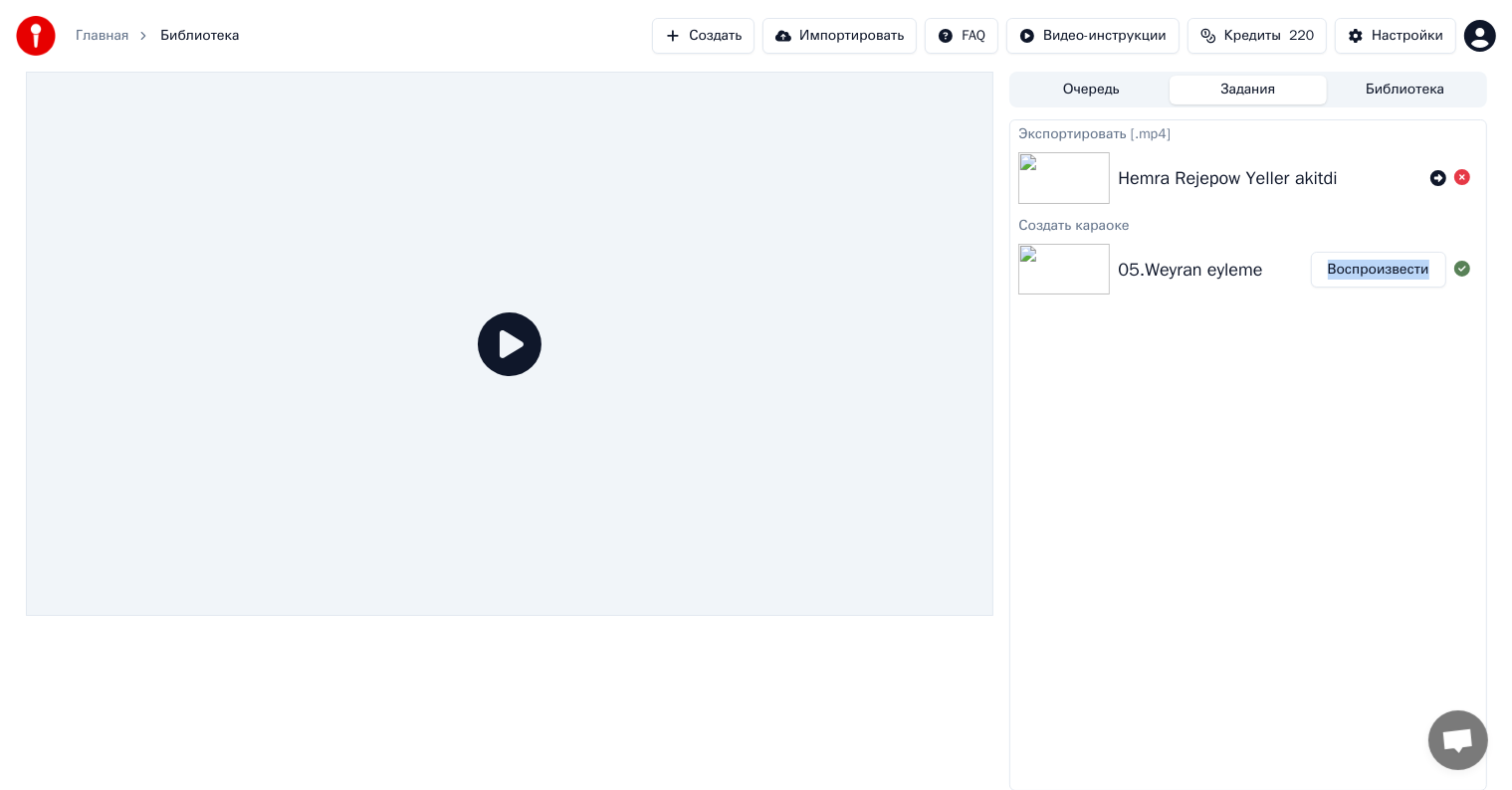 click 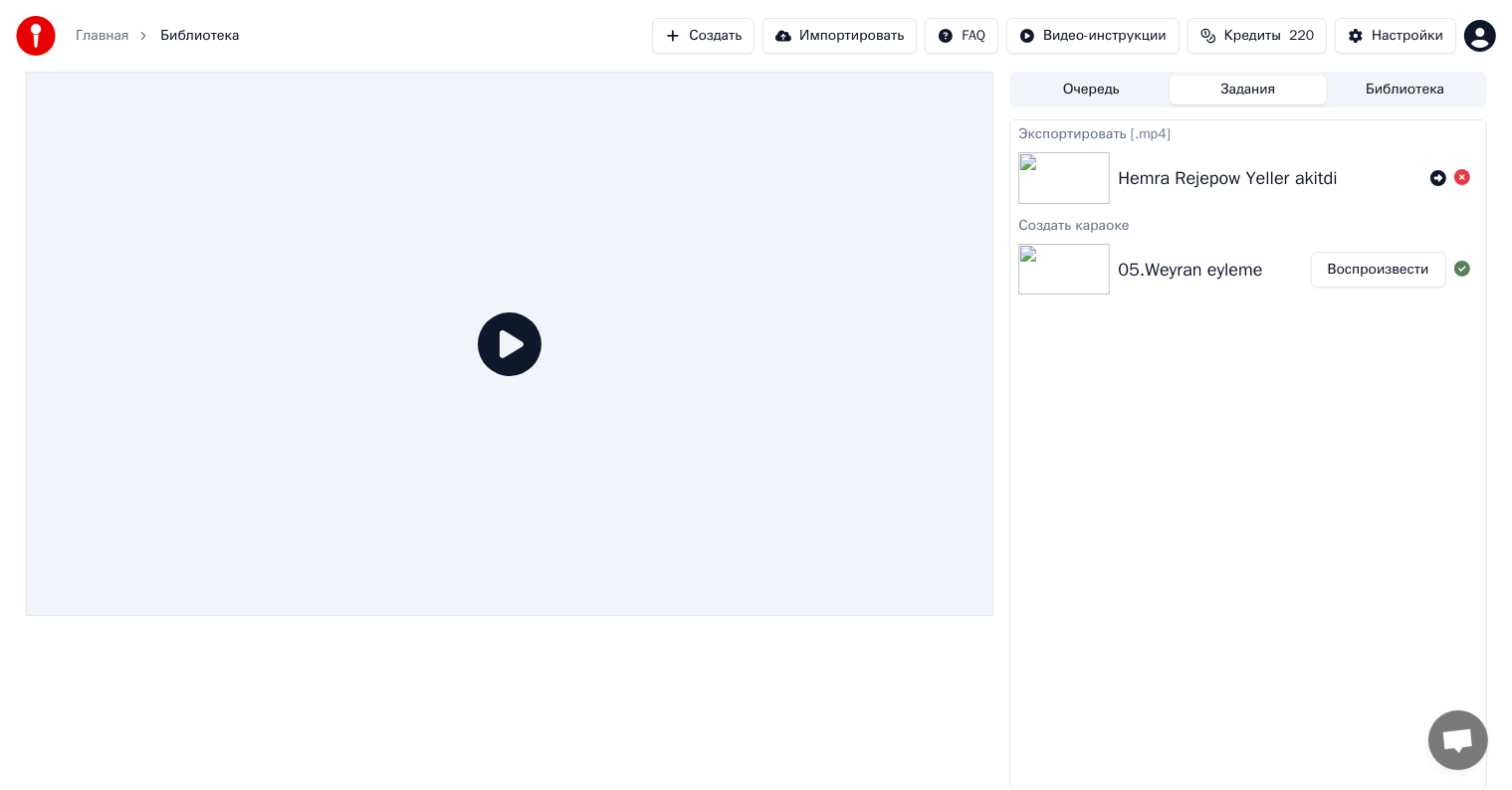 click on "05.Weyran eyleme" at bounding box center [1213, 270] 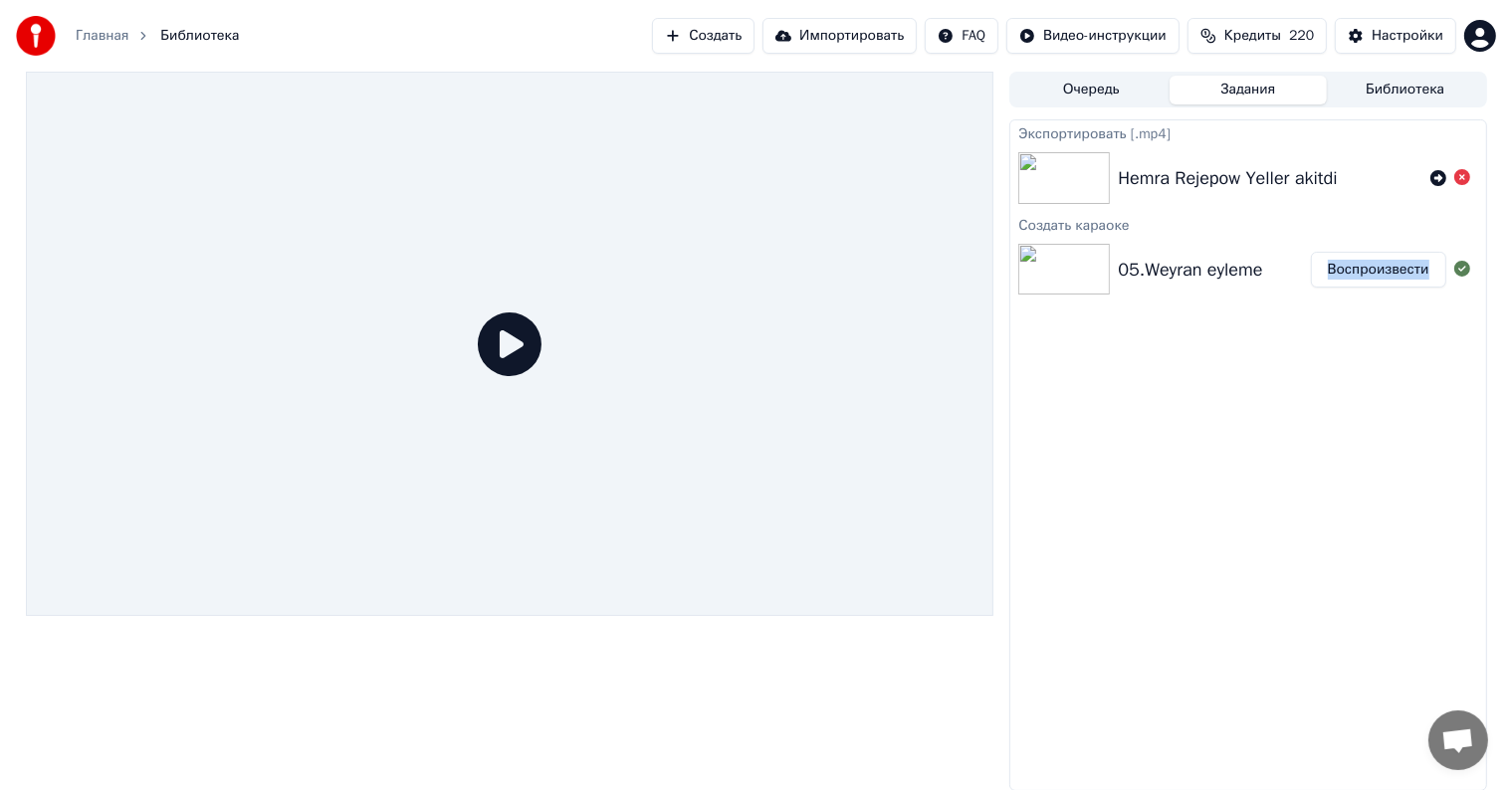 click on "05.Weyran eyleme" at bounding box center [1213, 270] 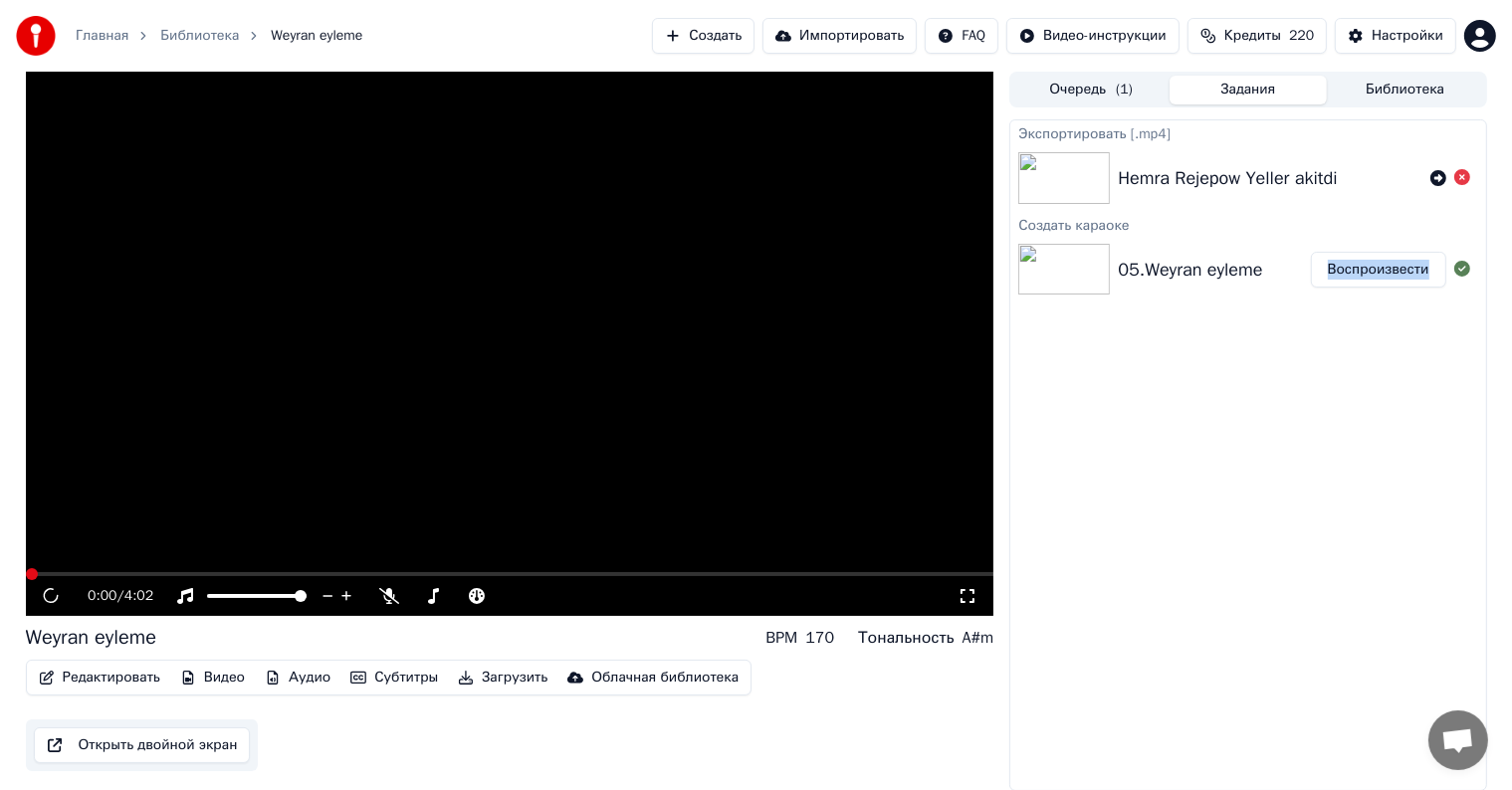 click on "Воспроизвести" at bounding box center [1379, 270] 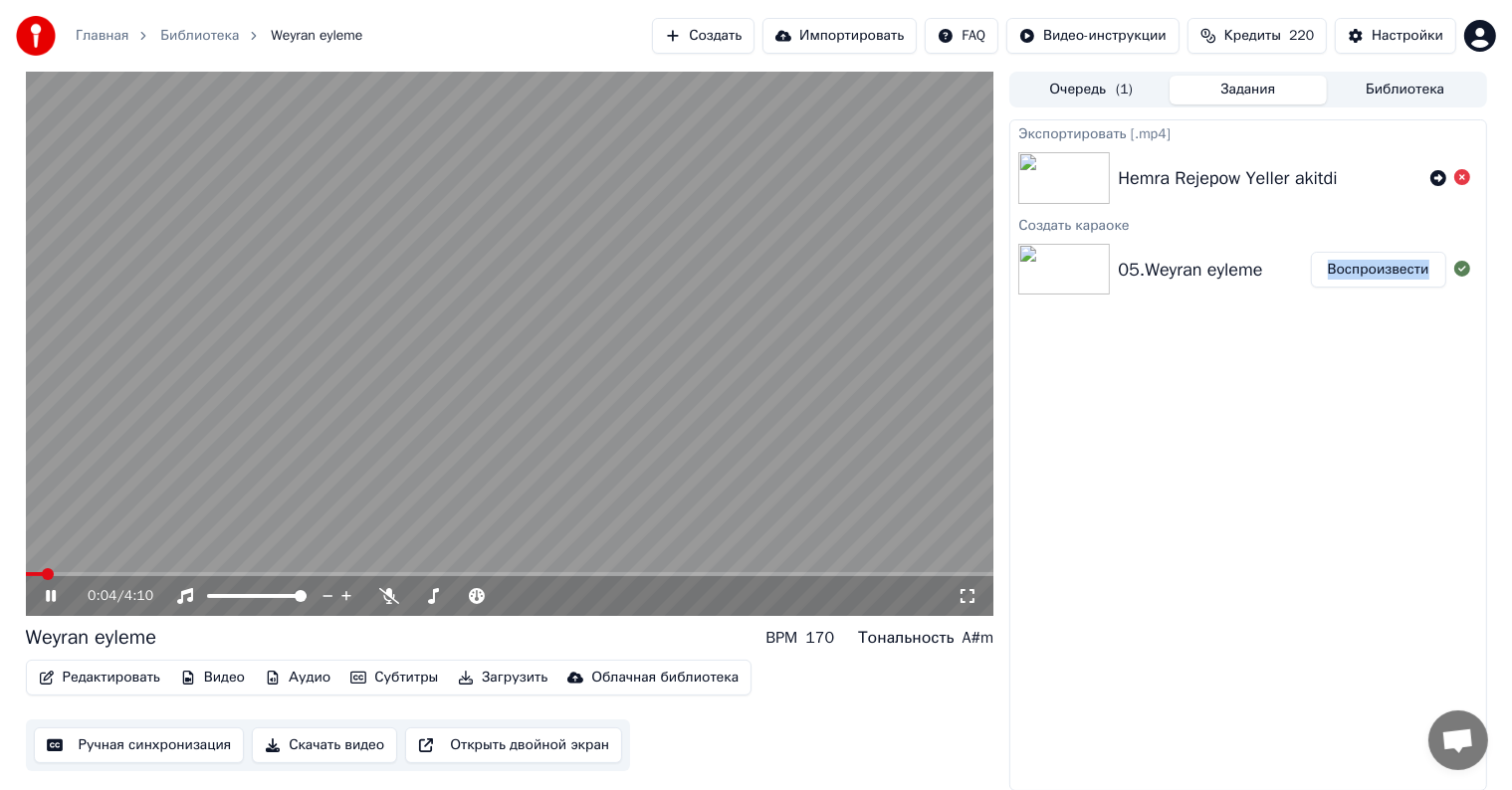 scroll, scrollTop: 0, scrollLeft: 0, axis: both 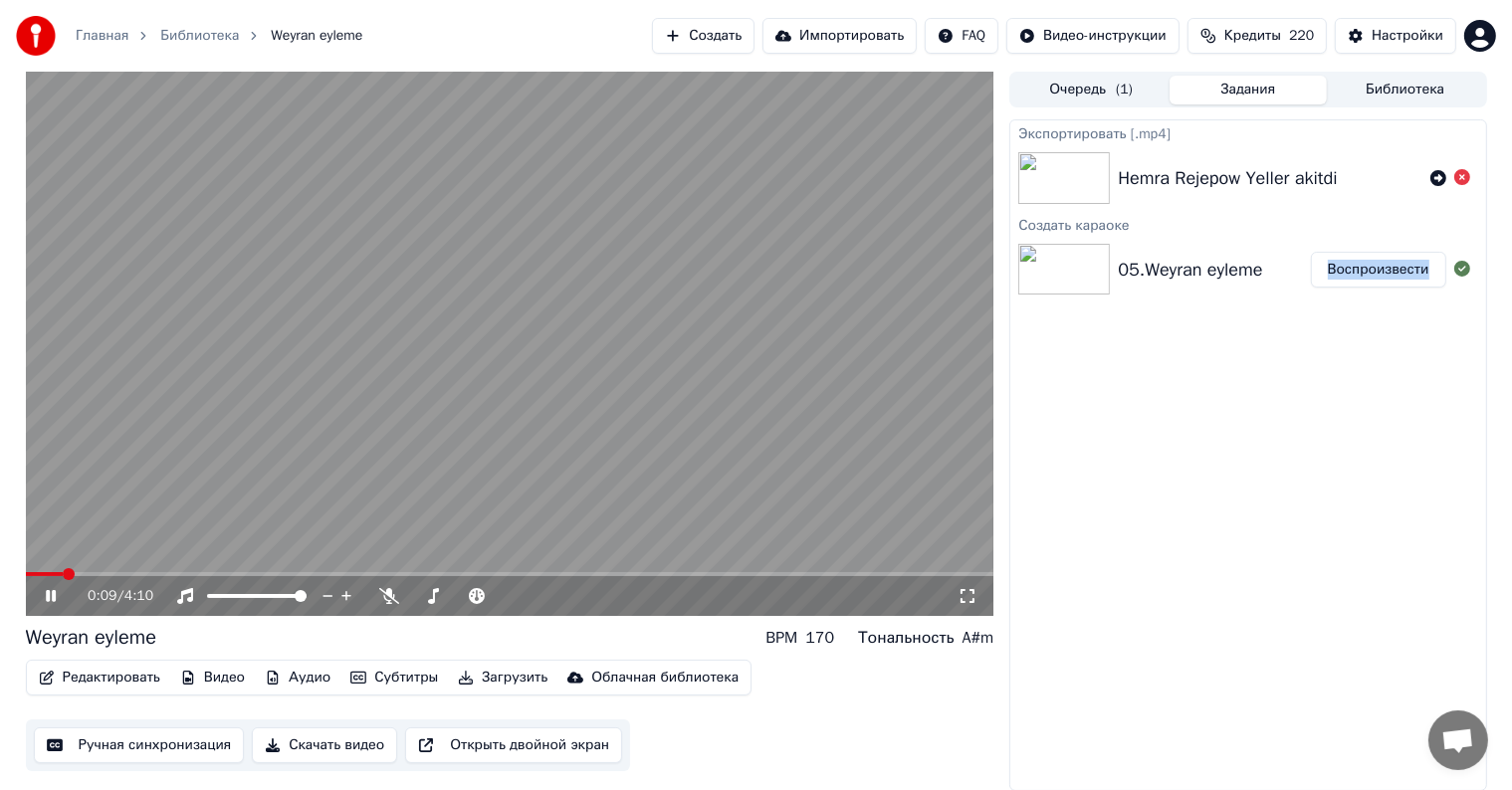 click at bounding box center [510, 343] 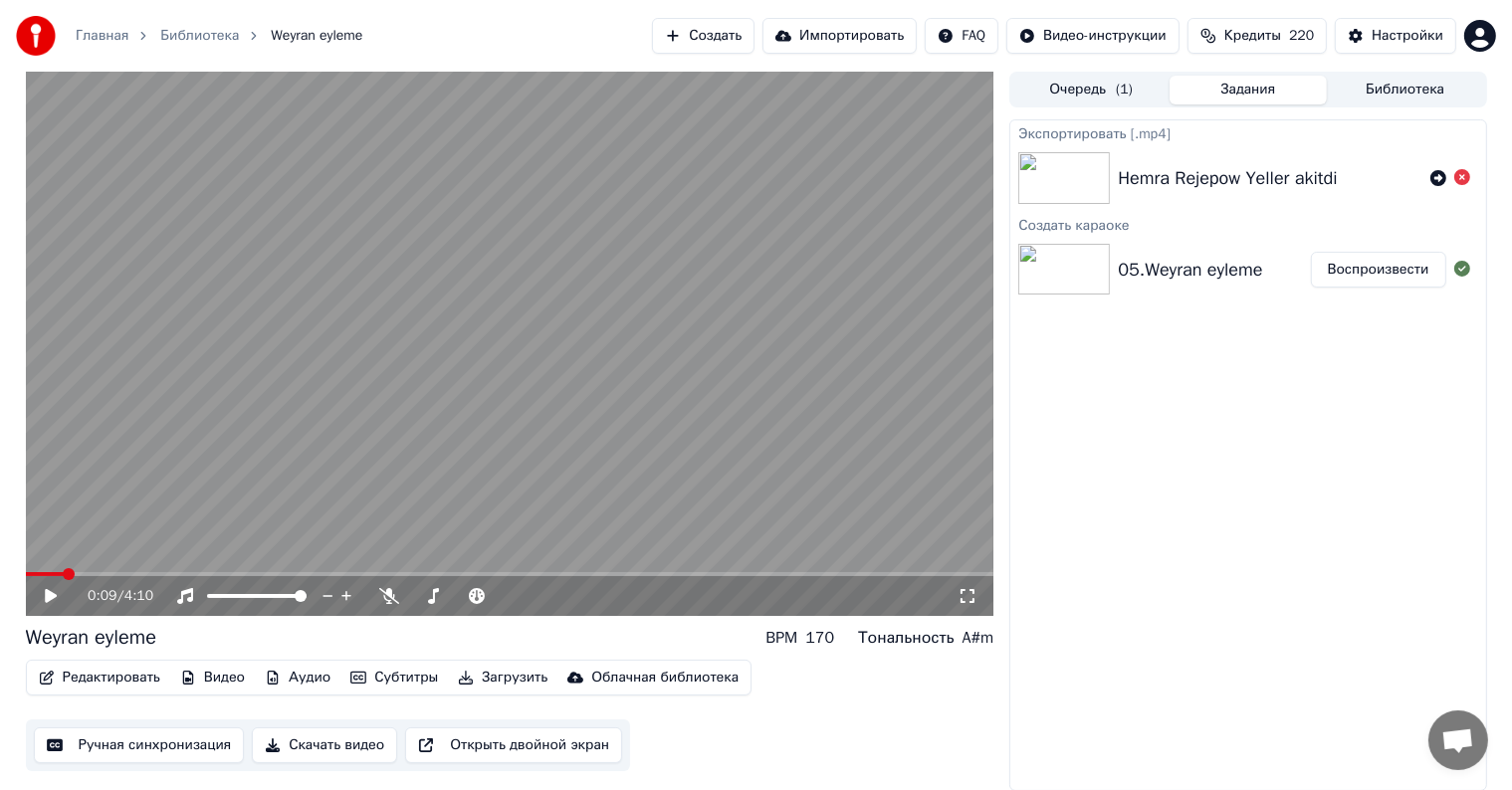 click on "Экспортировать [.mp4] [FIRST] [LAST] Yeller akitdi Создать караоке 05.Weyran eyleme Воспроизвести" at bounding box center [1247, 455] 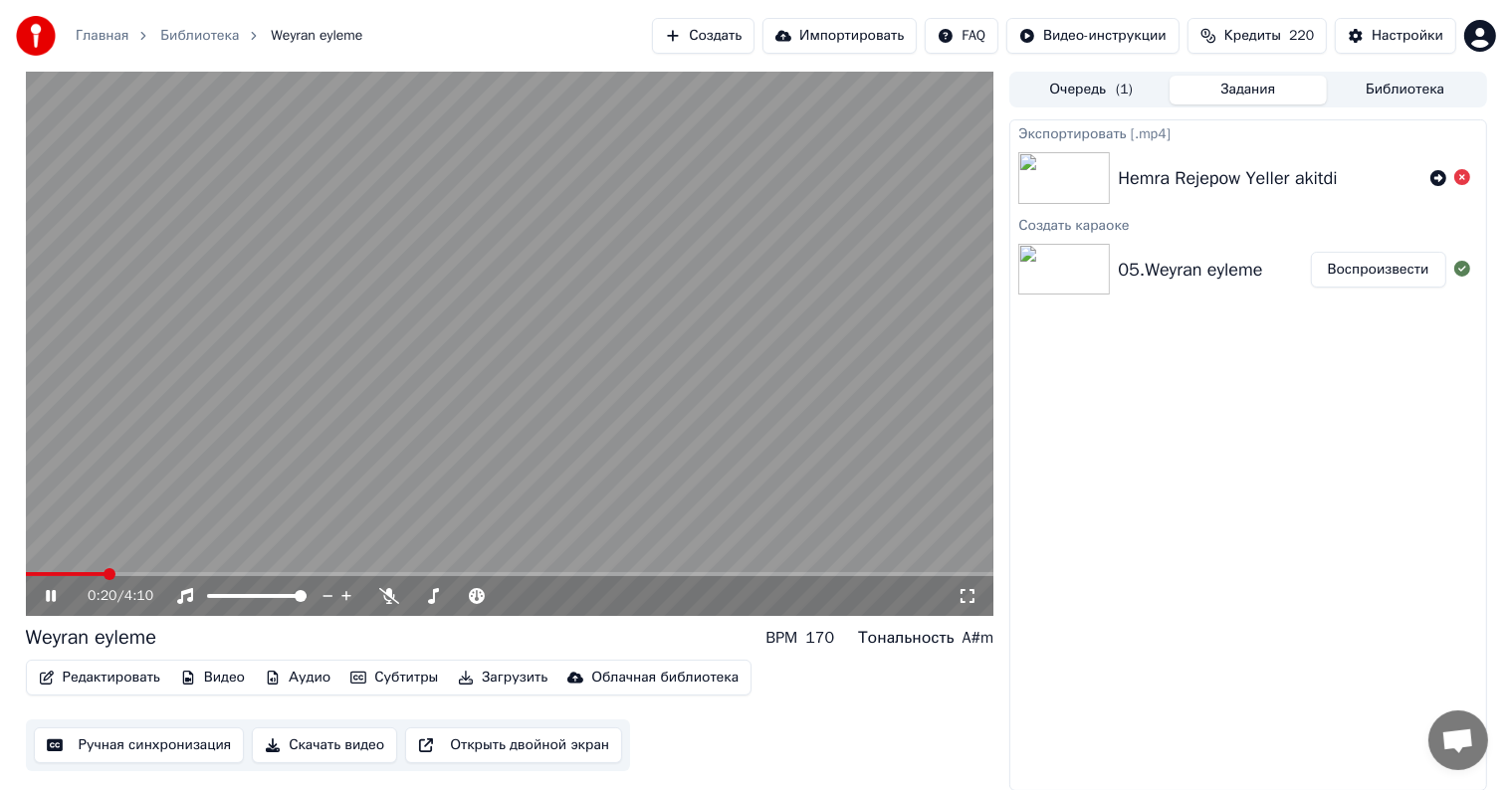 click at bounding box center [510, 343] 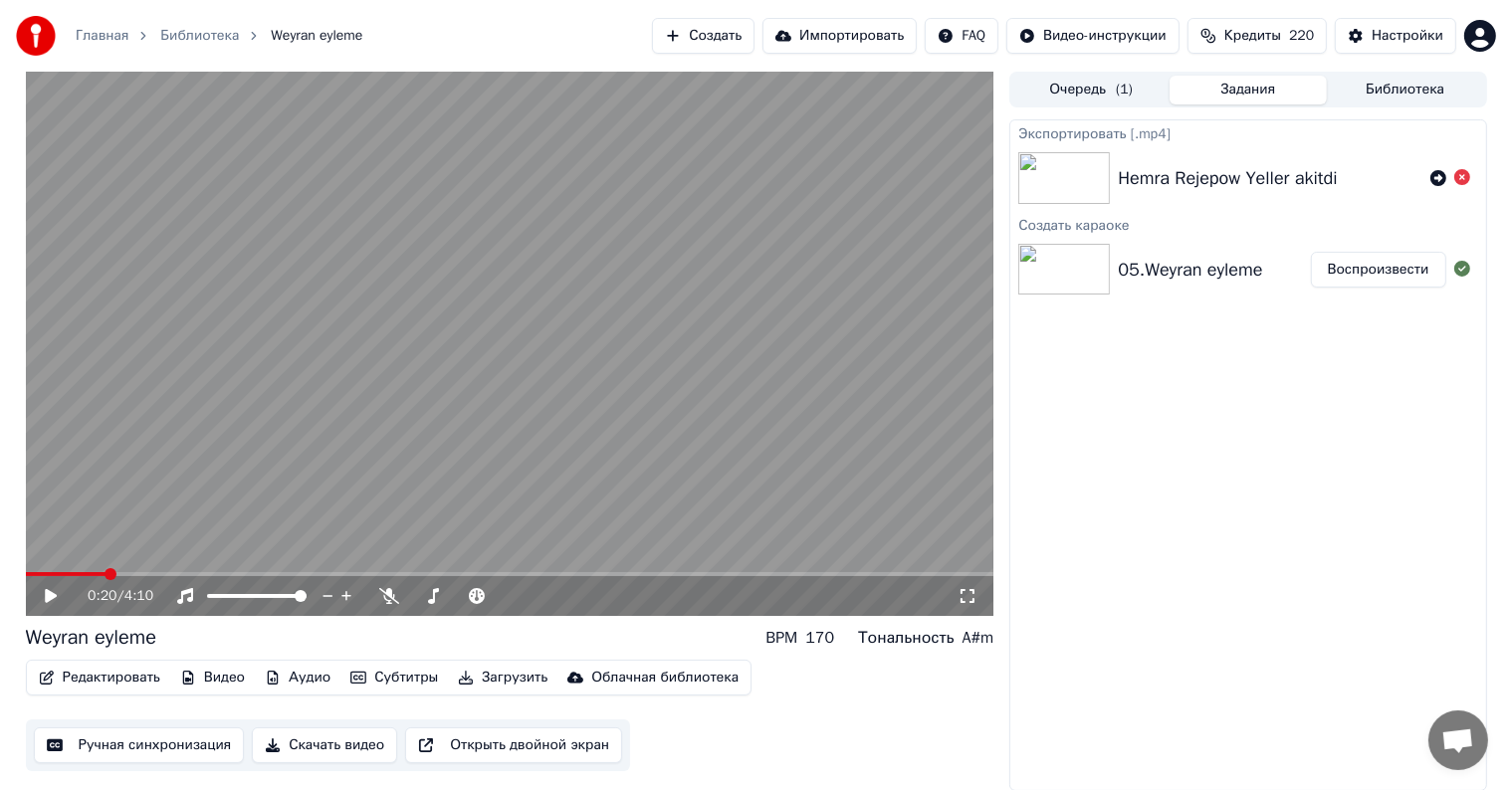 click on "Экспортировать [.mp4] [FIRST] [LAST] Yeller akitdi Создать караоке 05.Weyran eyleme Воспроизвести" at bounding box center [1247, 455] 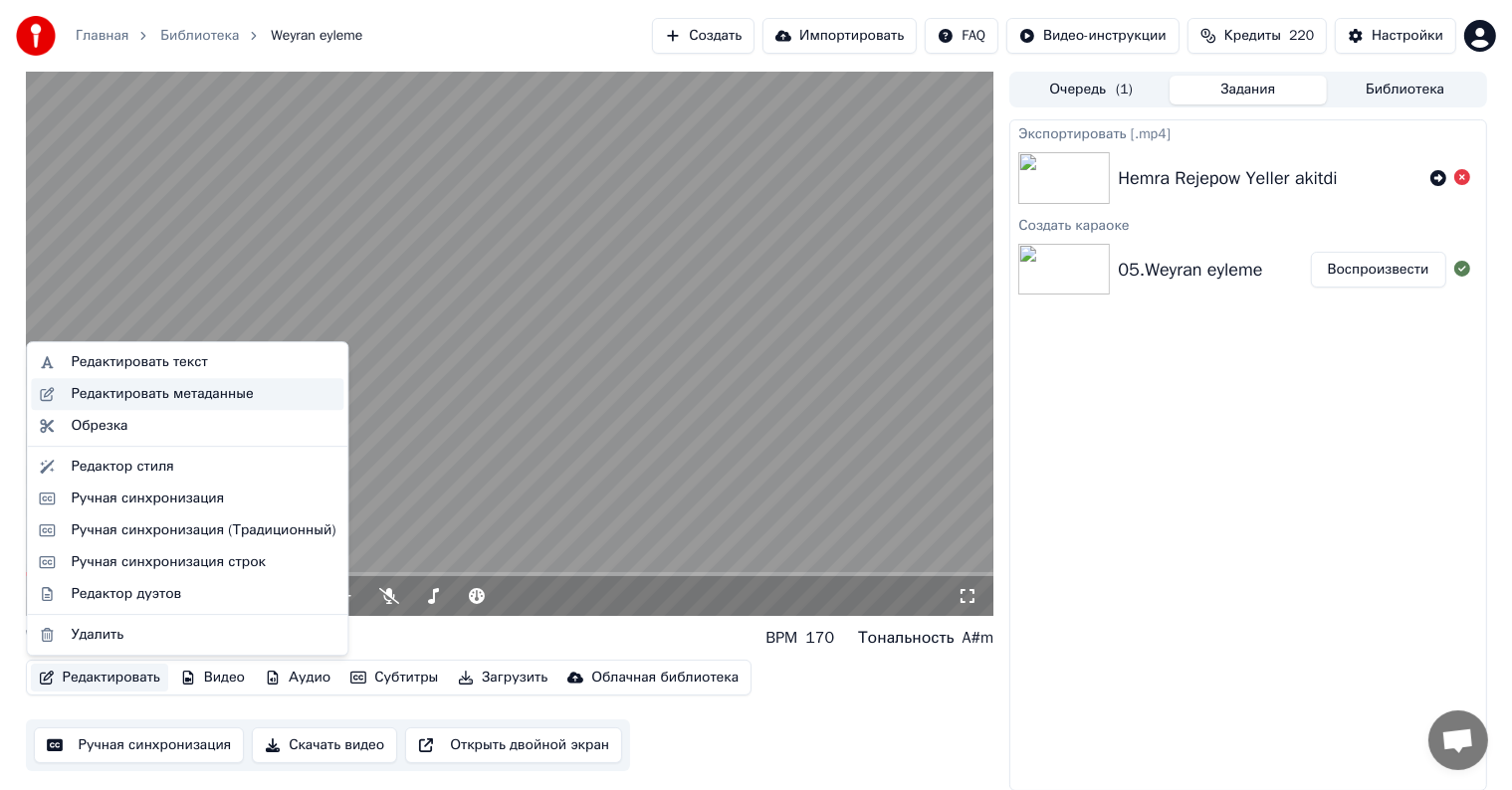 click on "Редактировать метаданные" at bounding box center (161, 394) 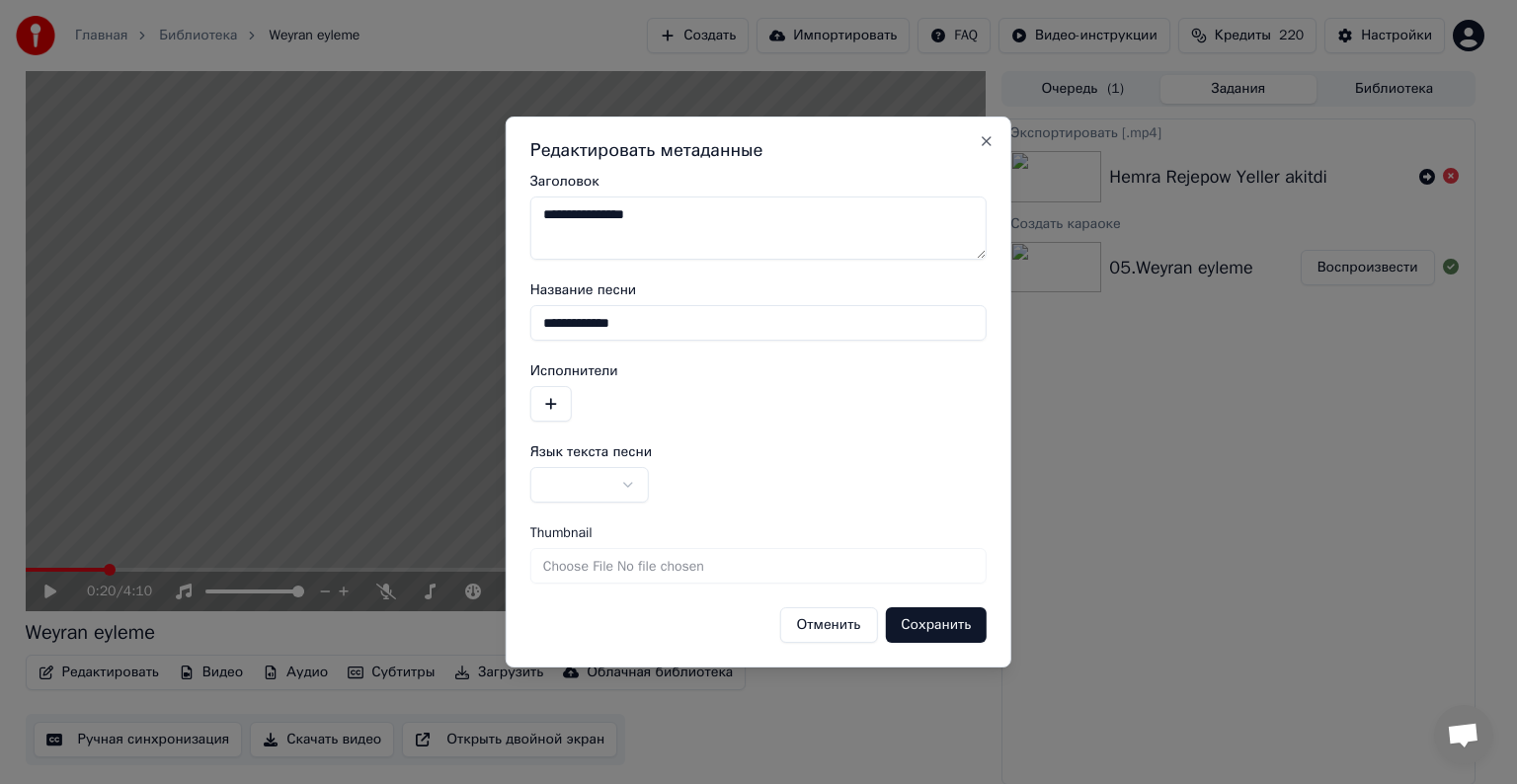 click on "**********" at bounding box center (758, 228) 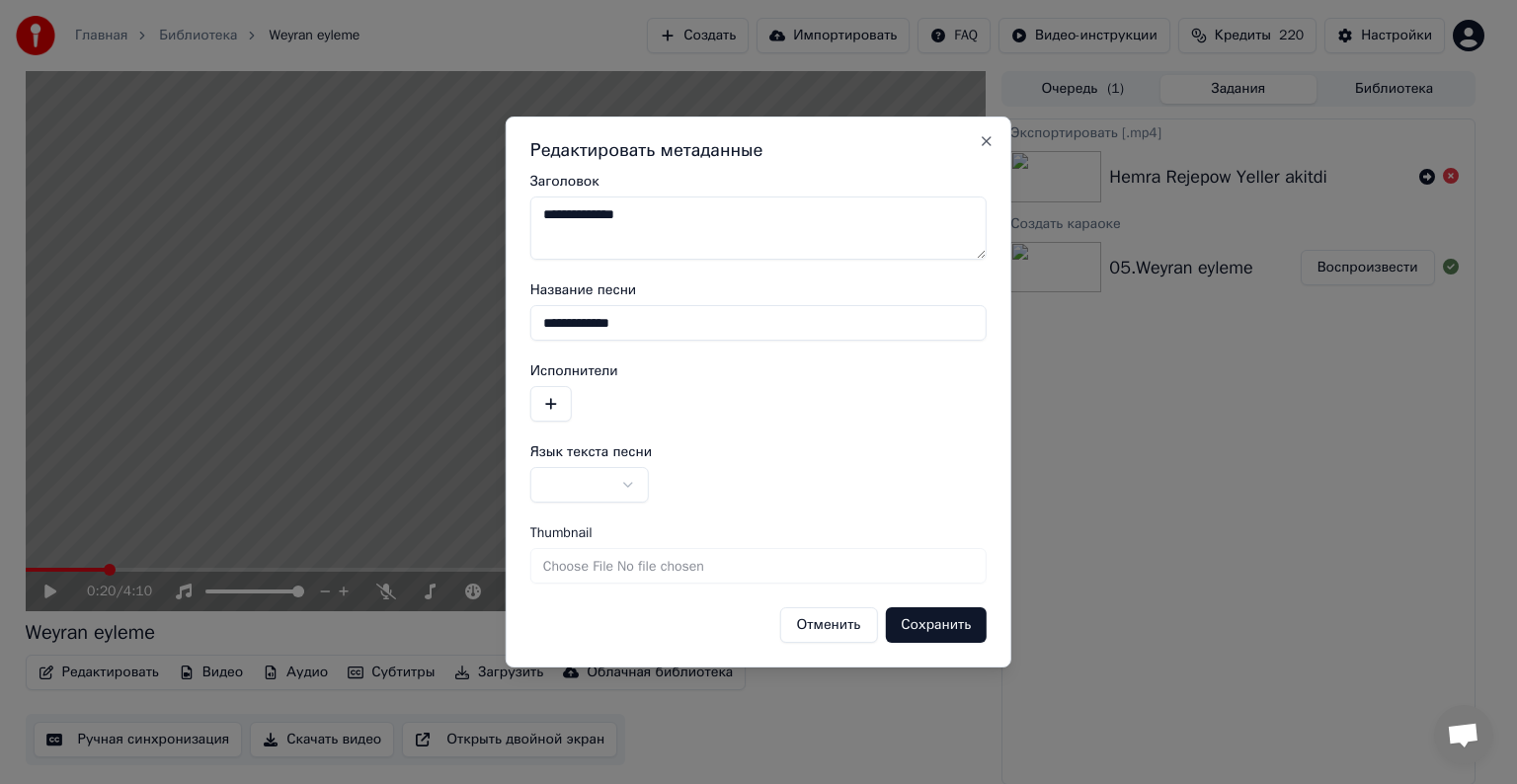 click on "**********" at bounding box center [758, 228] 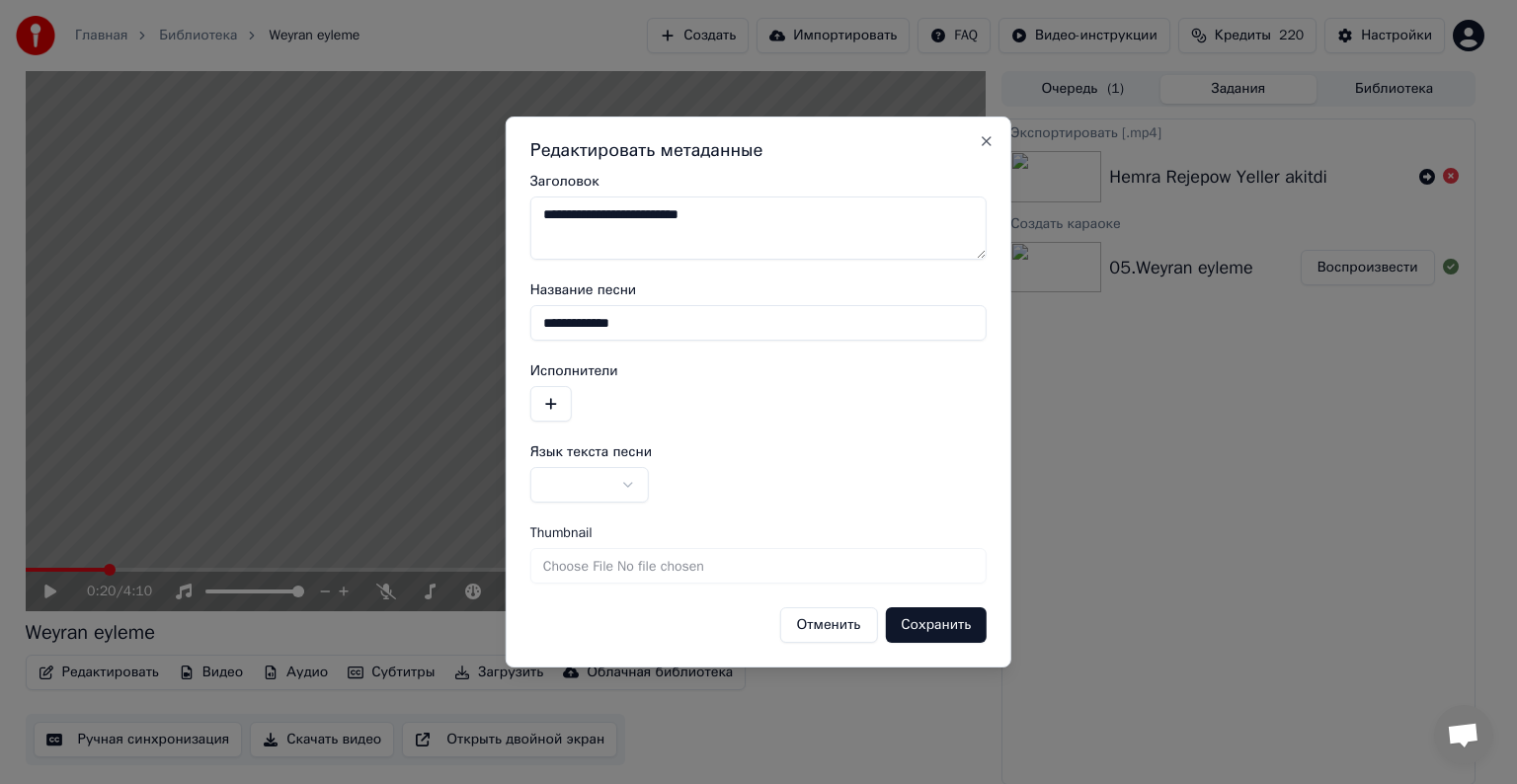 type on "**********" 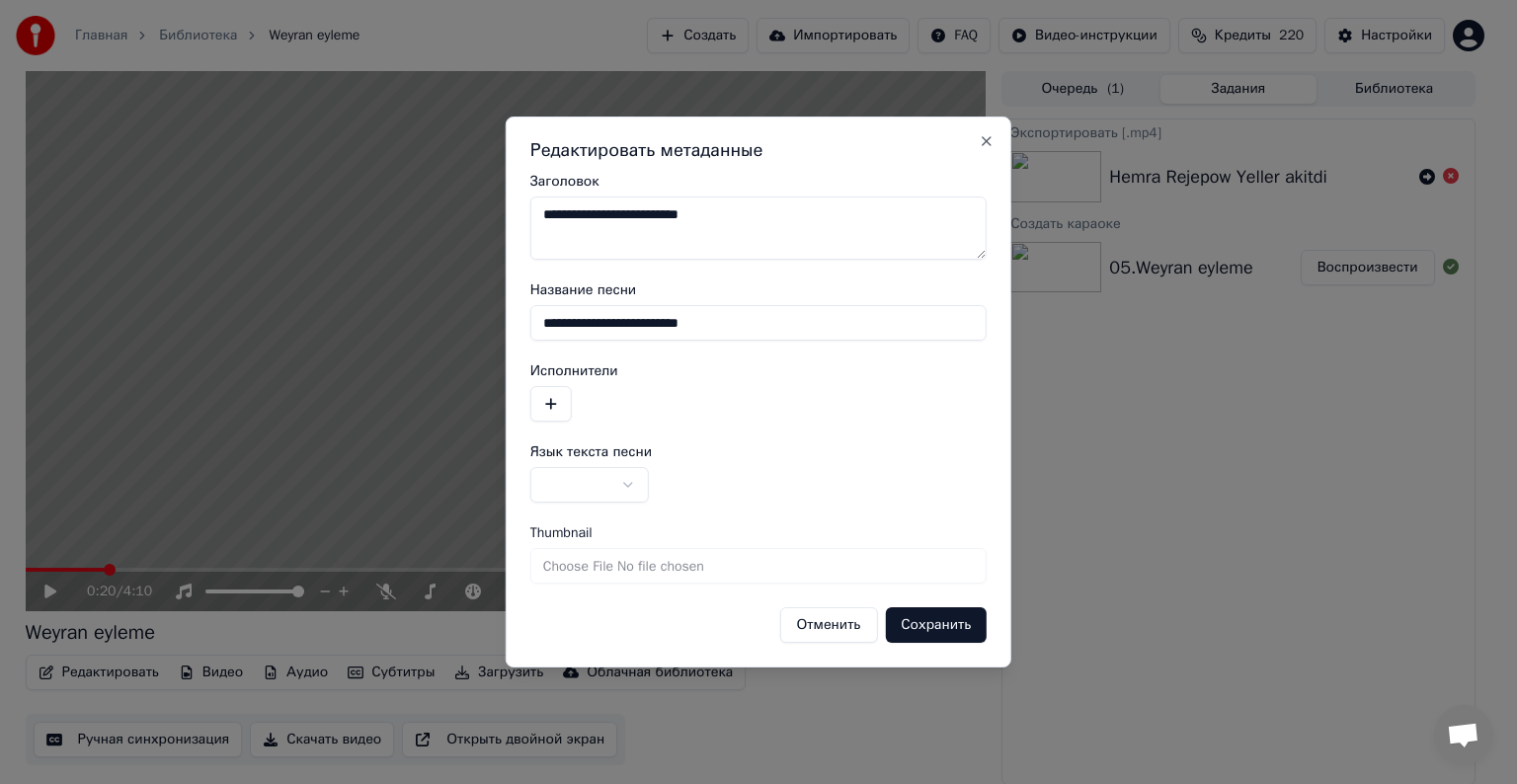 type on "**********" 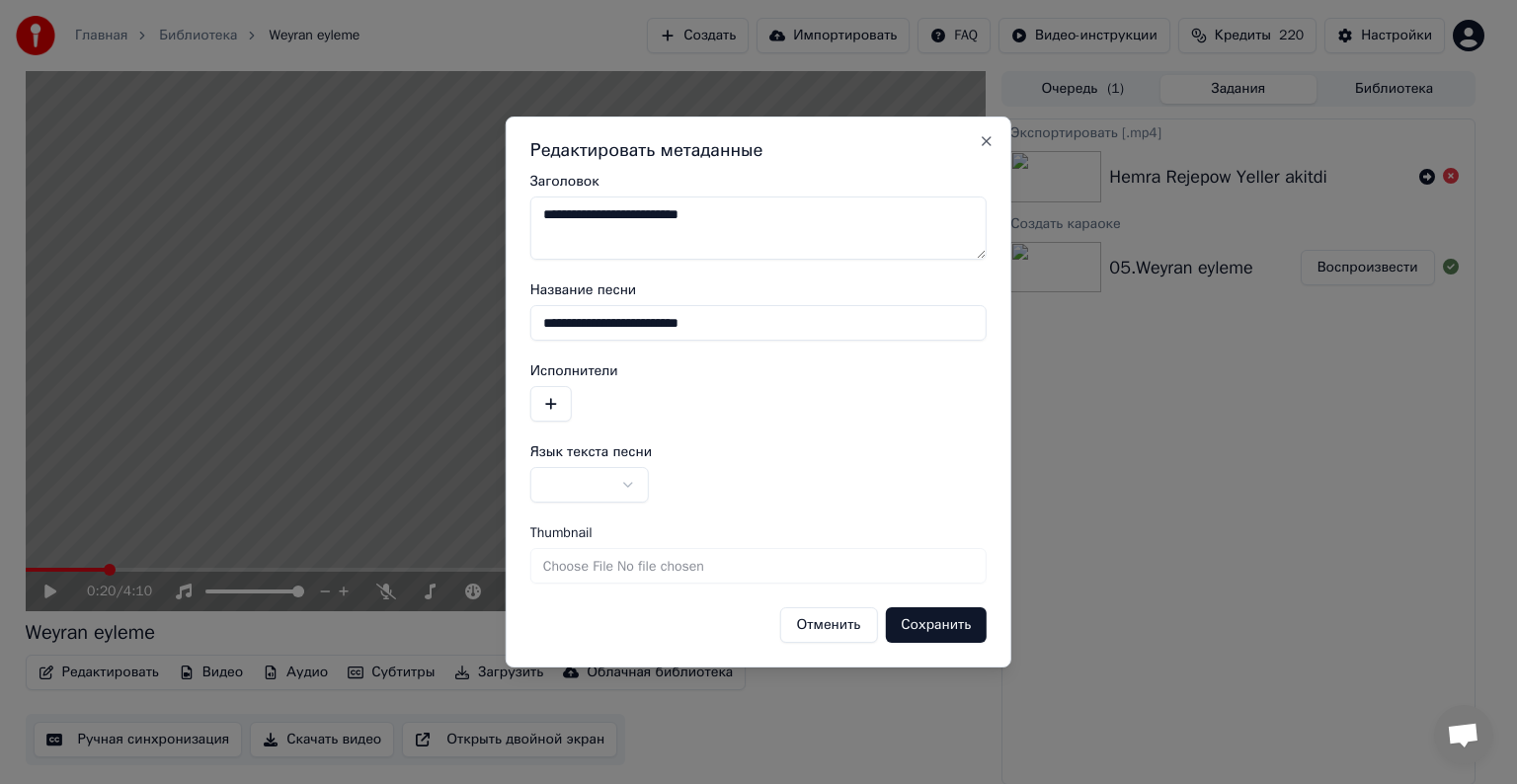 click at bounding box center (590, 485) 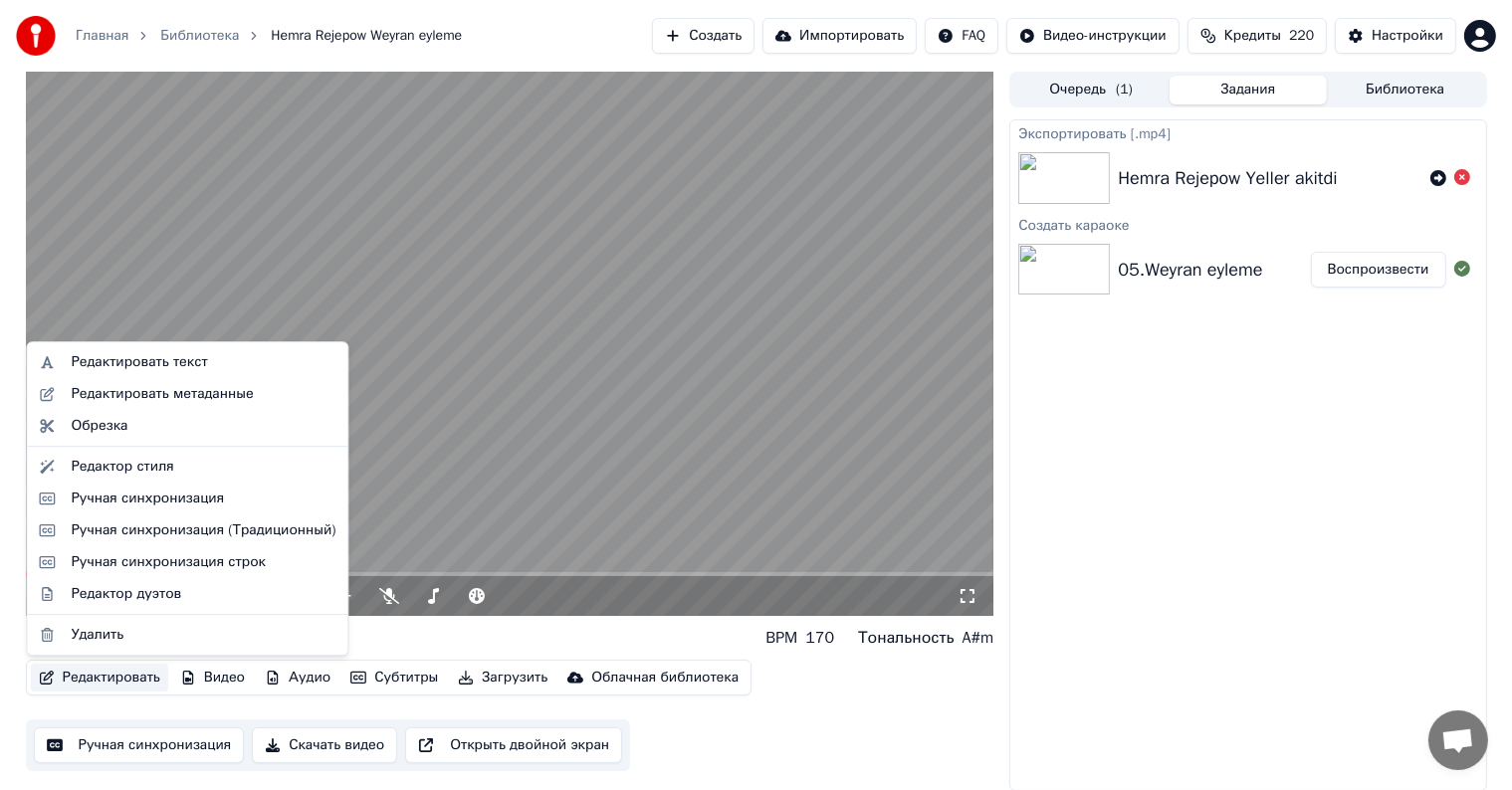 click on "Редактировать" at bounding box center [100, 678] 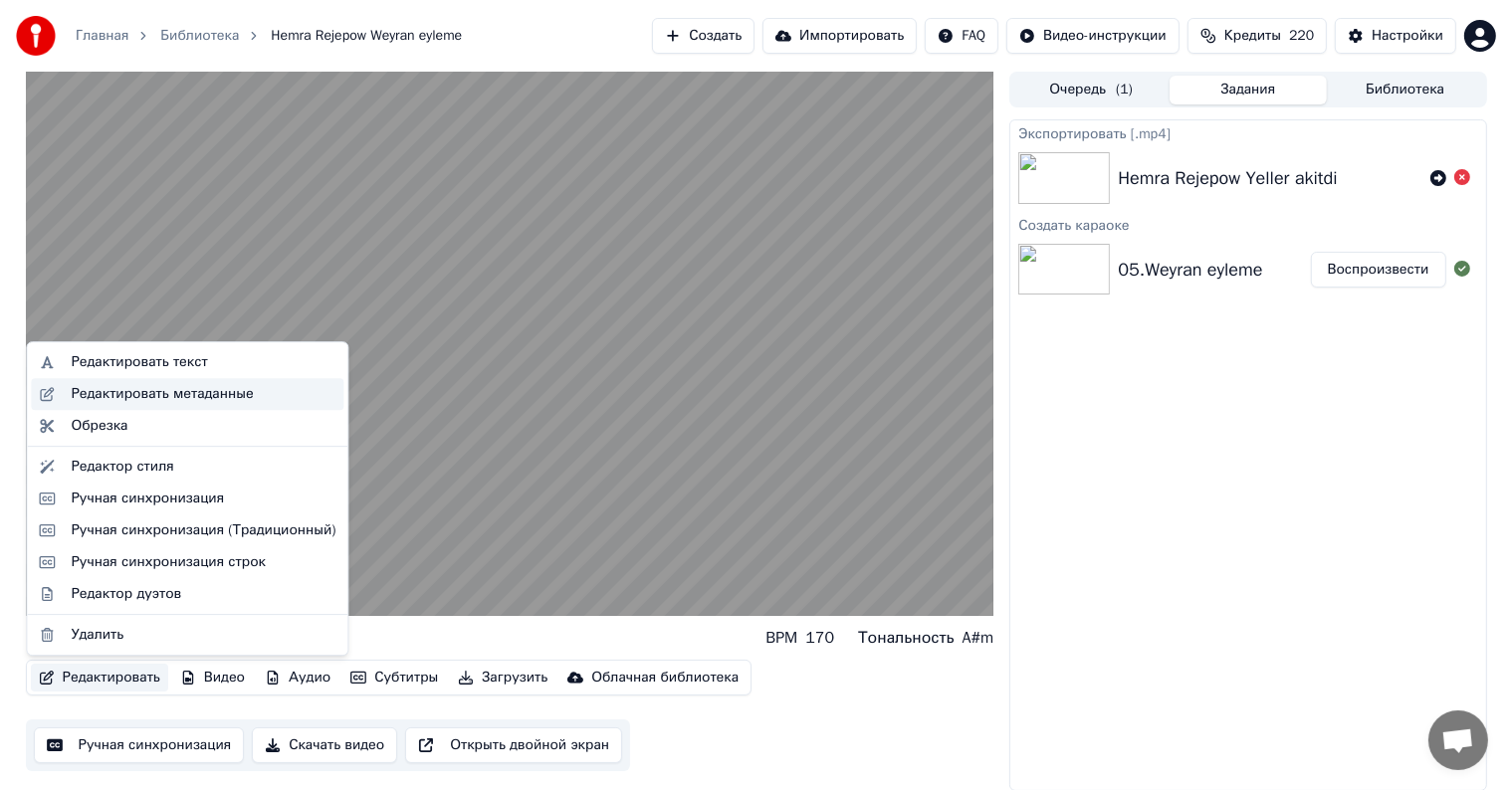 click on "Редактировать метаданные" at bounding box center (161, 394) 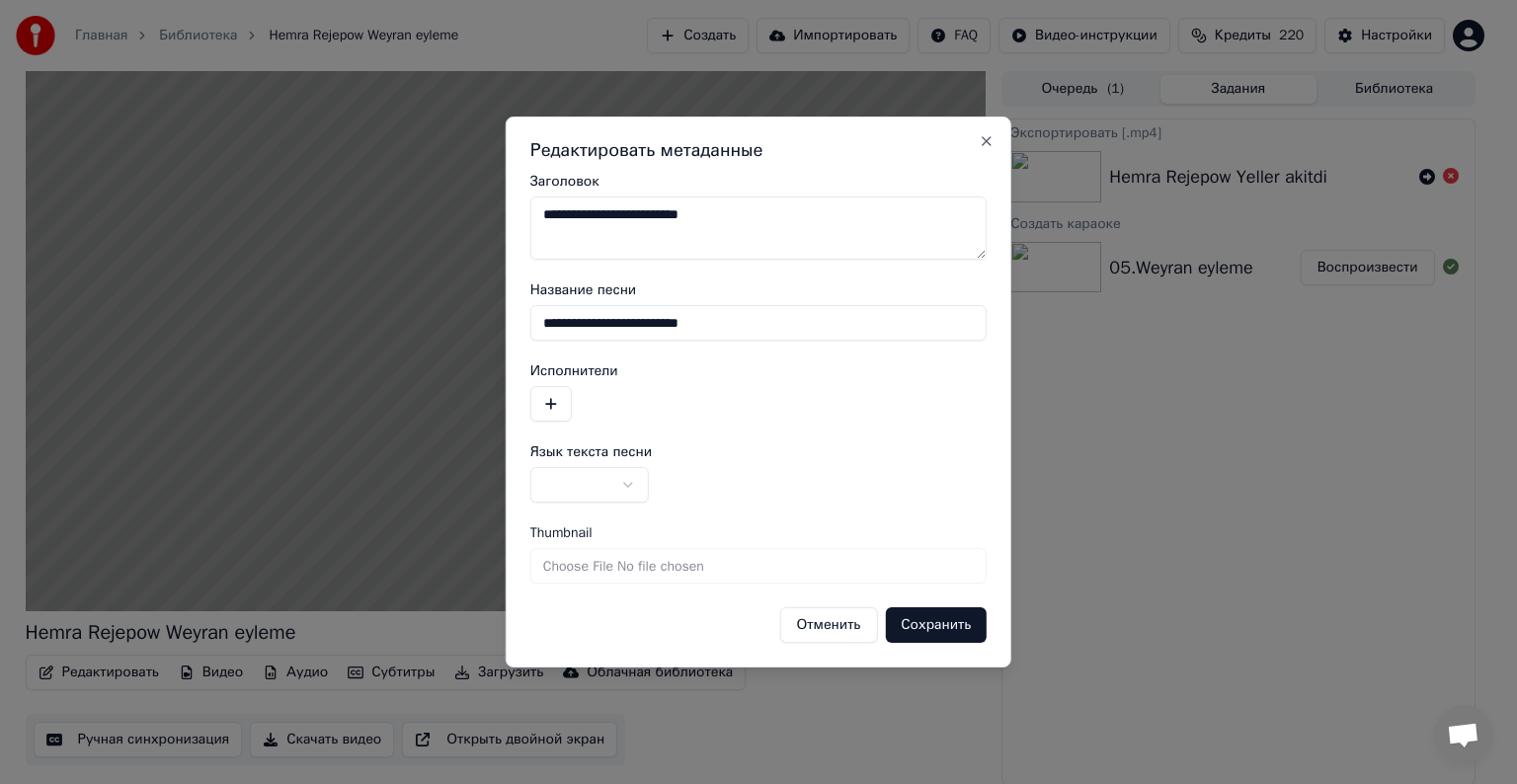 click at bounding box center (551, 404) 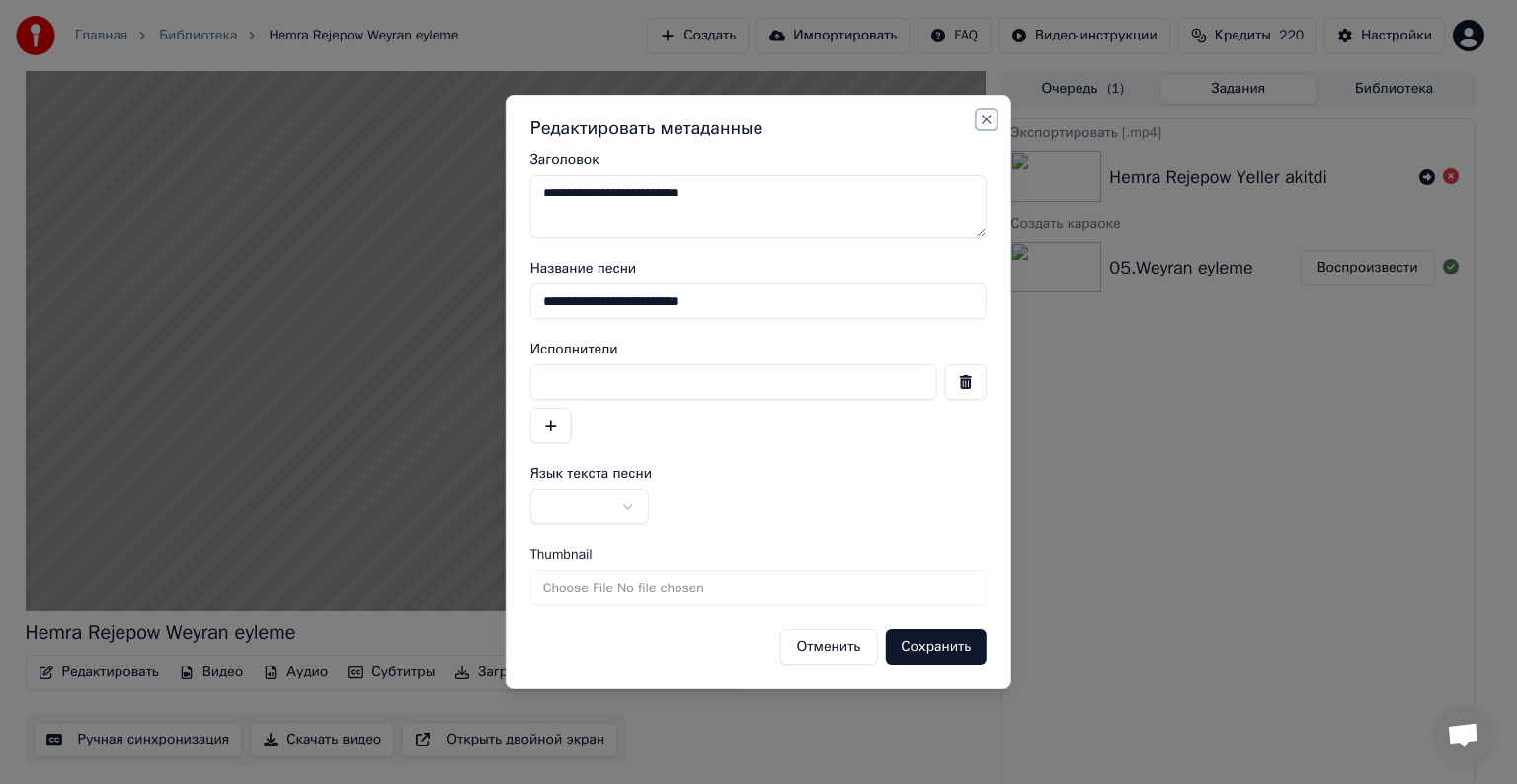 click on "Close" at bounding box center [987, 119] 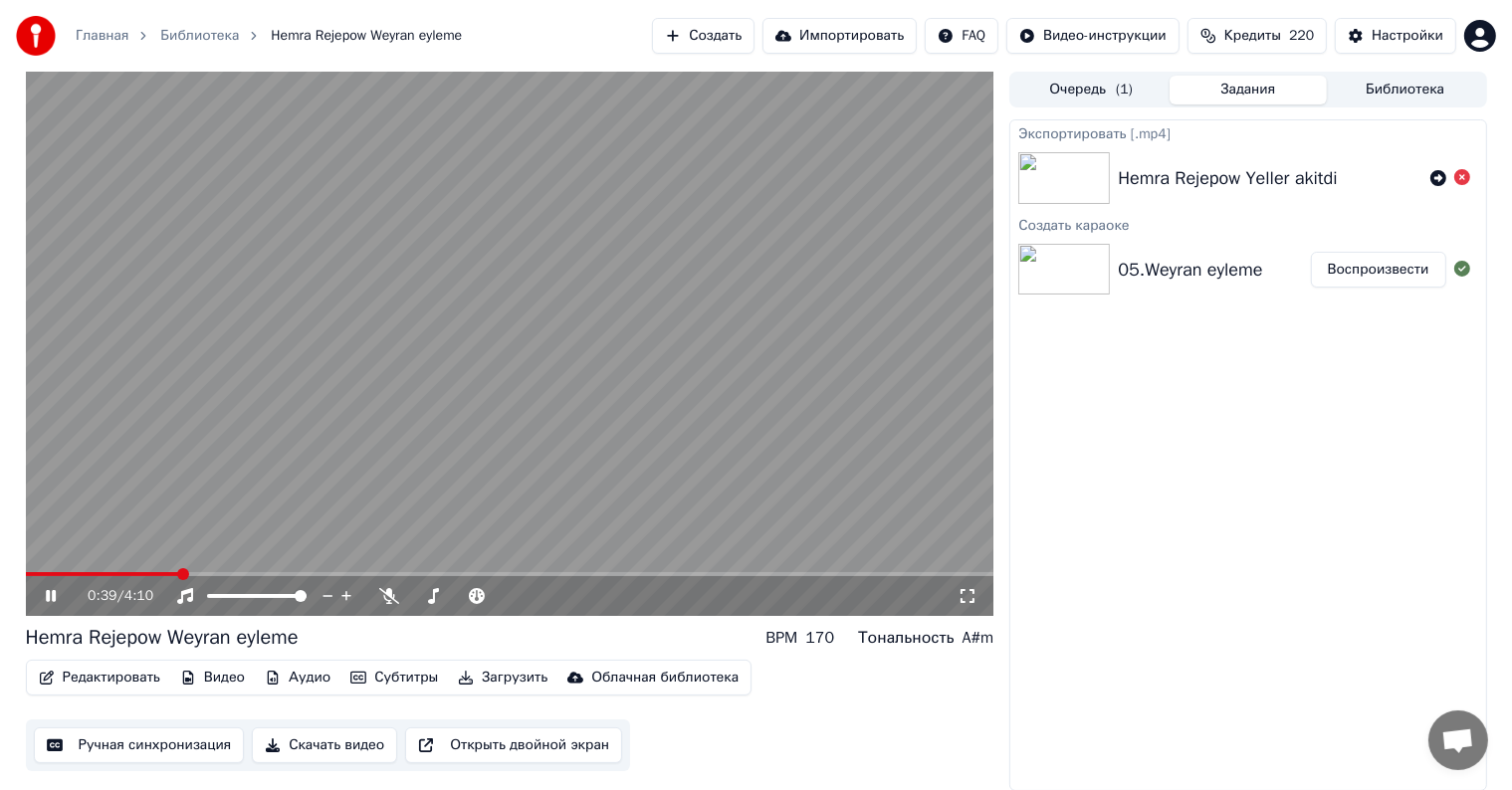 click 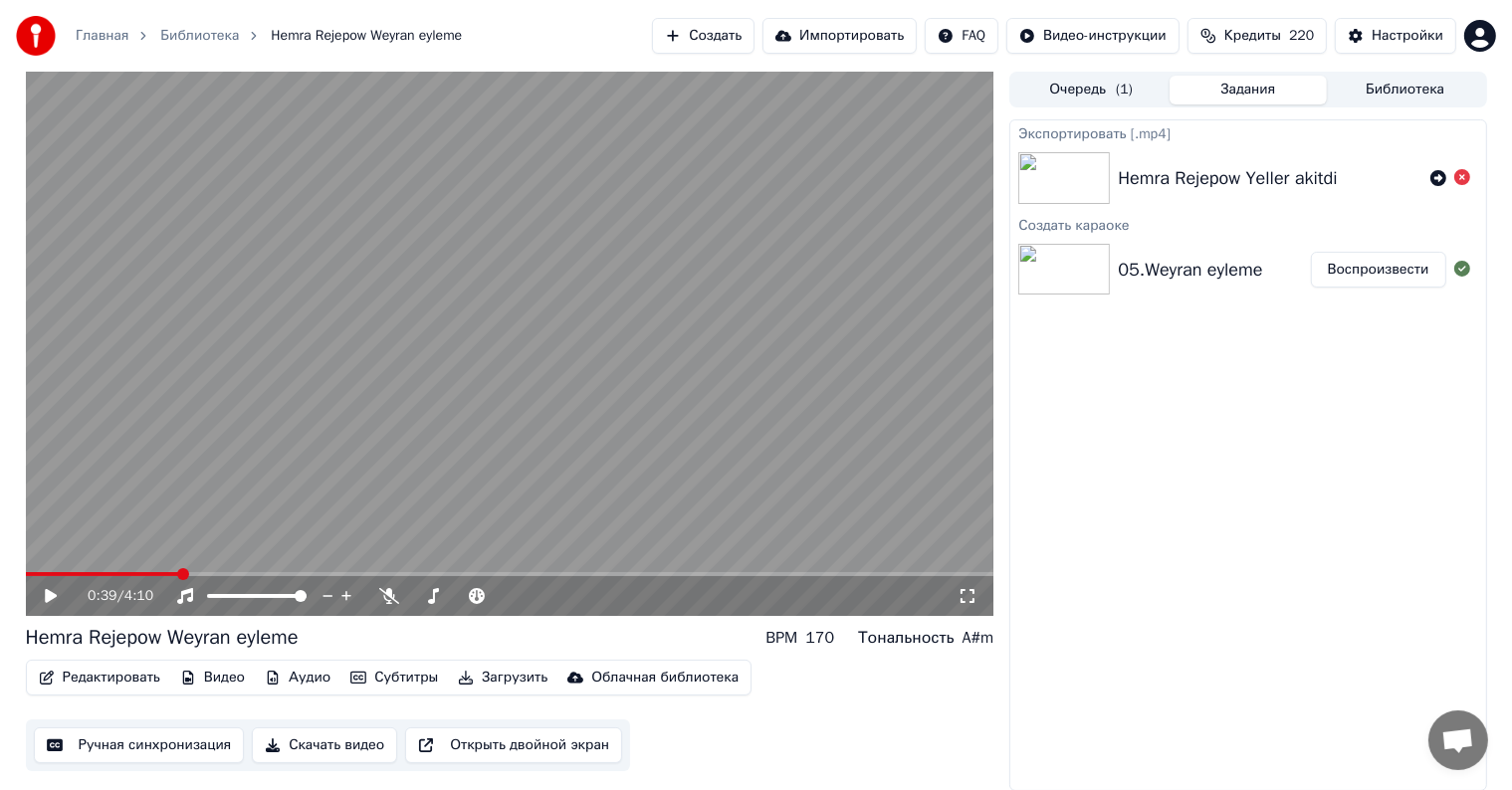 click on "Видео" at bounding box center (212, 678) 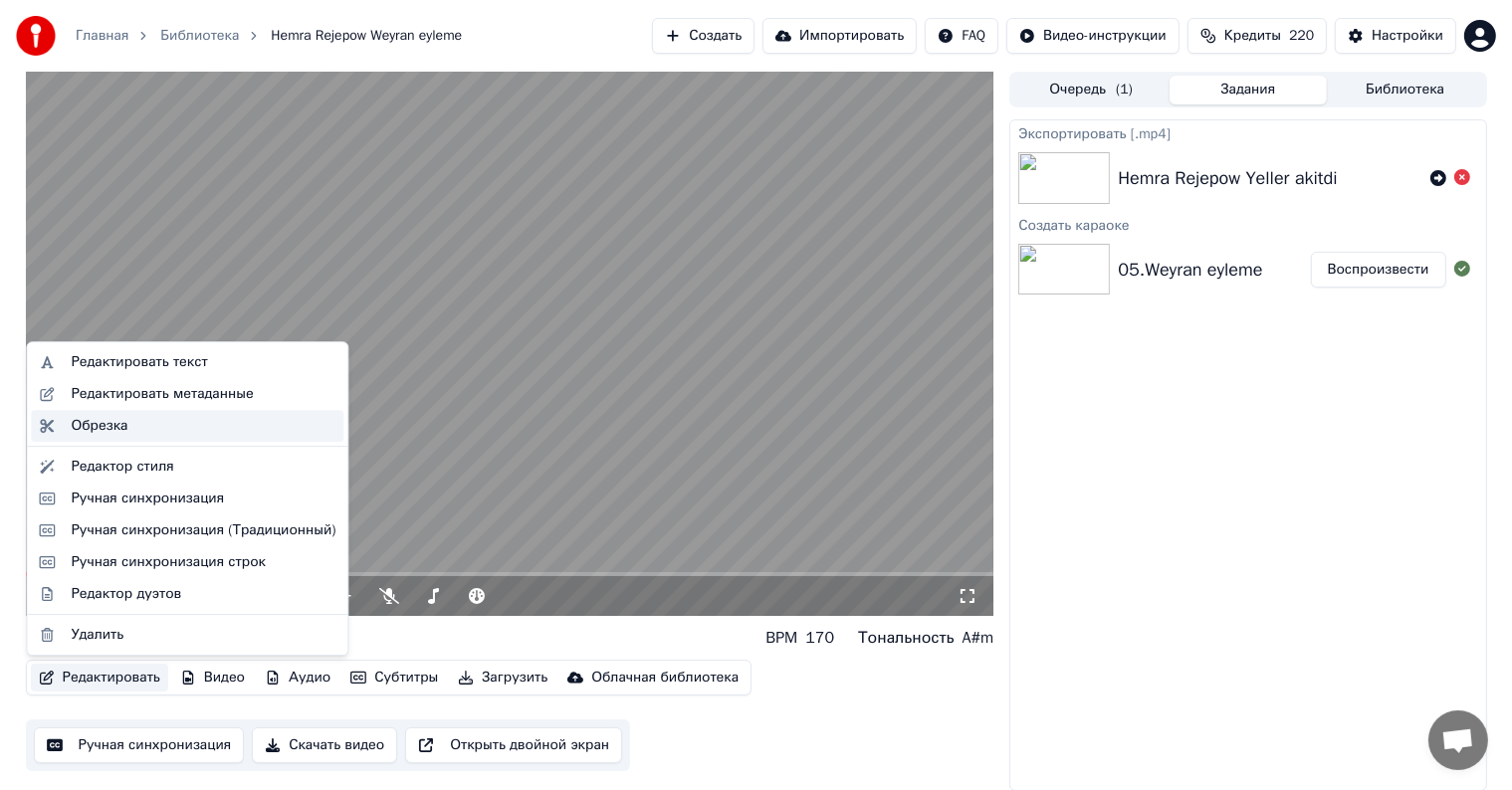 click on "Обрезка" at bounding box center (203, 426) 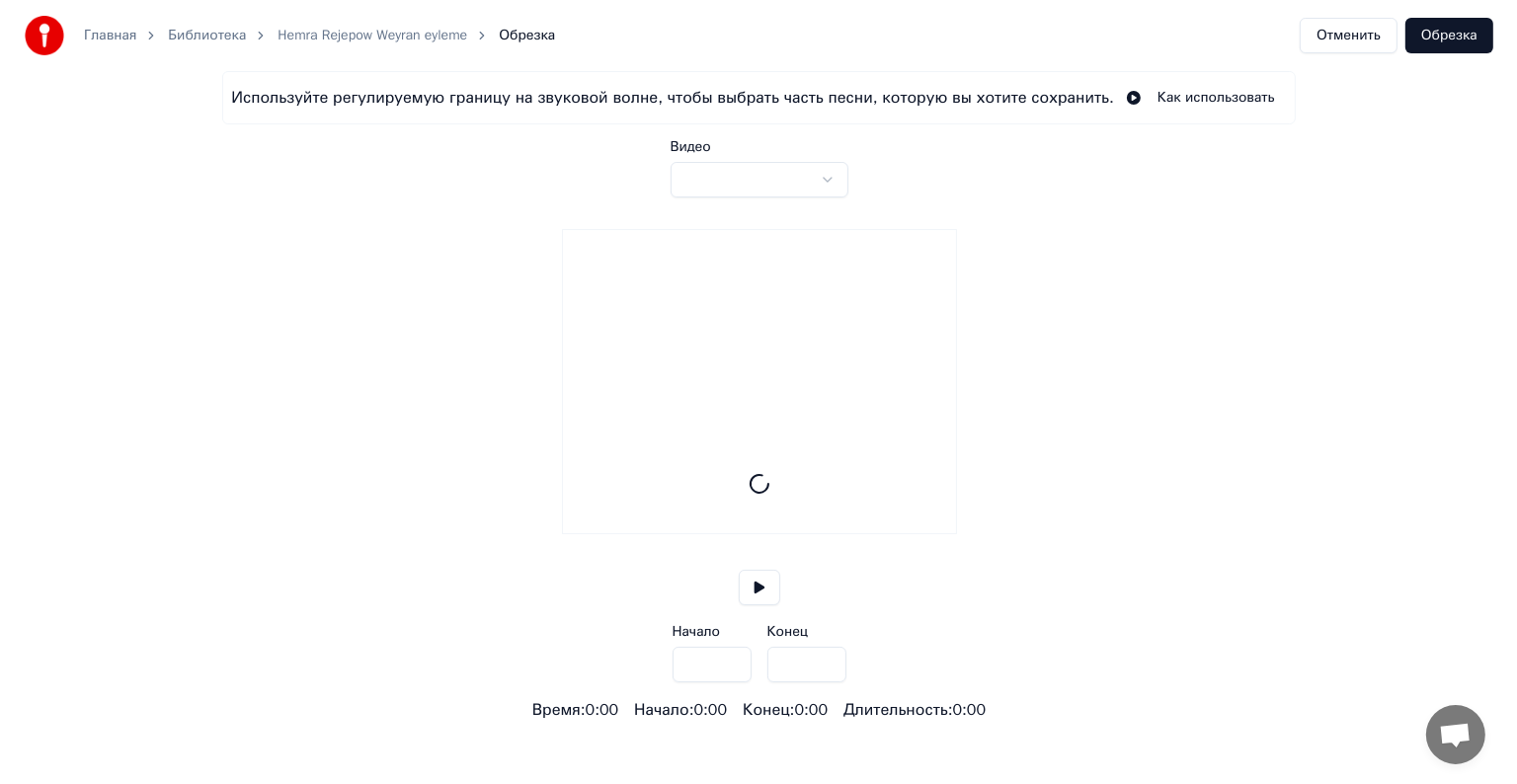 scroll, scrollTop: 0, scrollLeft: 0, axis: both 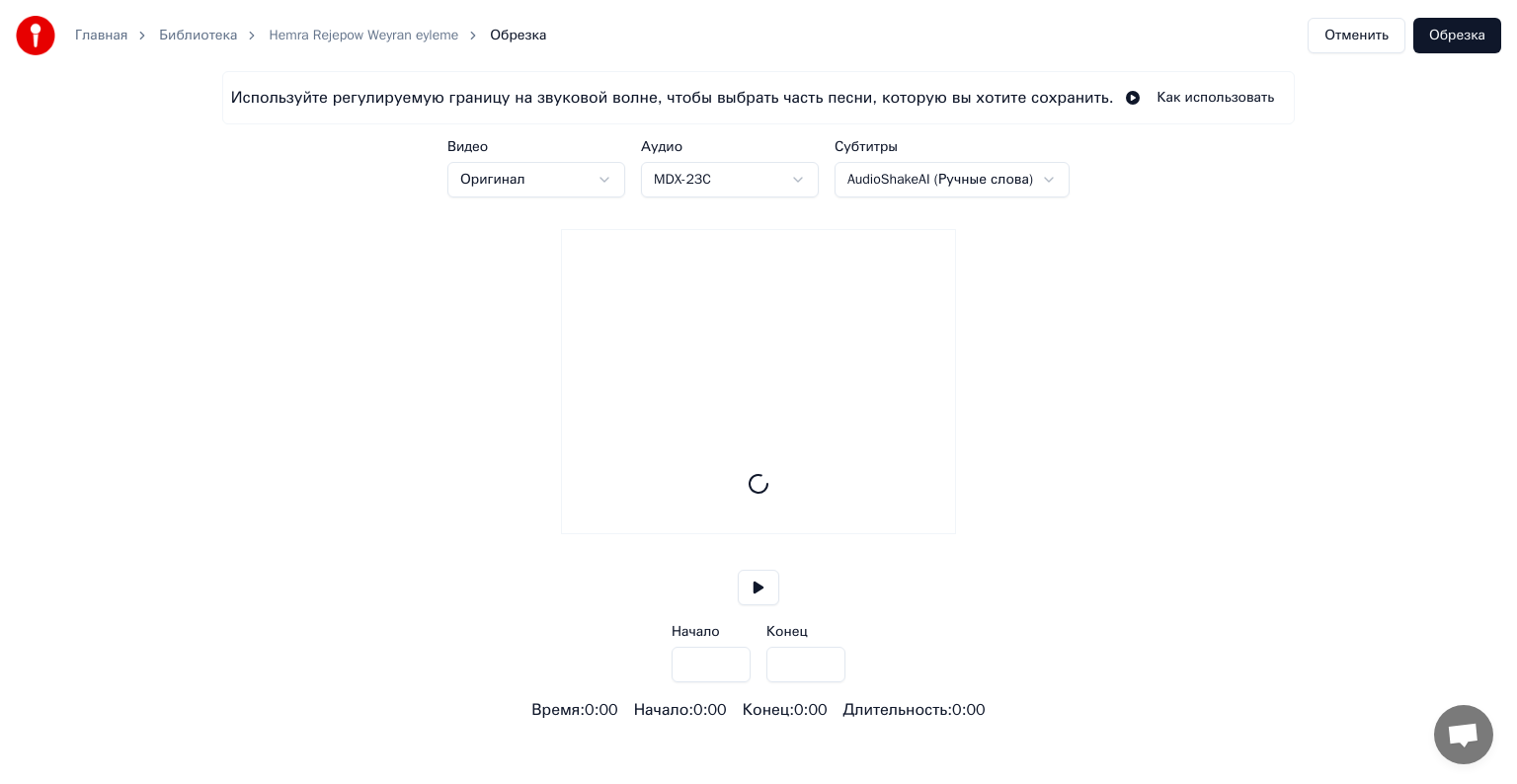 click on "Отменить" at bounding box center [1356, 36] 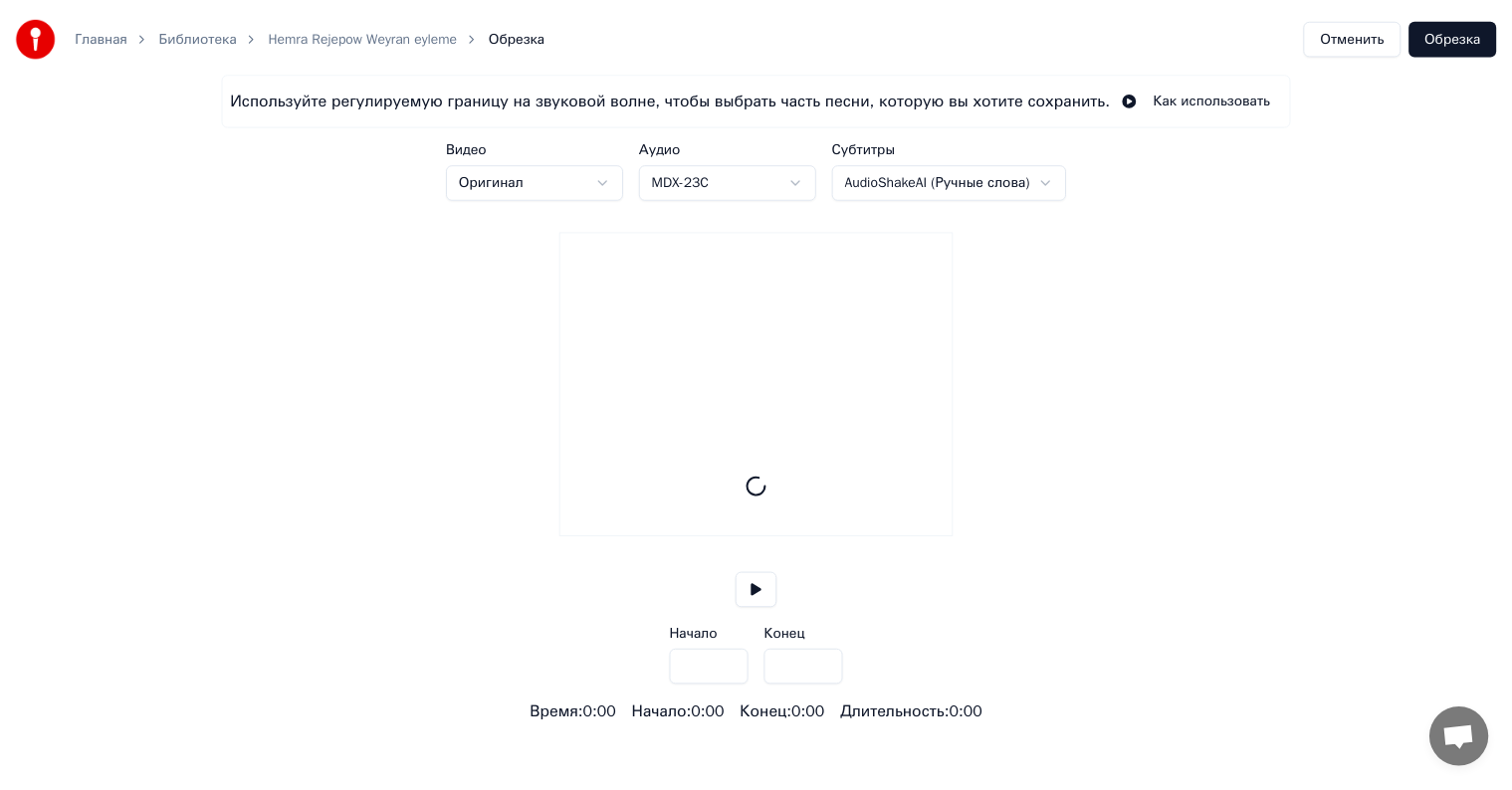scroll, scrollTop: 0, scrollLeft: 0, axis: both 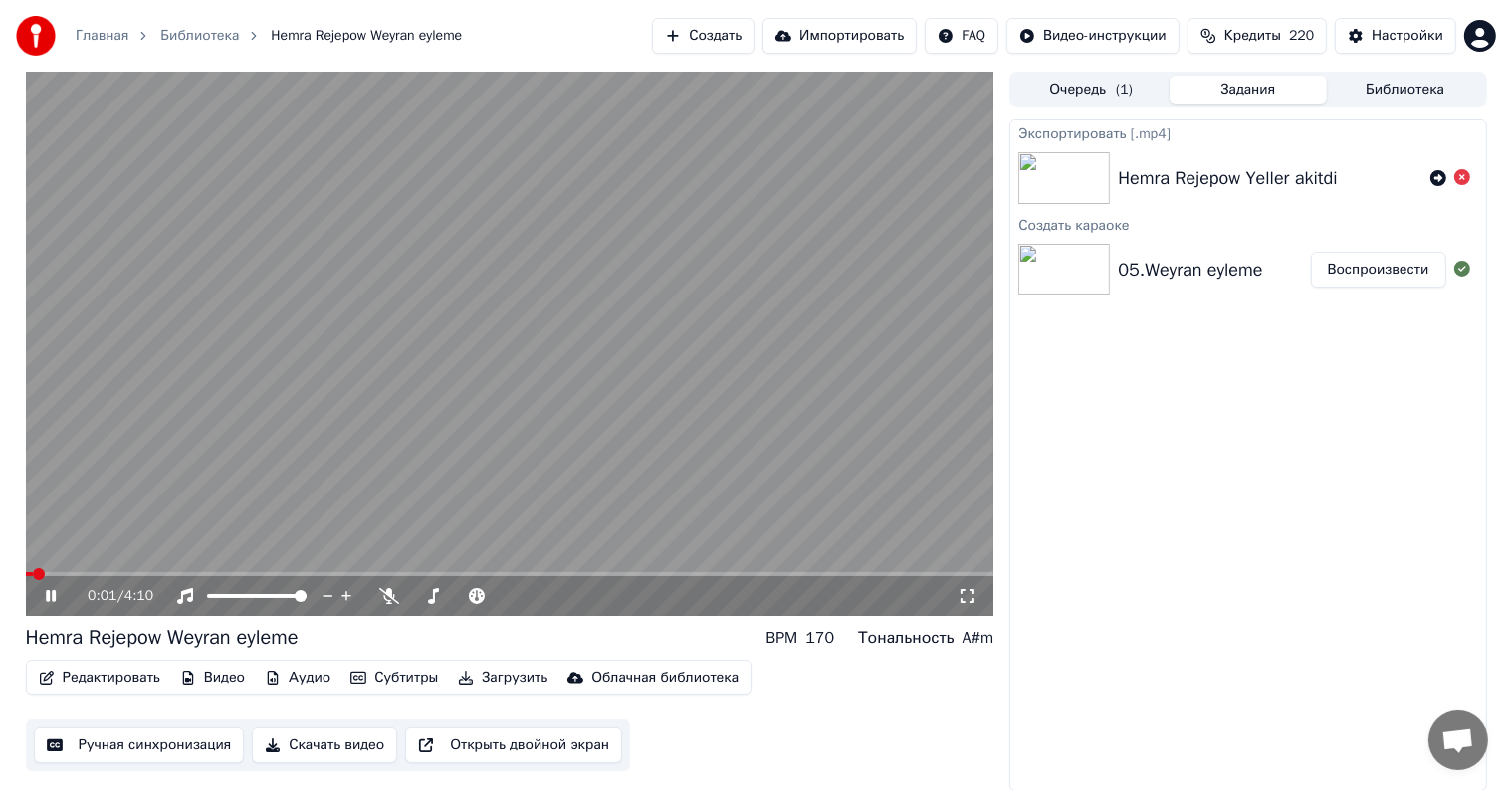 click 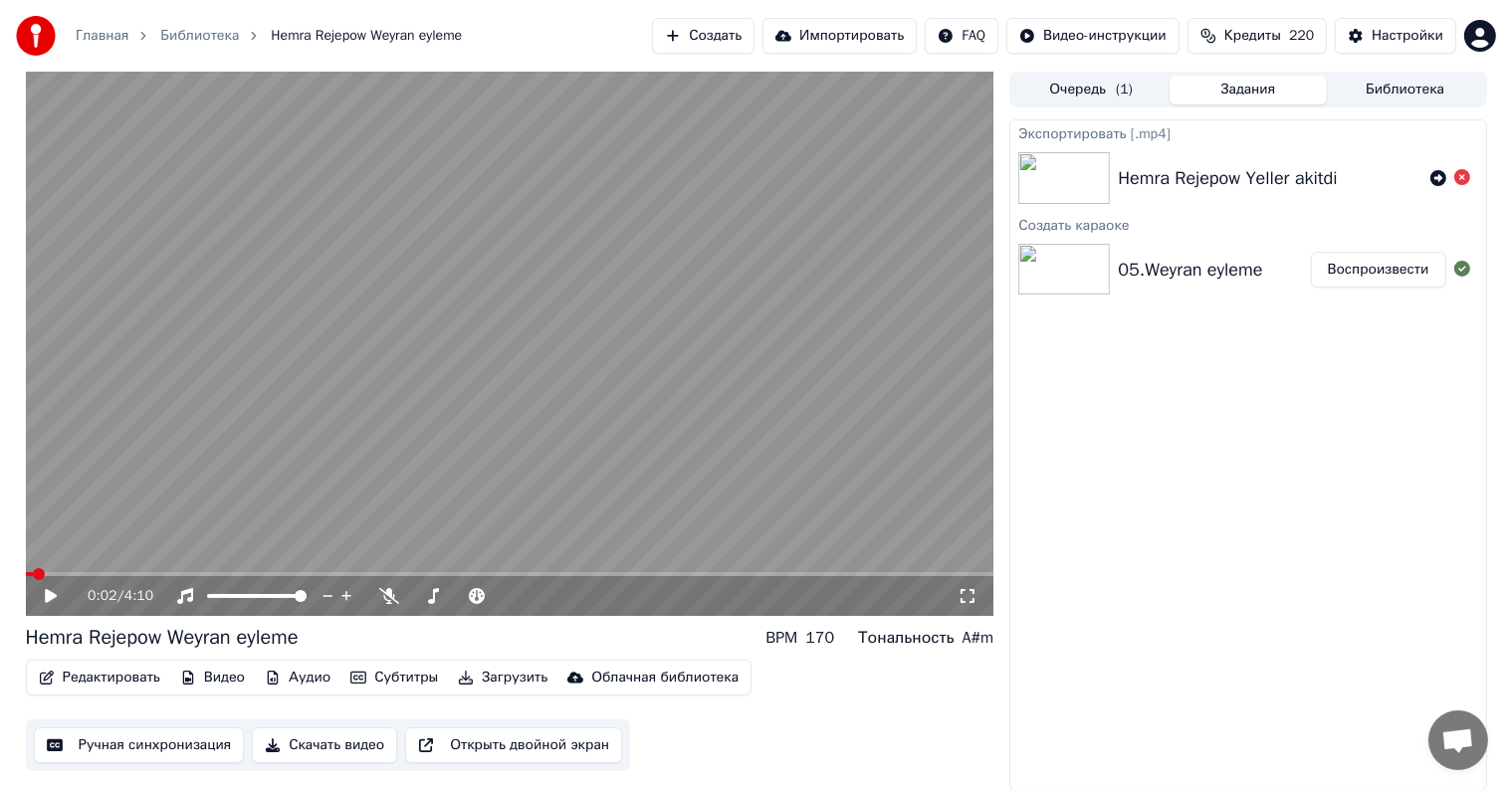 click on "Редактировать" at bounding box center (100, 678) 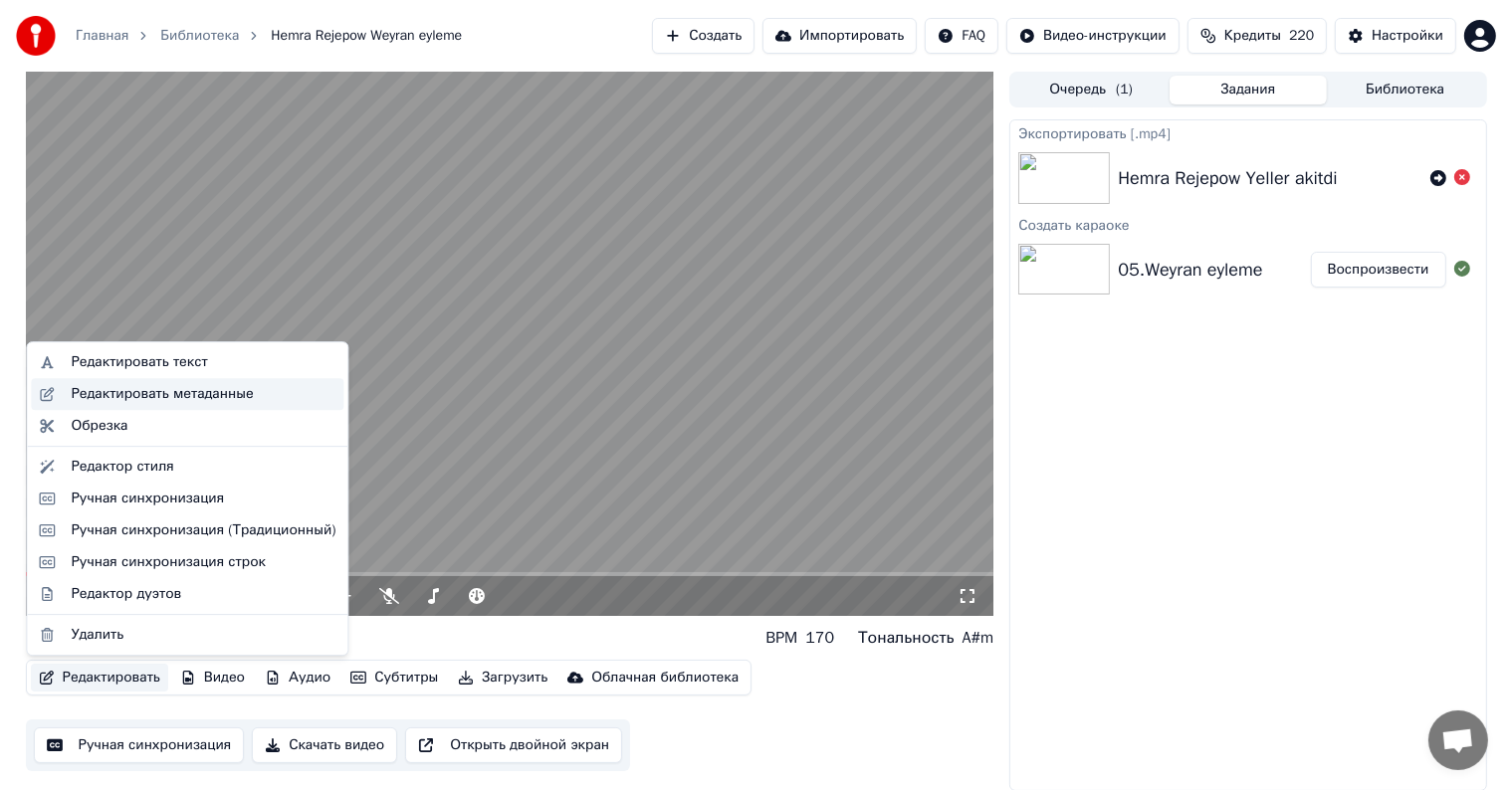 click on "Редактировать метаданные" at bounding box center (161, 394) 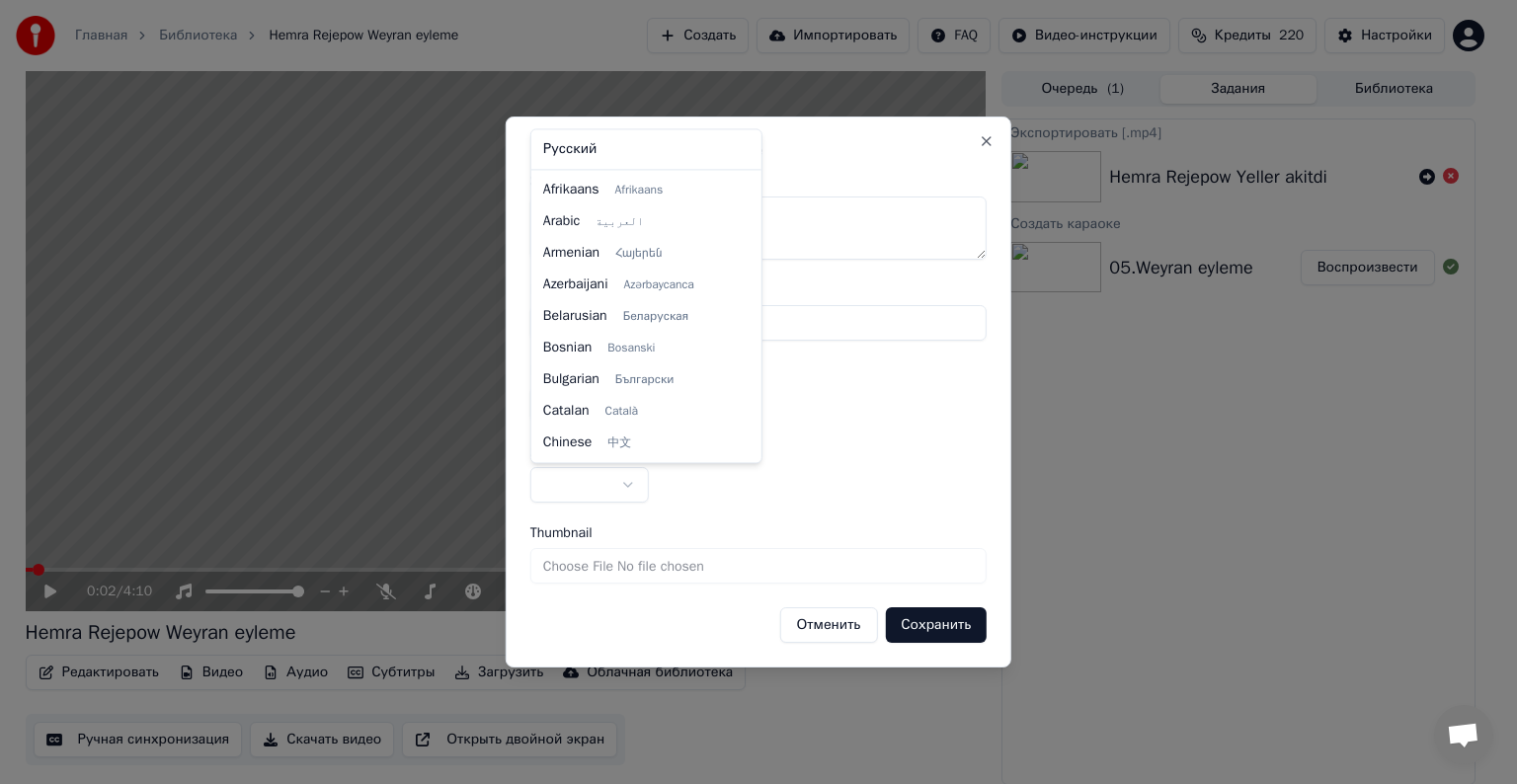 click on "**********" at bounding box center [750, 392] 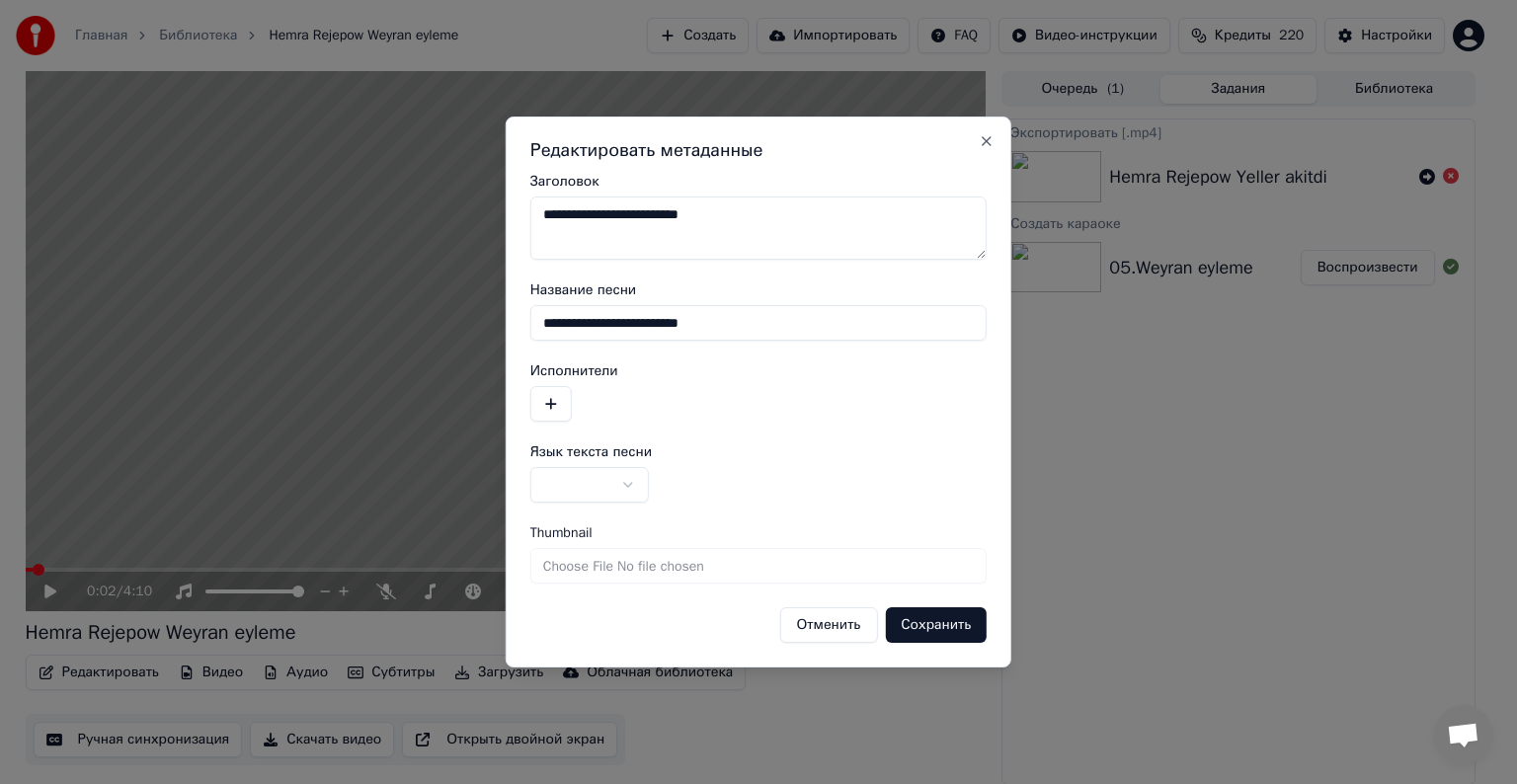 click on "**********" at bounding box center [750, 392] 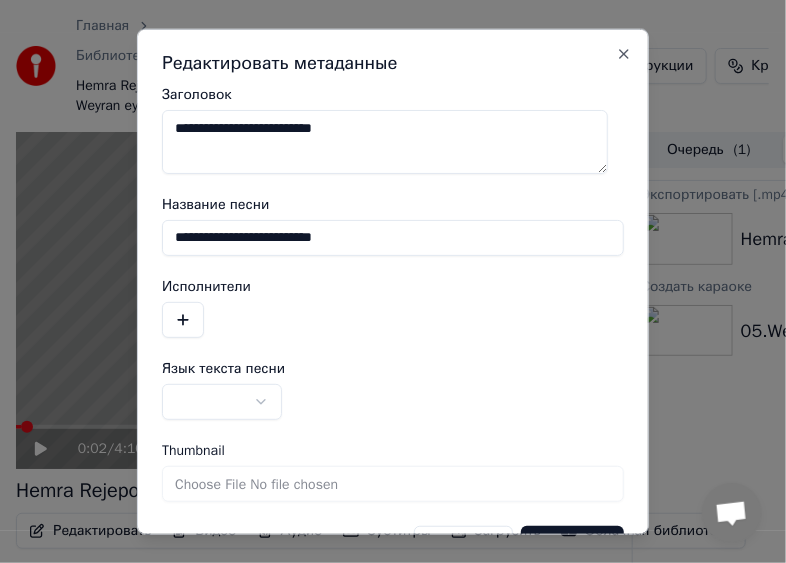 click at bounding box center (222, 401) 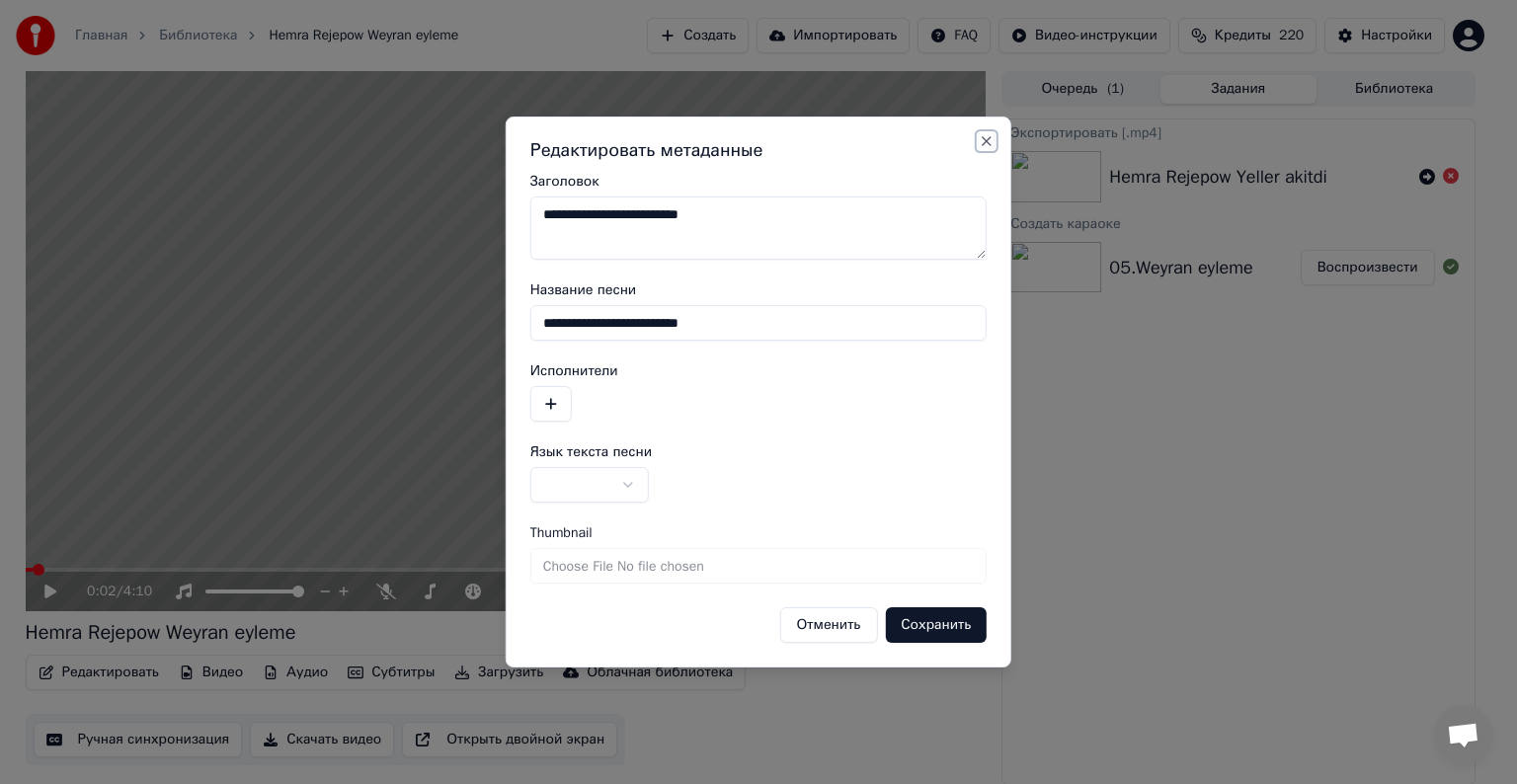 click on "Close" at bounding box center (987, 141) 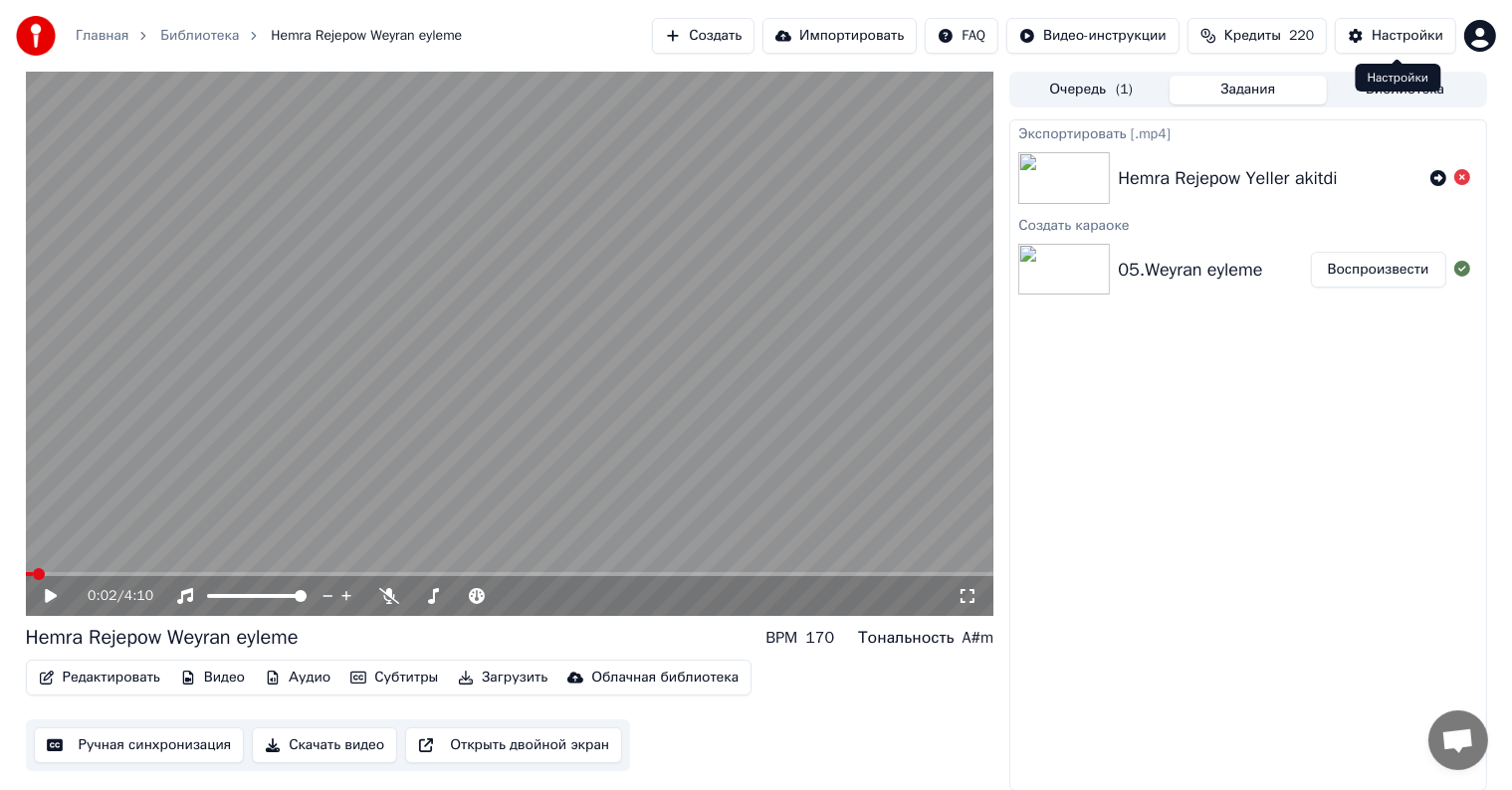click on "Настройки Настройки" at bounding box center [1399, 78] 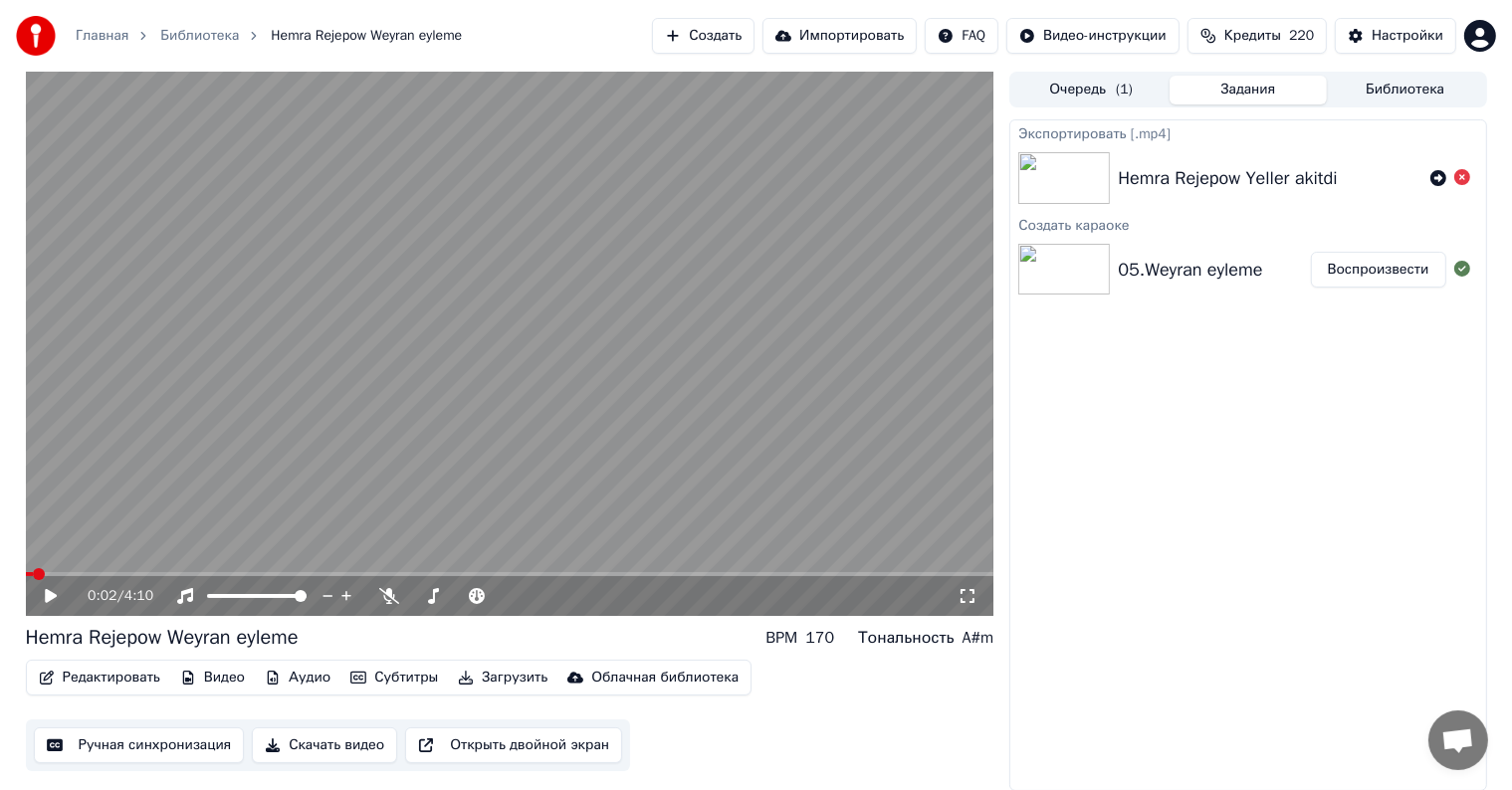 click on "Библиотека" at bounding box center (1405, 90) 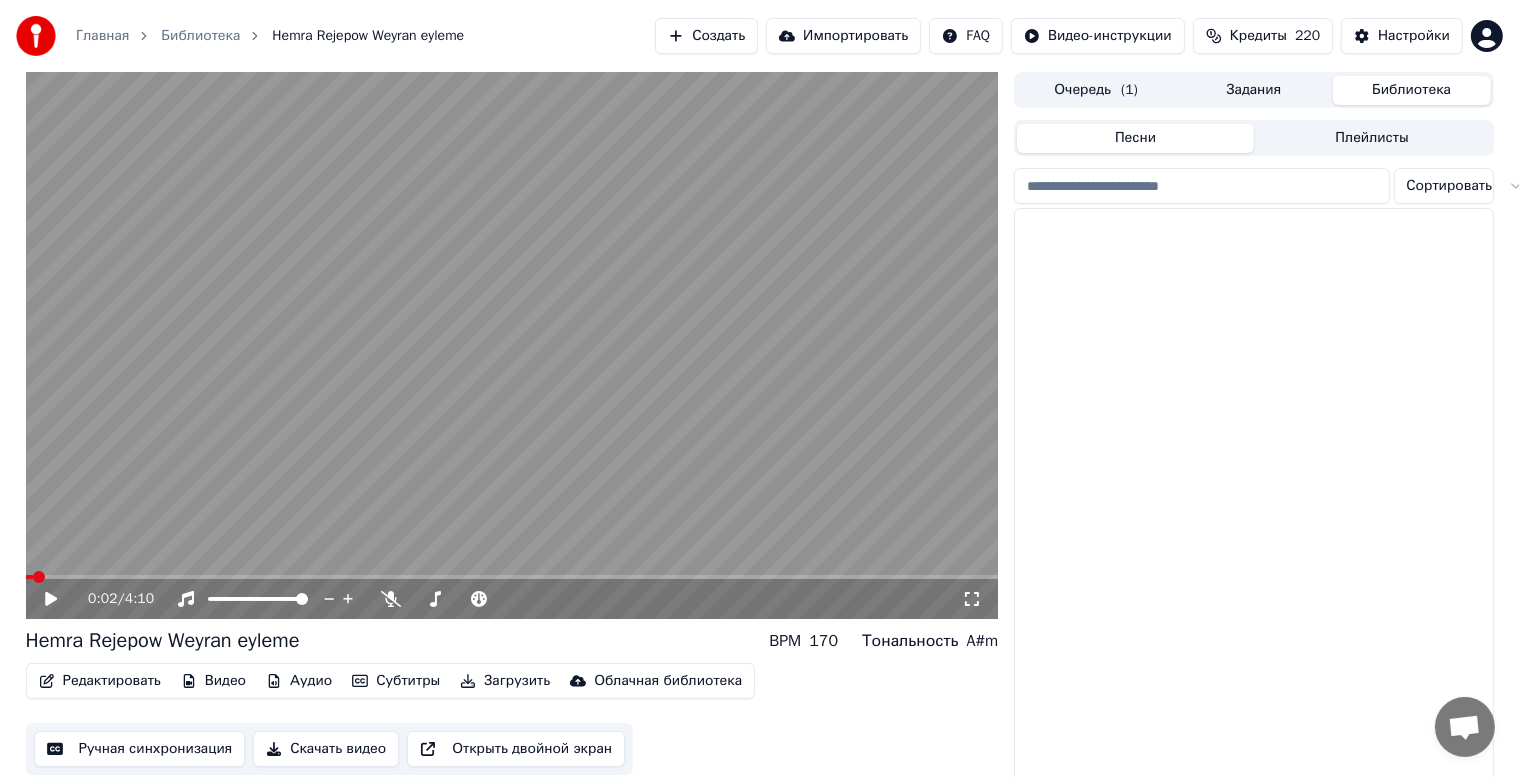 click on "Библиотека" at bounding box center (1412, 90) 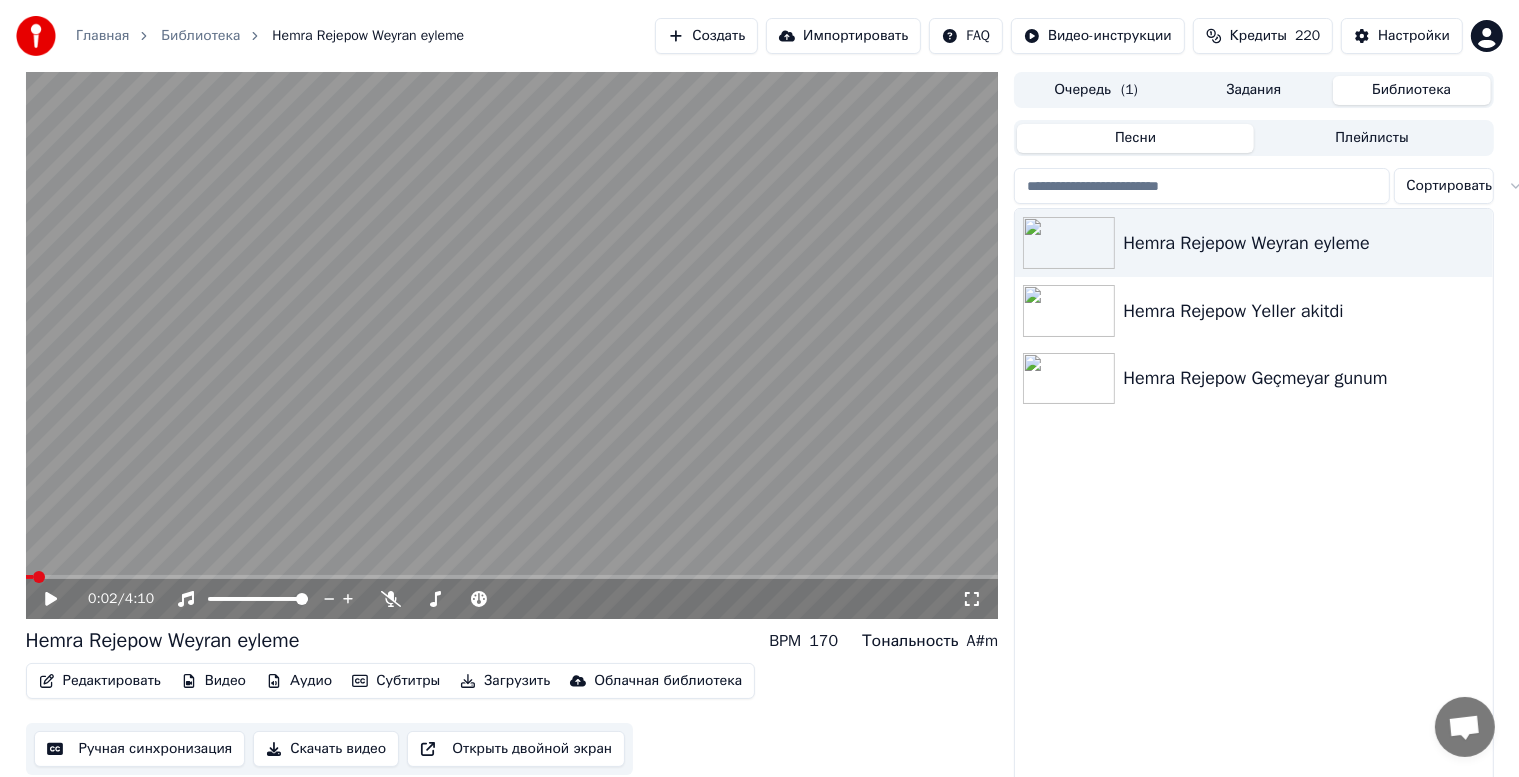 click on "Задания" at bounding box center (1254, 90) 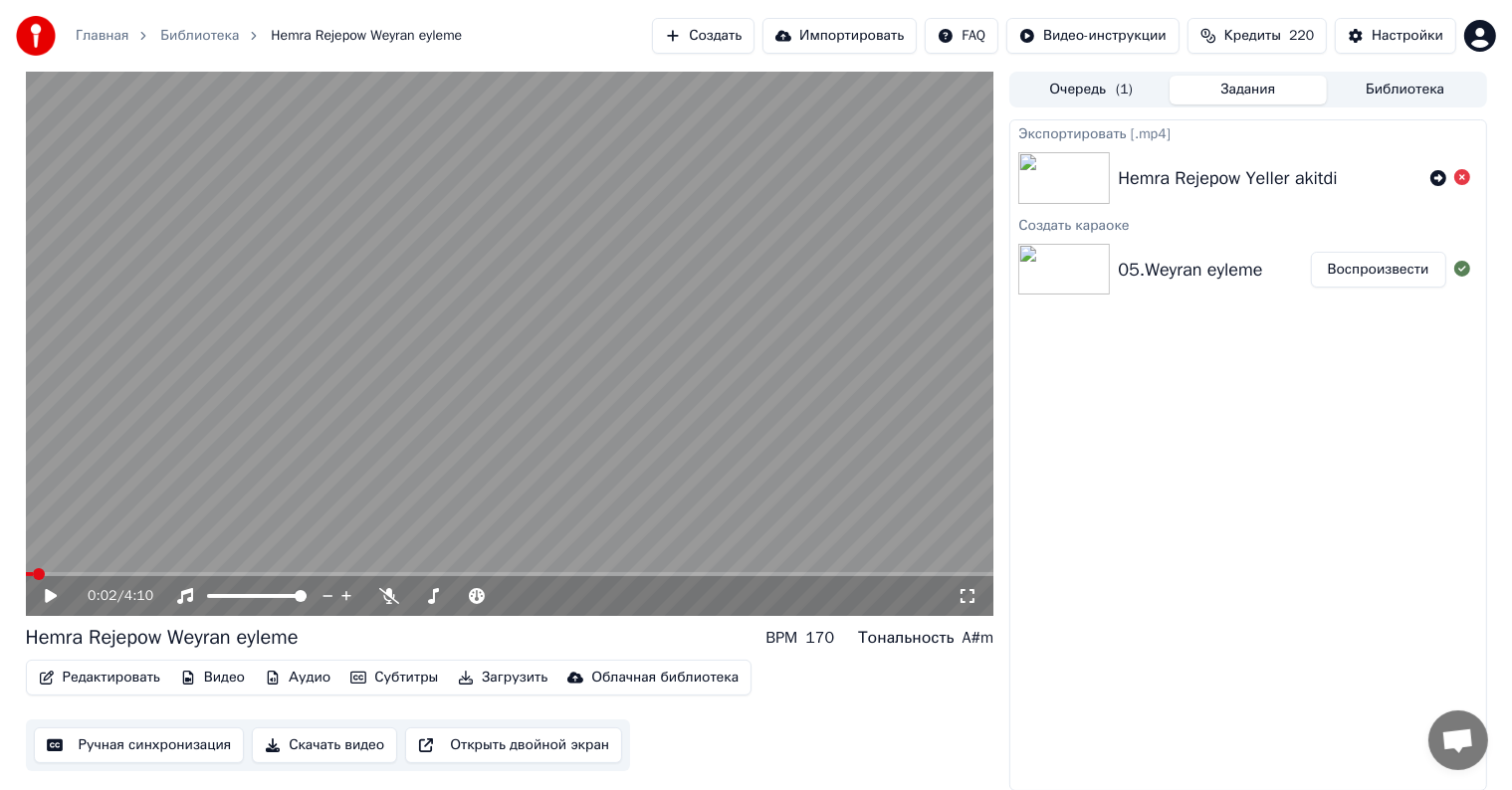 click on "Ручная синхронизация" at bounding box center (139, 745) 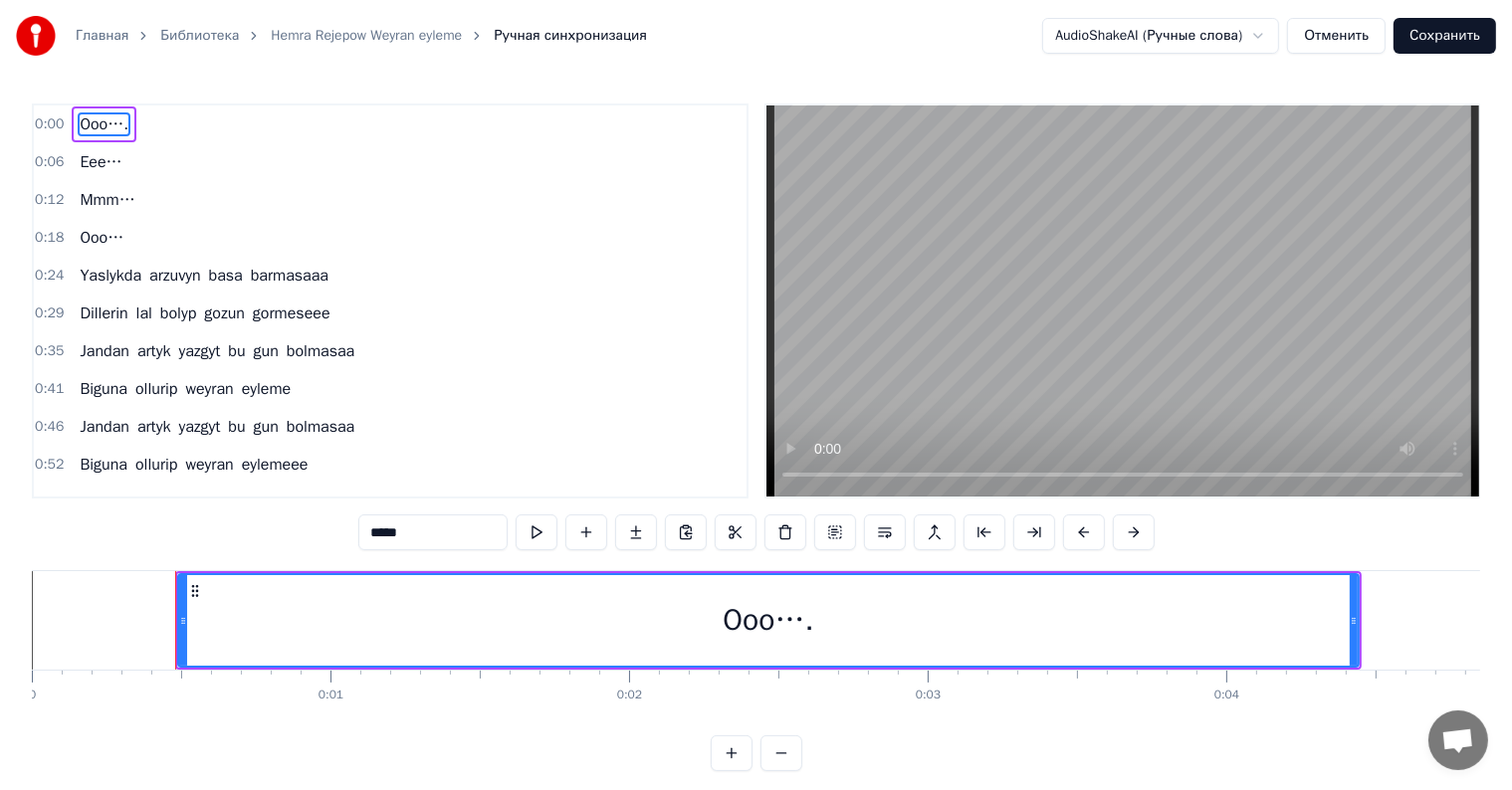 click at bounding box center [1123, 300] 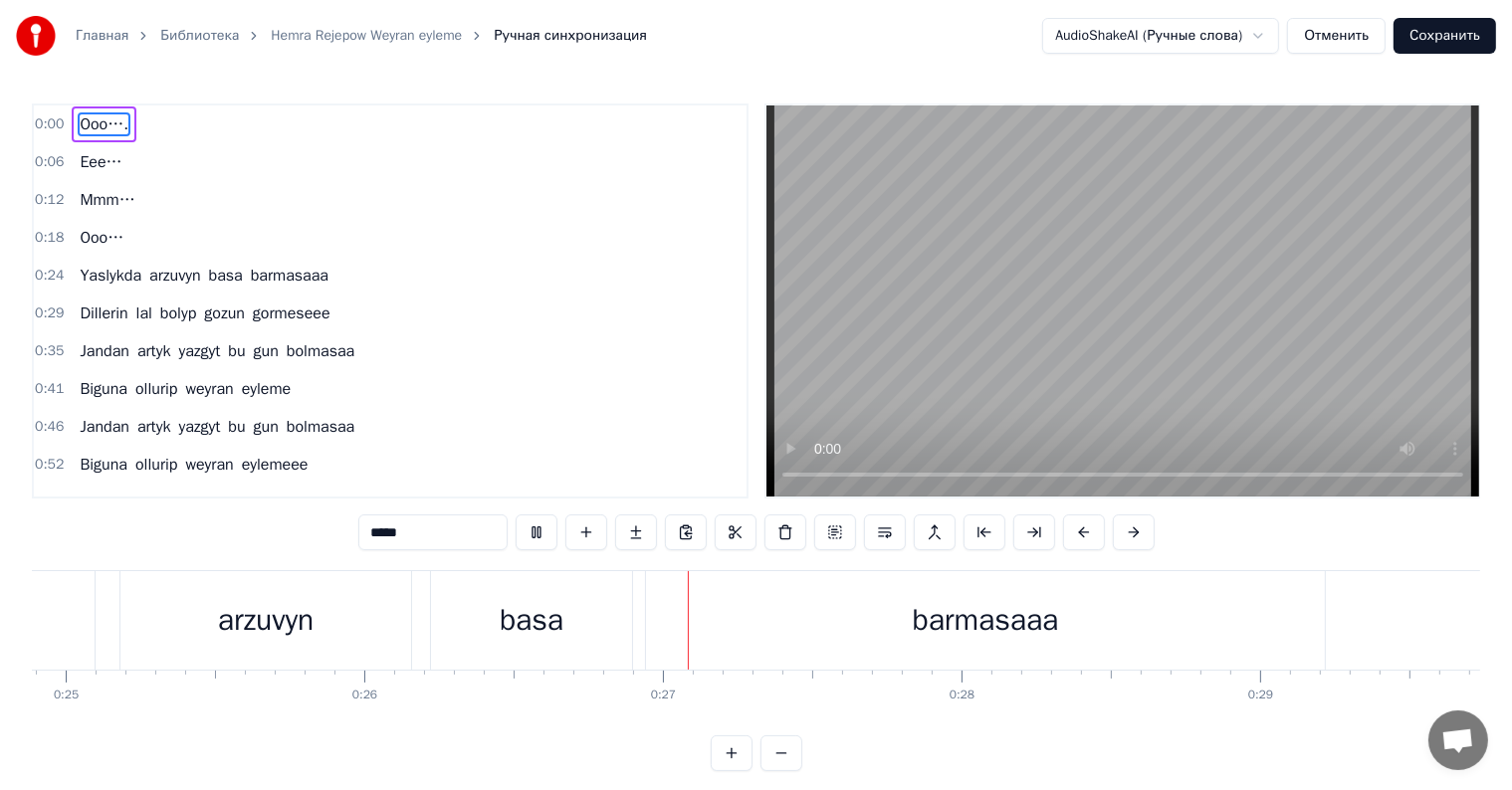 scroll, scrollTop: 0, scrollLeft: 7796, axis: horizontal 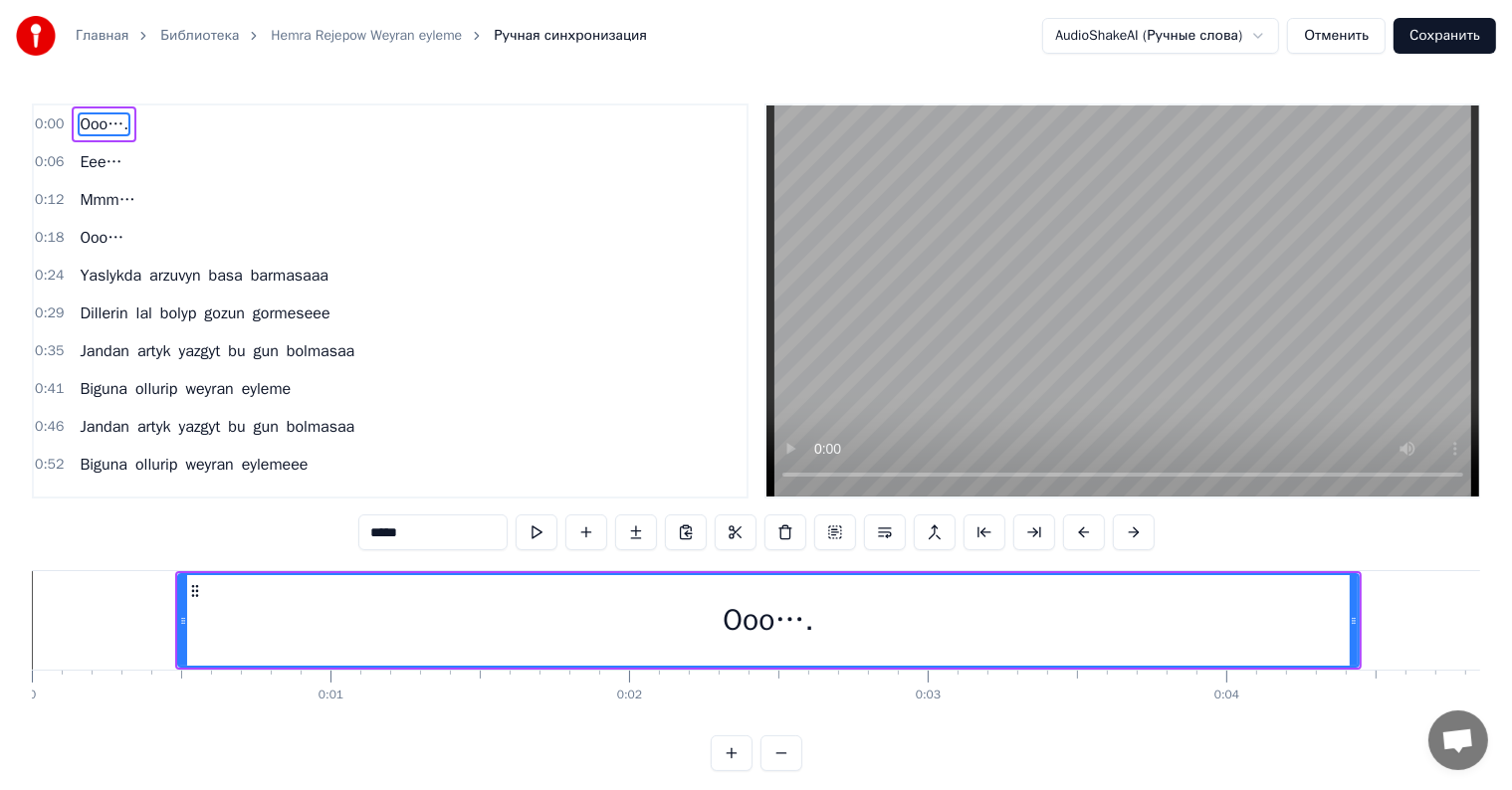 click on "Ooo…." at bounding box center (768, 620) 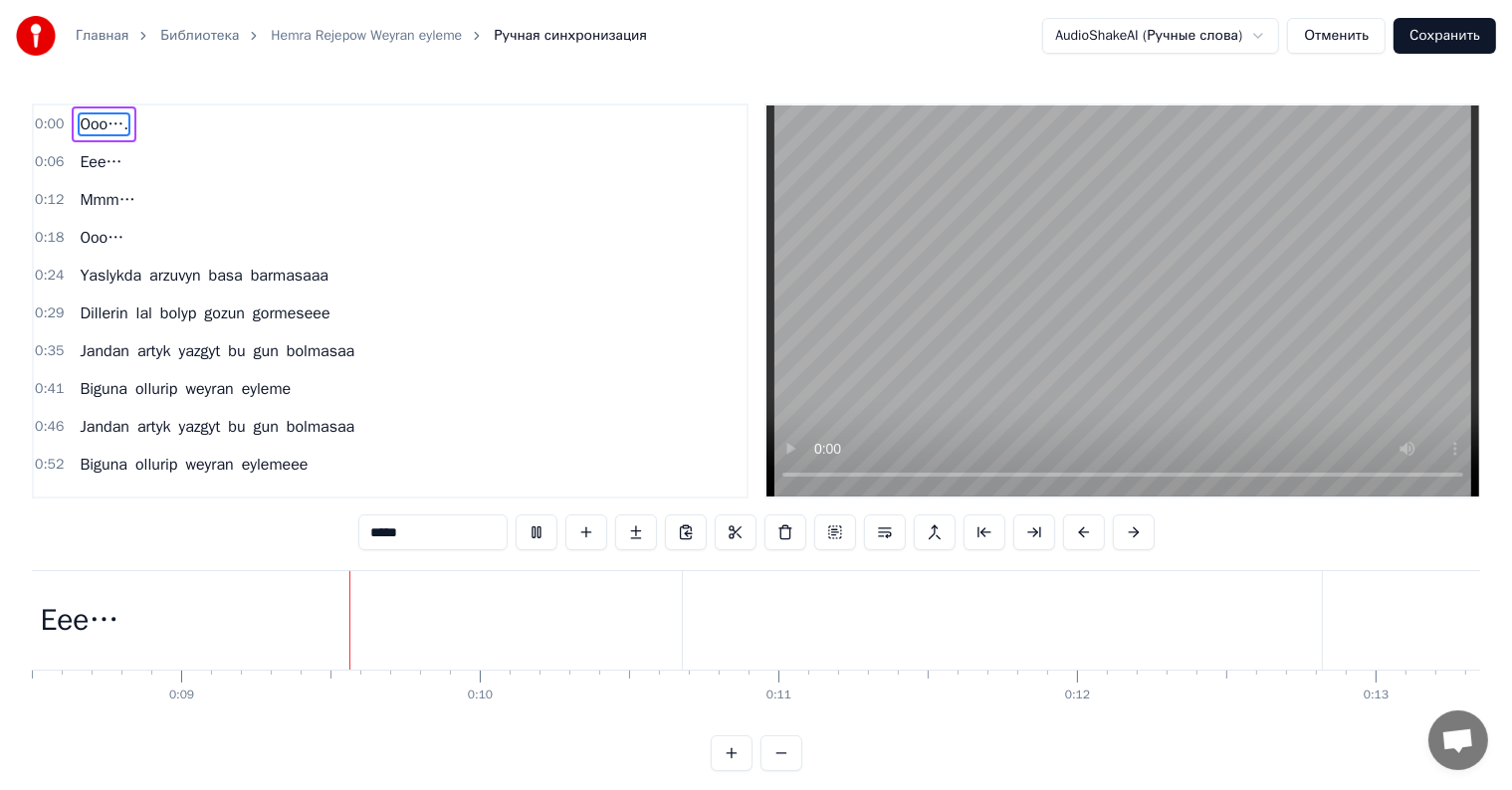 scroll, scrollTop: 0, scrollLeft: 2570, axis: horizontal 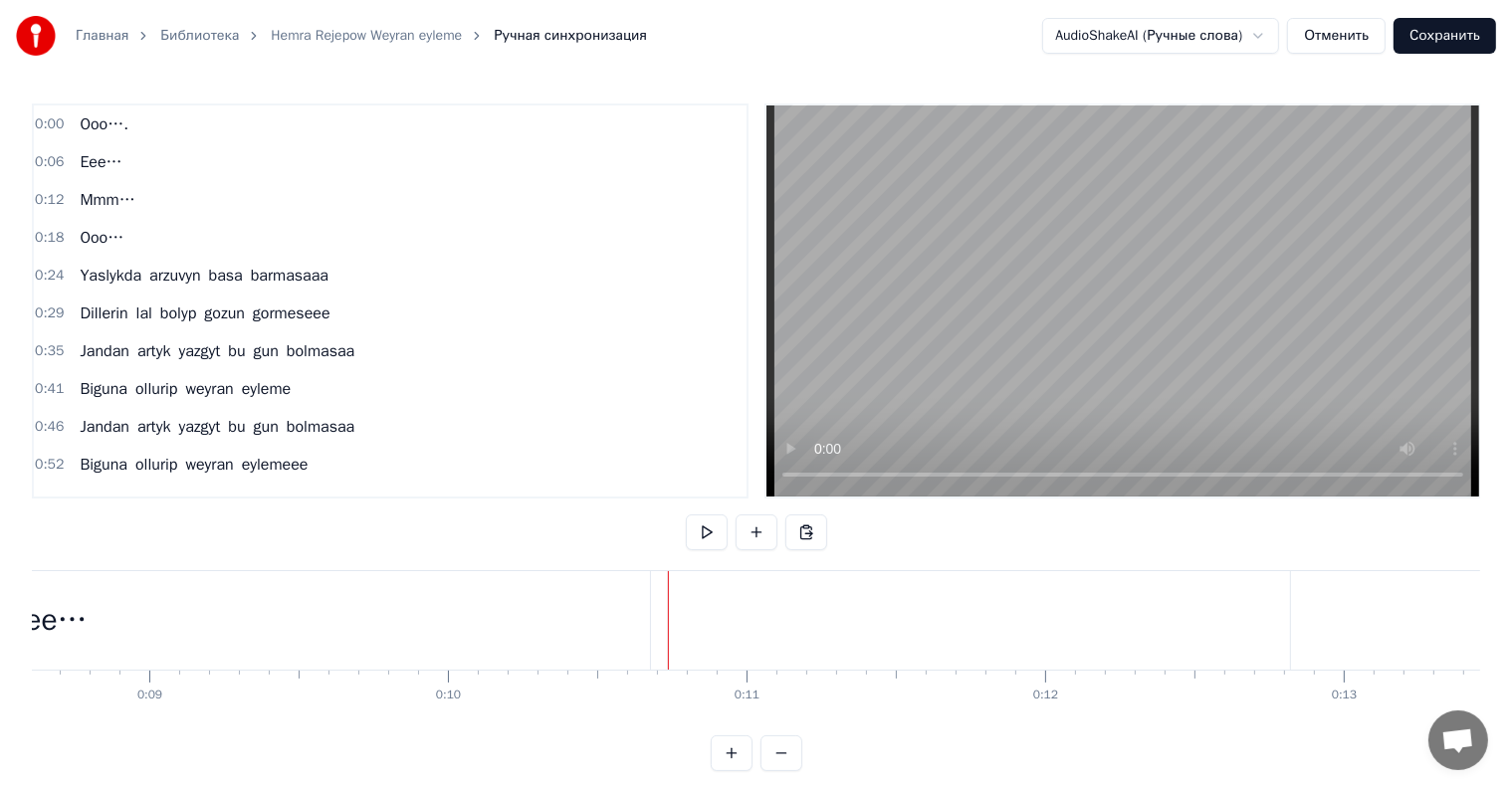 click at bounding box center (34874, 620) 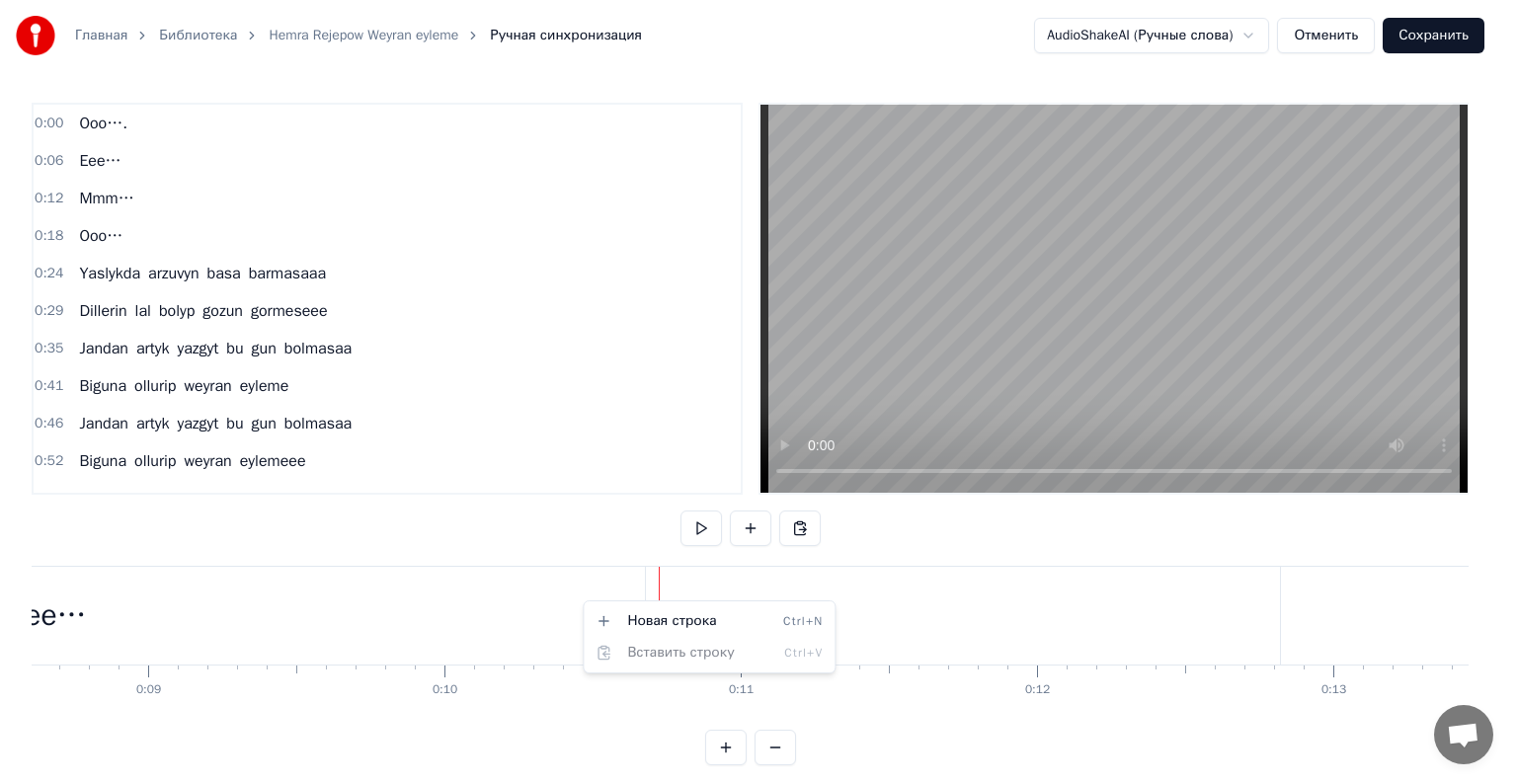 click on "Главная Библиотека [FIRST] [LAST] Weyran eyleme Ручная синхронизация AudioShakeAI (Ручные слова) Отменить Сохранить 0:00 Ooo…. 0:06 Eee… 0:12 Mmm… 0:18 Ooo… 0:24 Yaslykda arzuvyn basa barmasaaa 0:29 Dillerin lal bolyp gozun gormeseee 0:35 Jandan artyk yazgyt bu gun bolmasaa 0:41 Biguna ollurip weyran eyleme 0:46 Jandan artyk yazgyt bu gun bolmasaa 0:52 Biguna ollurip weyran eylemeee 0:58 Adam ata ene dorali bari 1:04 Bolanmys her kimin mynasyp yary 1:09 Sen sozin ok bolsa men sozim dari 1:15 Biguna ollurip weyran eyleme 1:20 Adam ataaa ene dorali baaari 1:26 Bolanmys her kimin mynasyp yaaary 1:29 Adam ataaa ene dorali baaari 1:32 Bolanmys her kimin mynasyp yaaary 1:33 Sen sozin ok bolsa men sozim dari 1:37 Biguna ollurip weyran eylemeee 2:06 Dusun dunyam durmus diyen bu yolyyy 2:11 Ykbal bir bolmasa gurup bolmayaaar 2:17 Toyyn tutup gyyansonlar nikaanyy 2:22 Gozyas bilen yuwup pozup bolmayar 2:28 Toyyn tutup gyyansonlar nikaanyy 2:34 bilen" at bounding box center (758, 398) 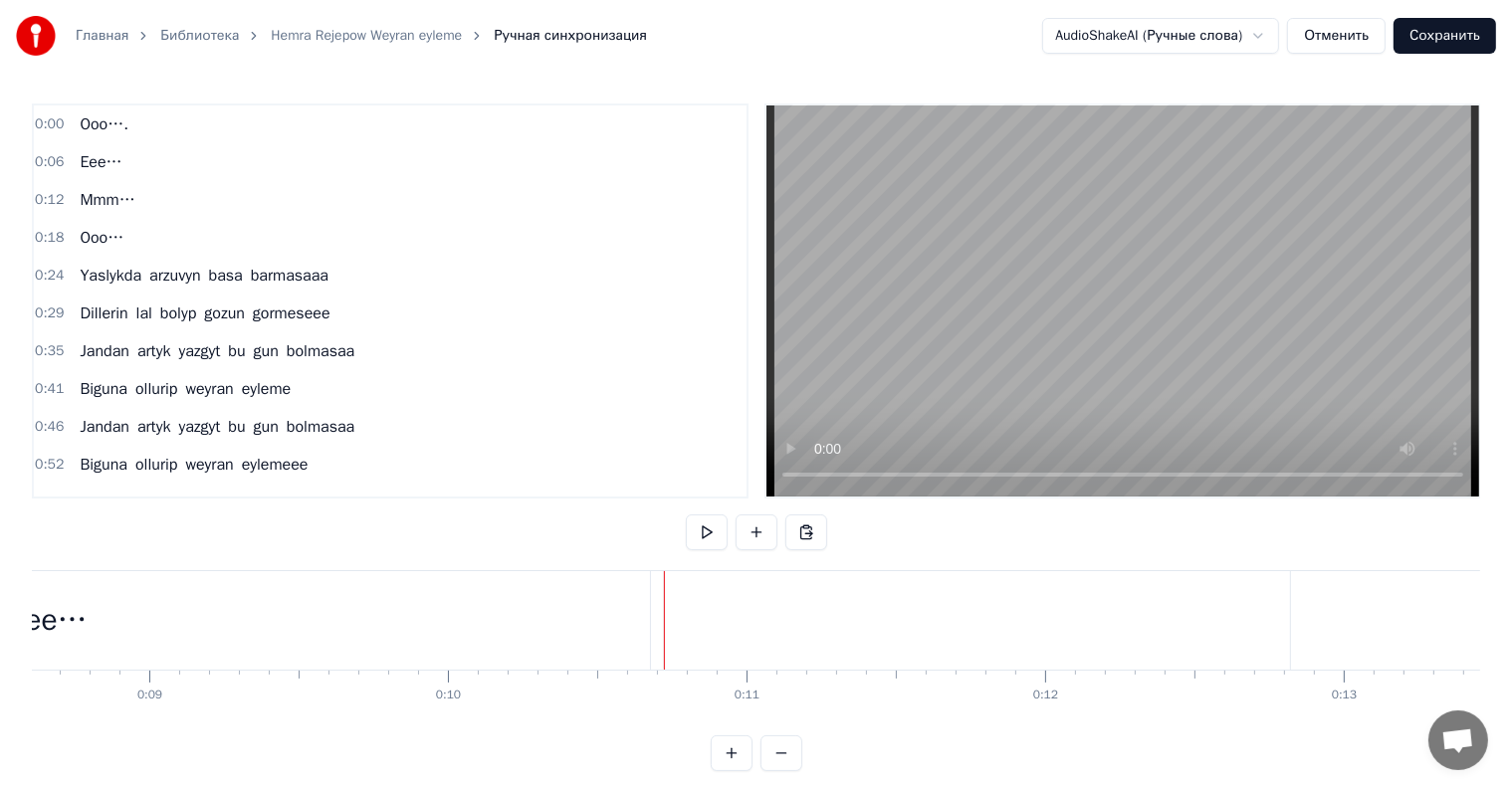 click on "Eee…" at bounding box center (48, 620) 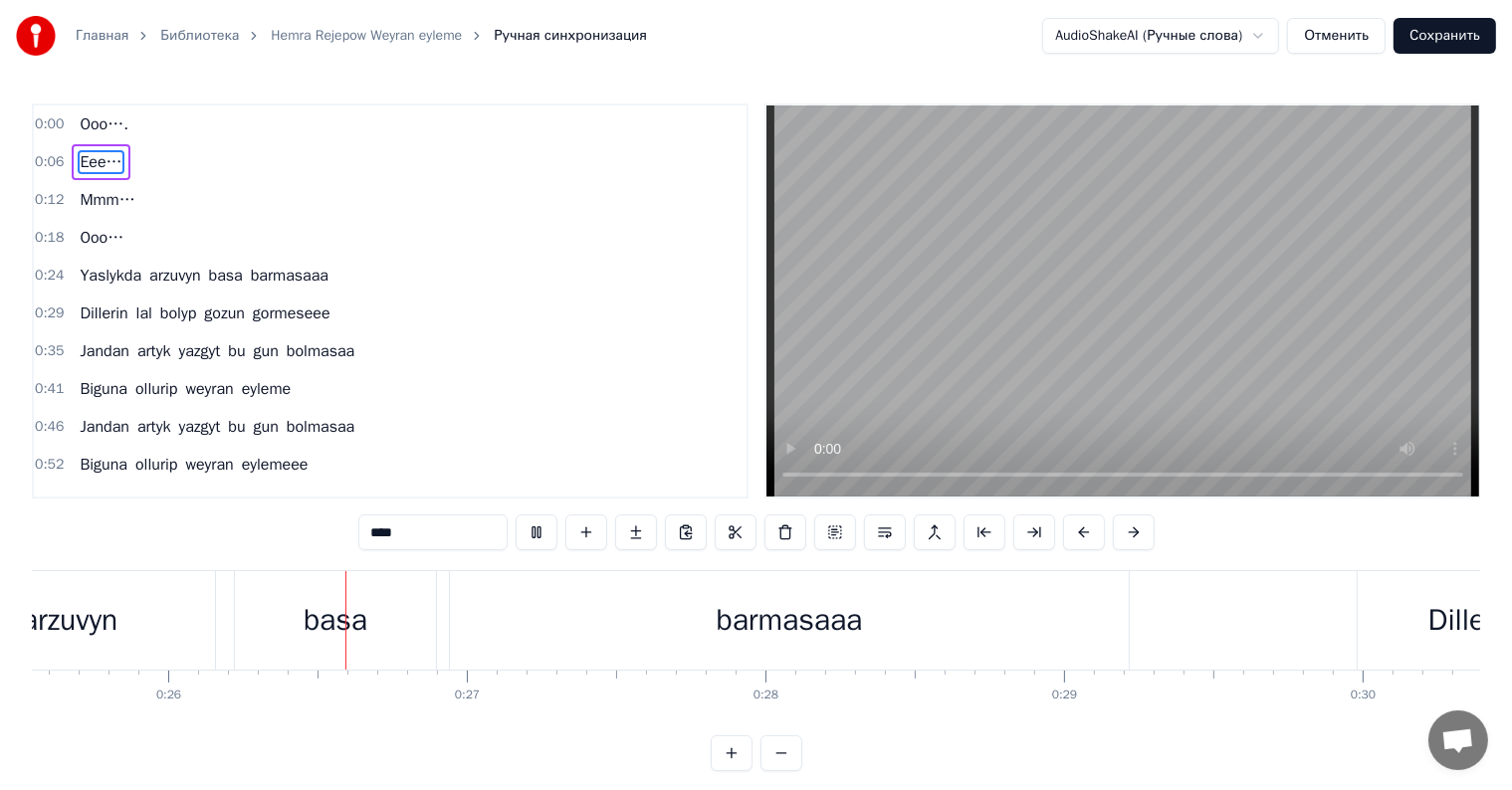 scroll, scrollTop: 0, scrollLeft: 7696, axis: horizontal 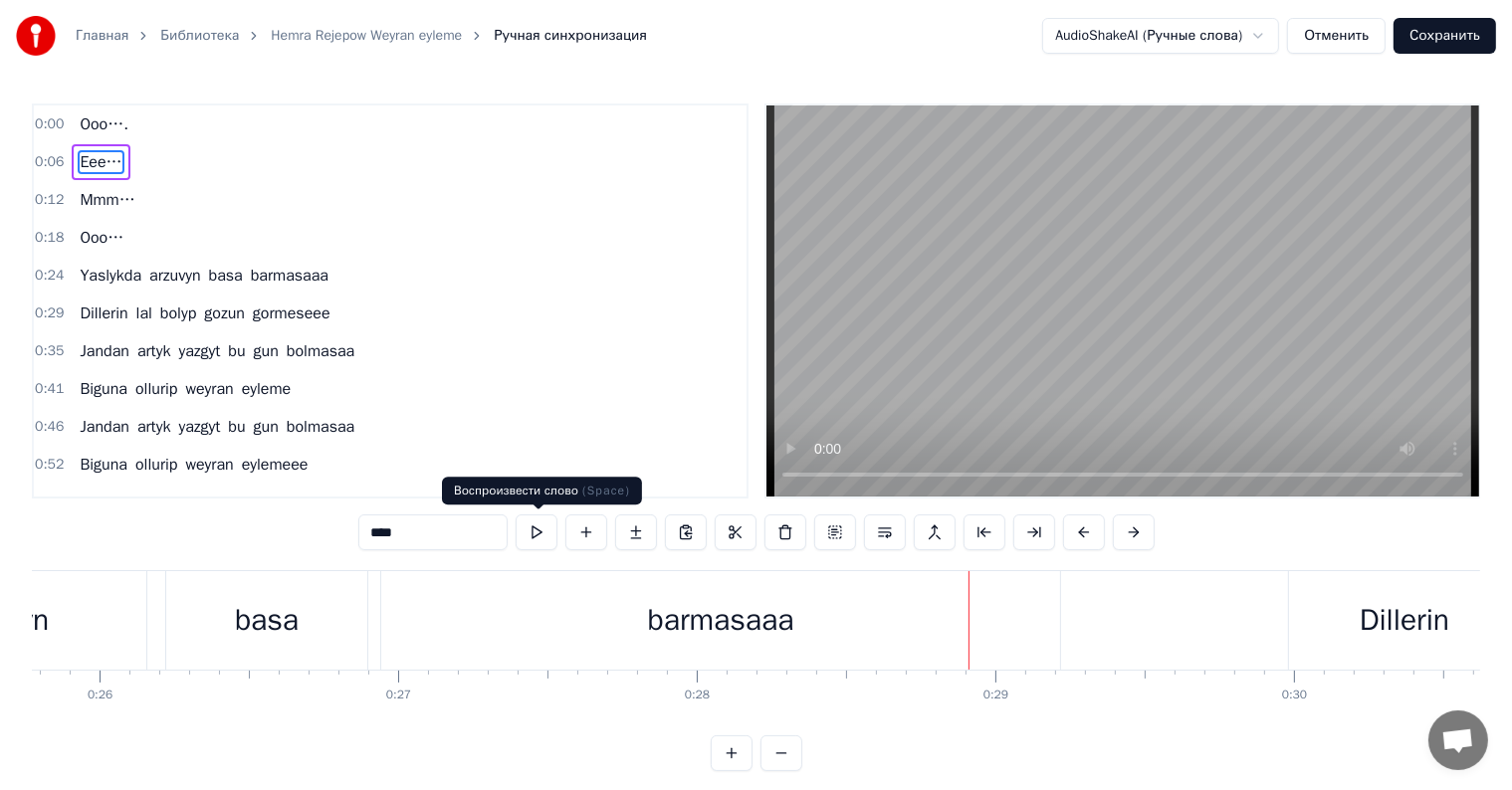 click at bounding box center (537, 532) 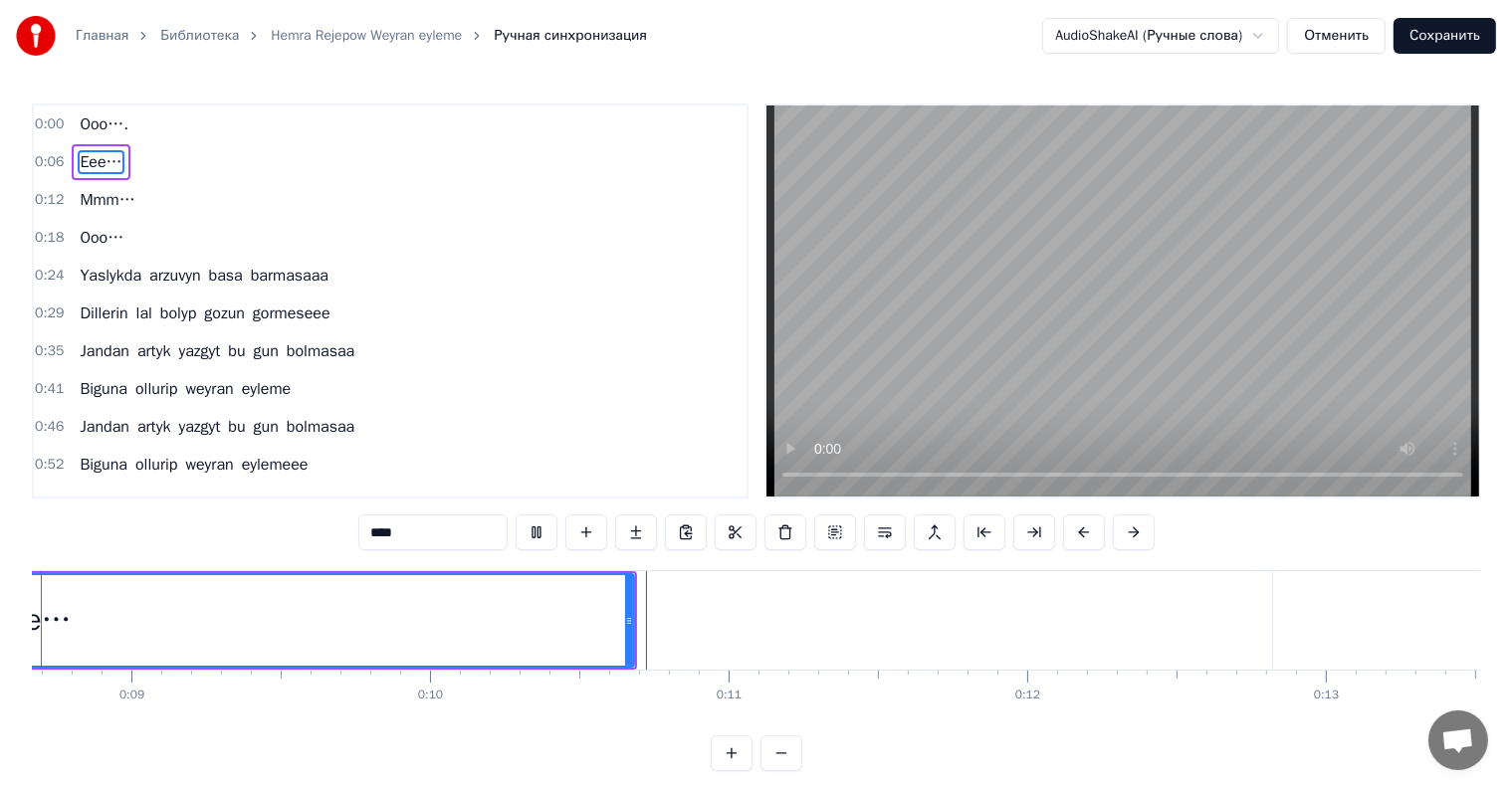 scroll, scrollTop: 0, scrollLeft: 2444, axis: horizontal 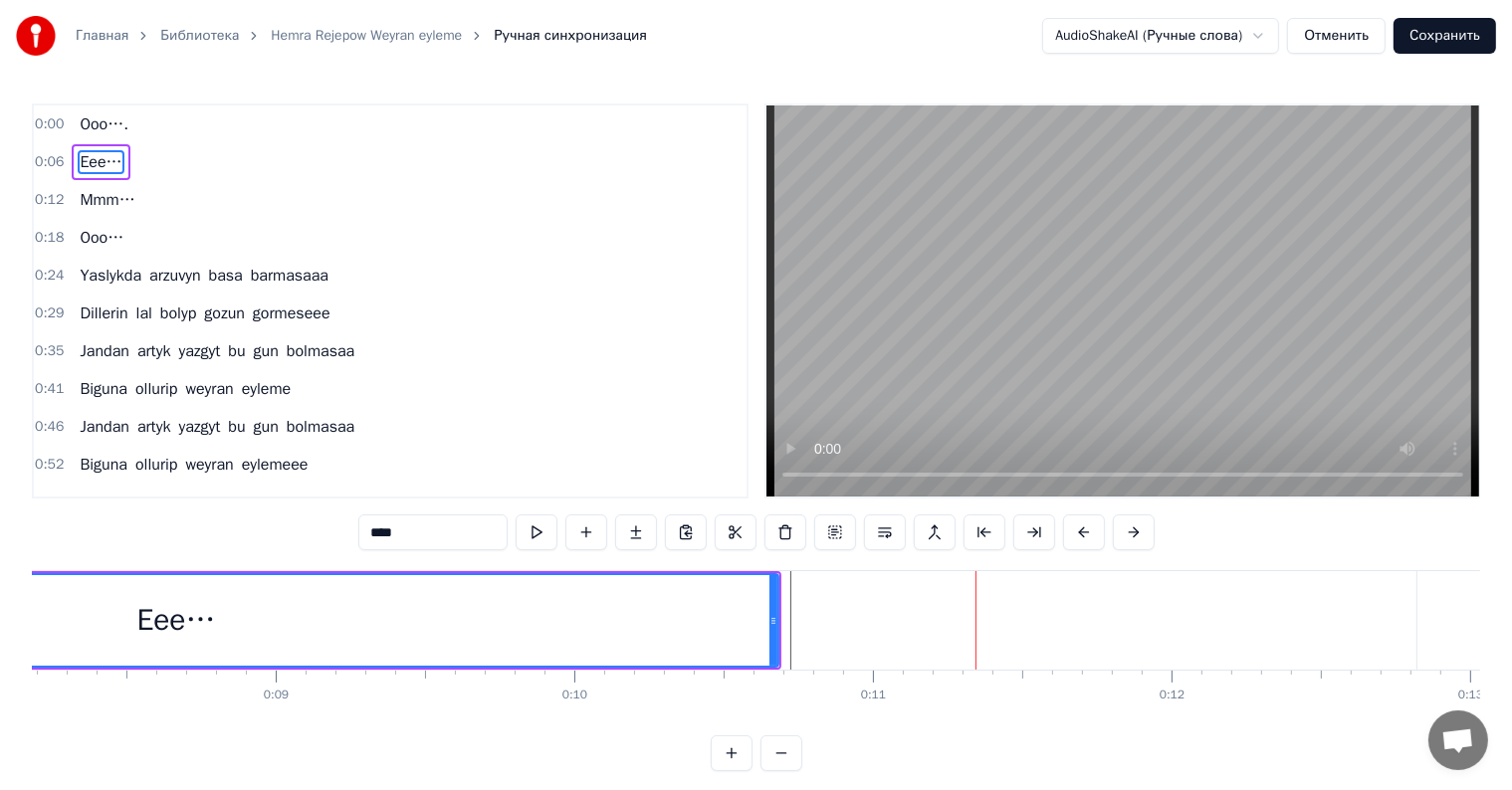 click on "Eee…" at bounding box center (176, 620) 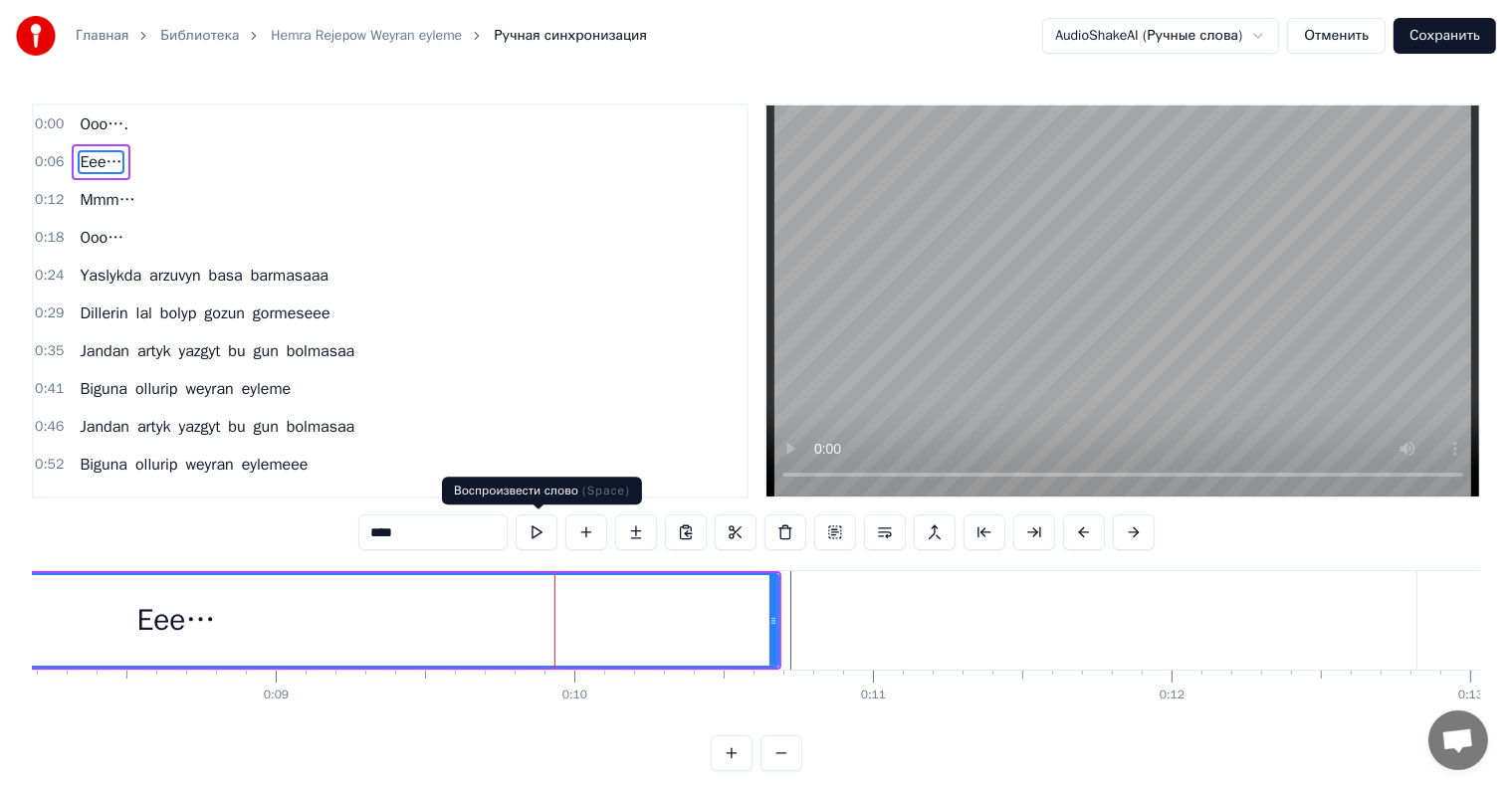 click at bounding box center [537, 532] 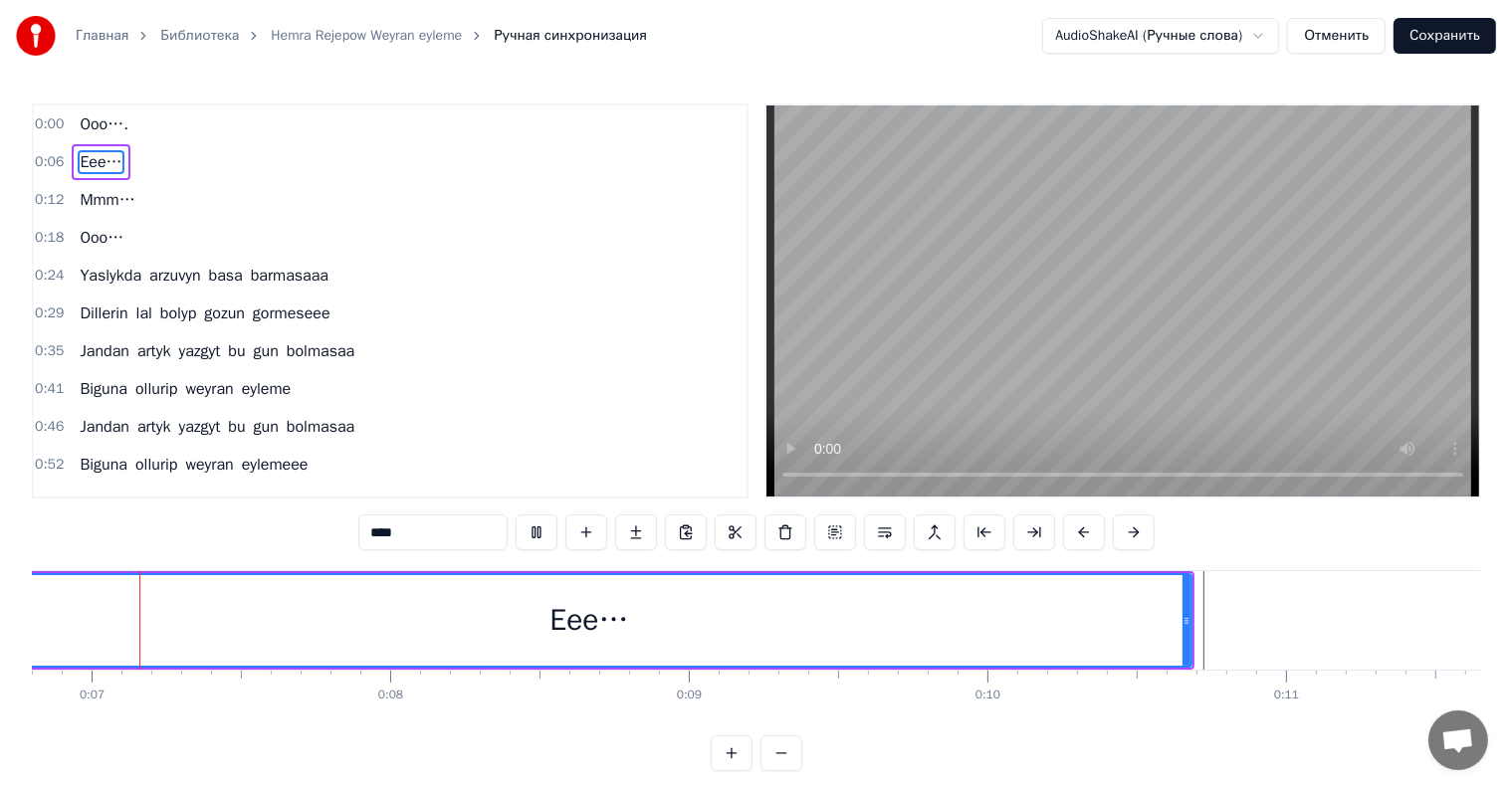 scroll, scrollTop: 0, scrollLeft: 1946, axis: horizontal 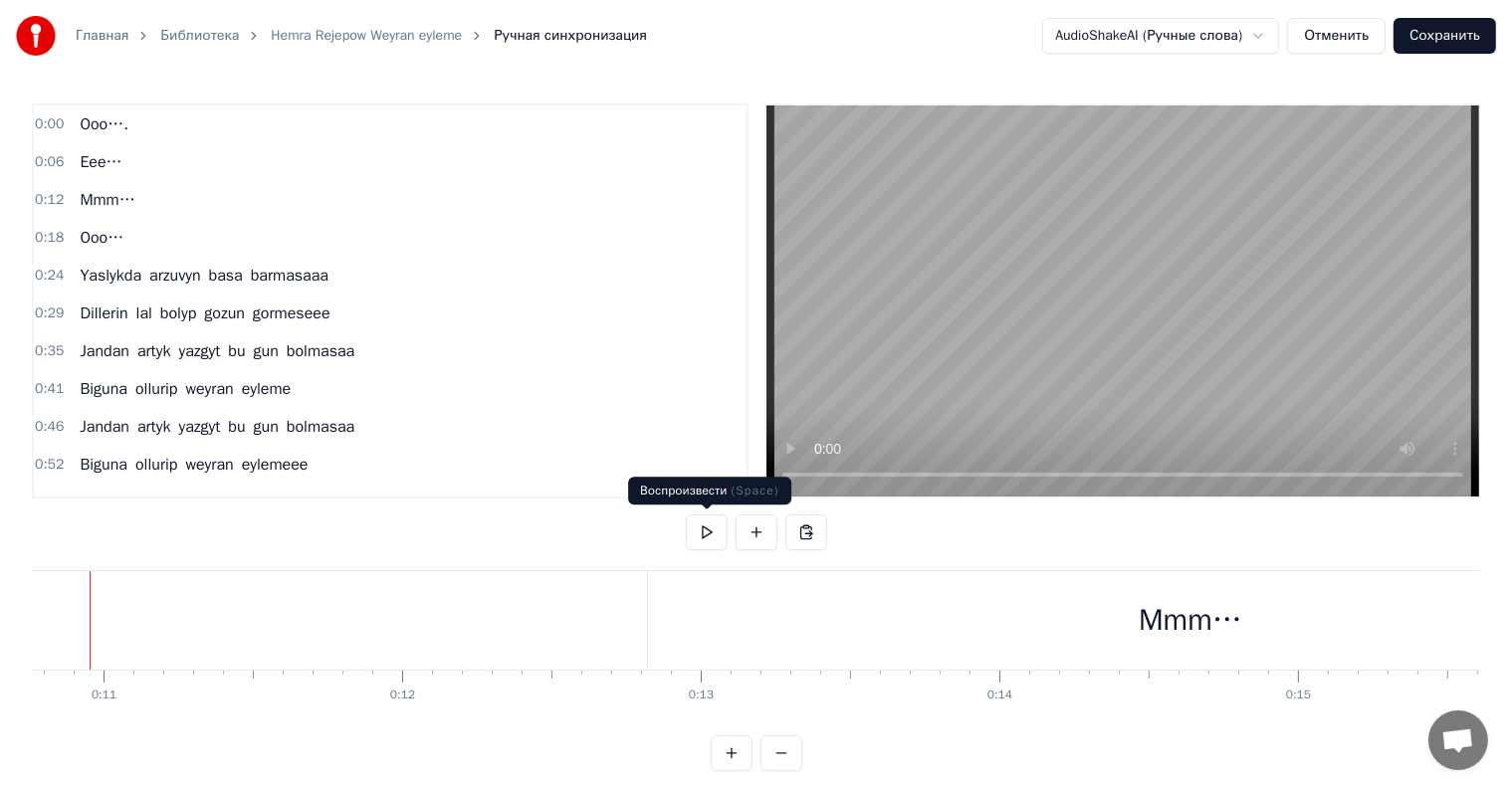 click at bounding box center (707, 532) 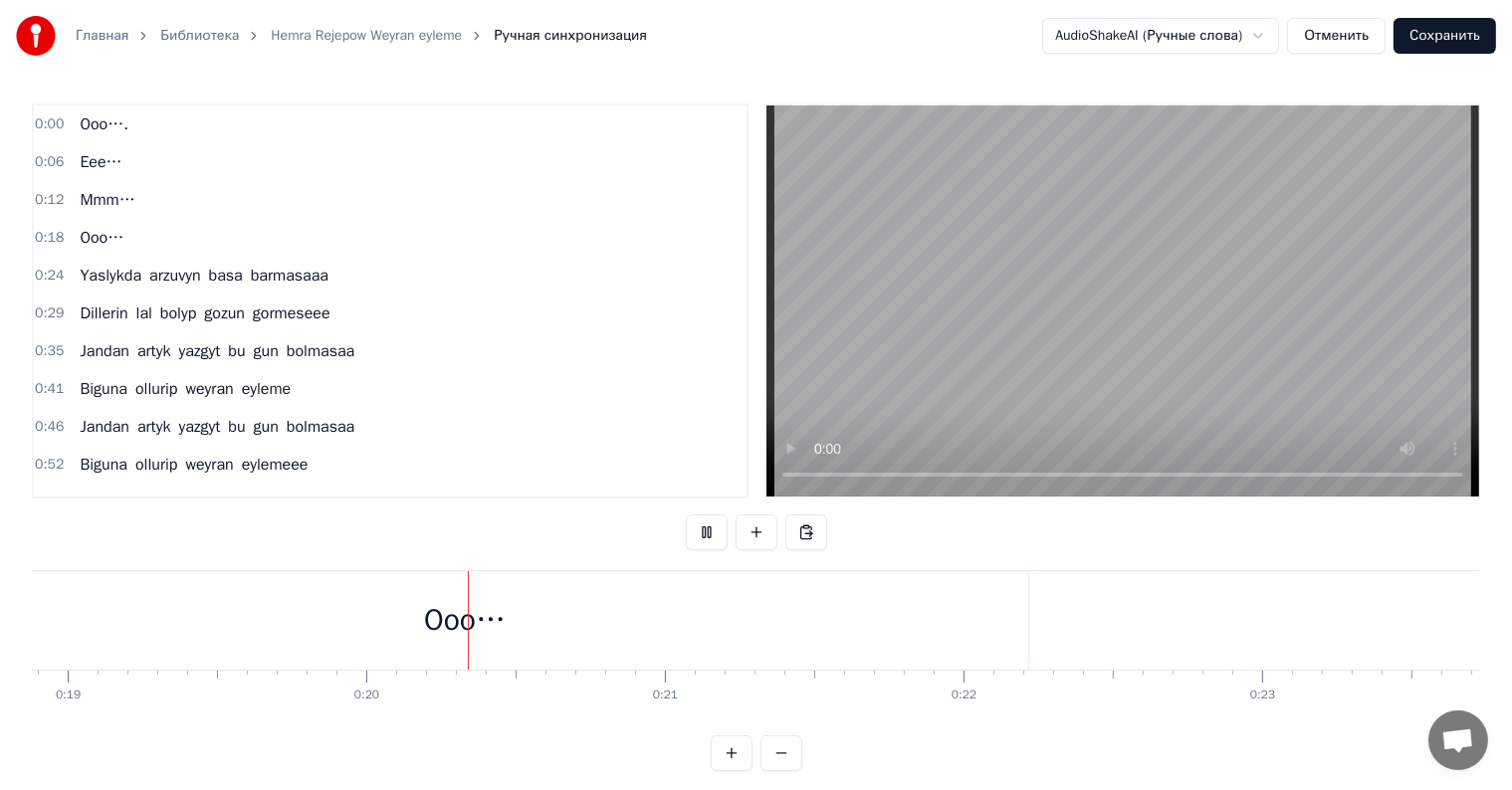 scroll, scrollTop: 0, scrollLeft: 5777, axis: horizontal 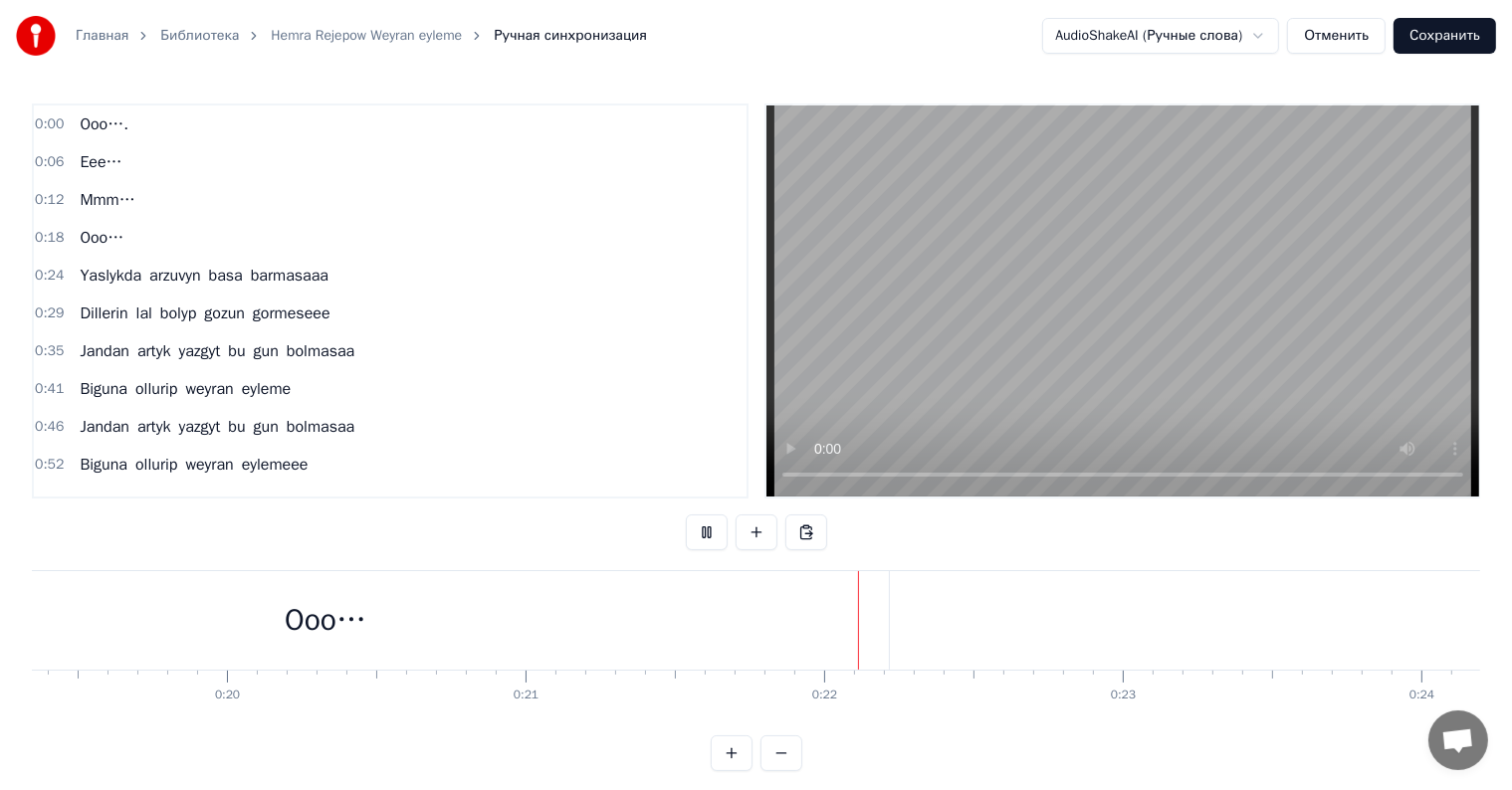 click at bounding box center (707, 532) 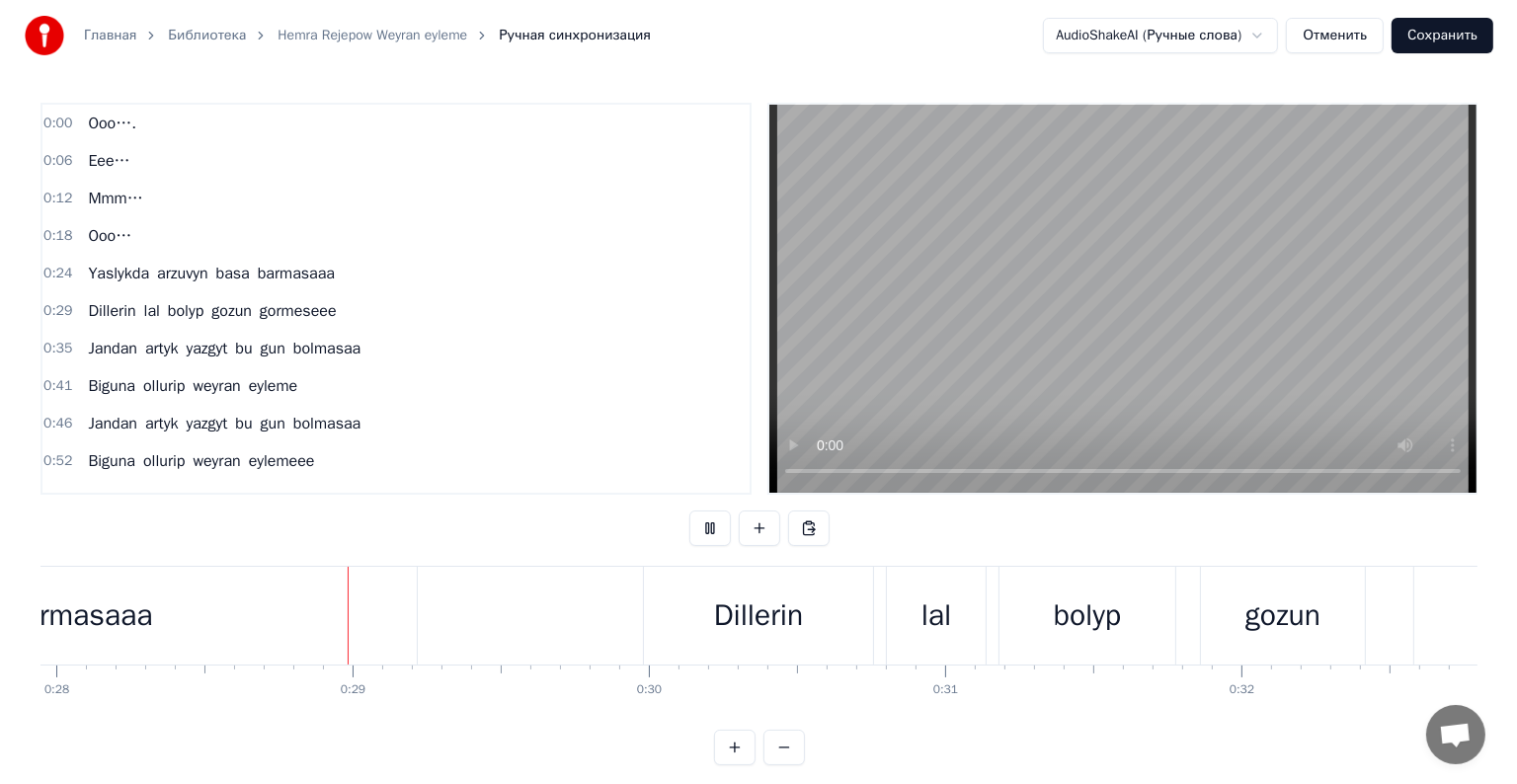 scroll, scrollTop: 0, scrollLeft: 8282, axis: horizontal 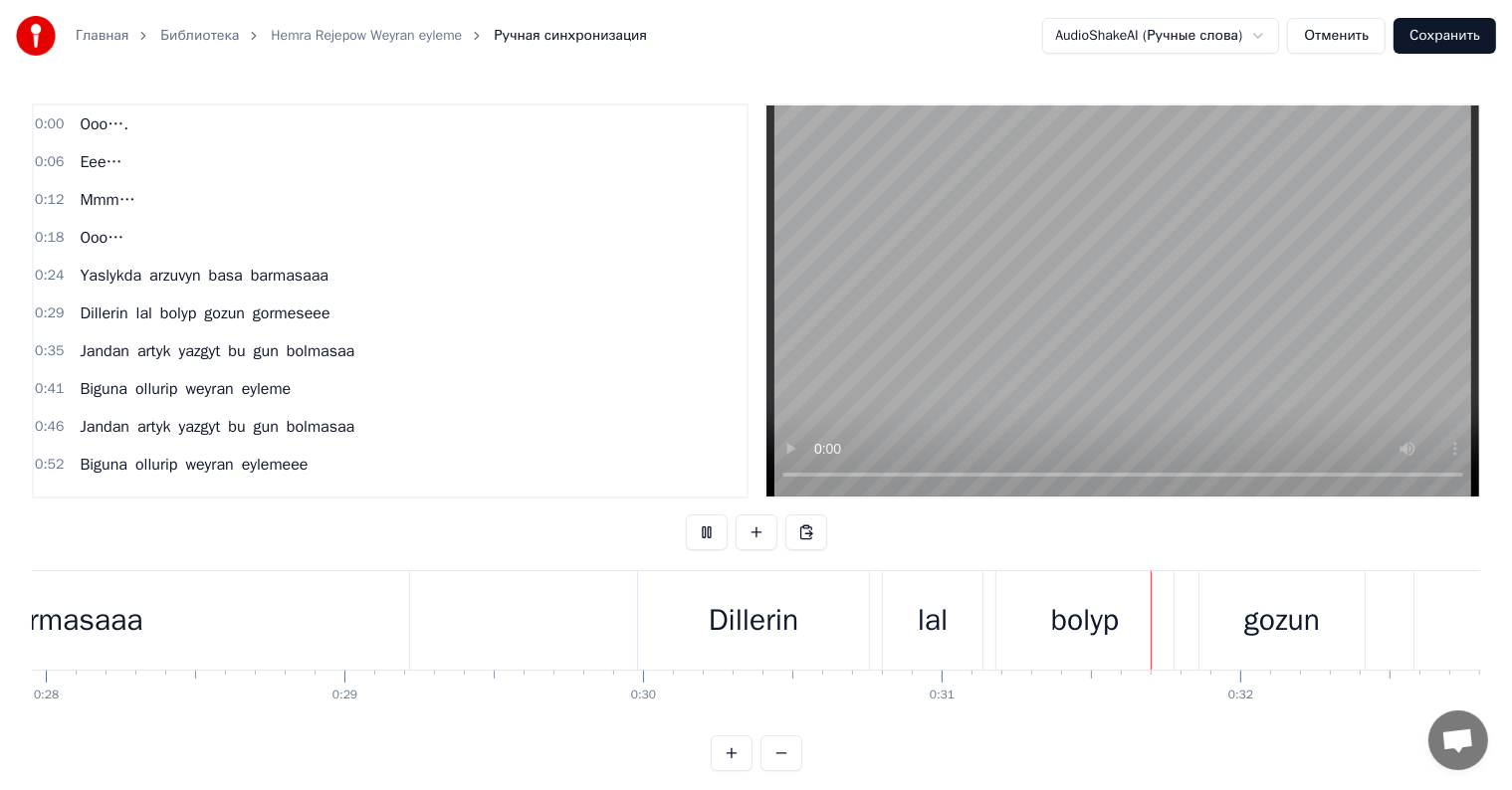 drag, startPoint x: 760, startPoint y: 455, endPoint x: 711, endPoint y: 467, distance: 50.44799 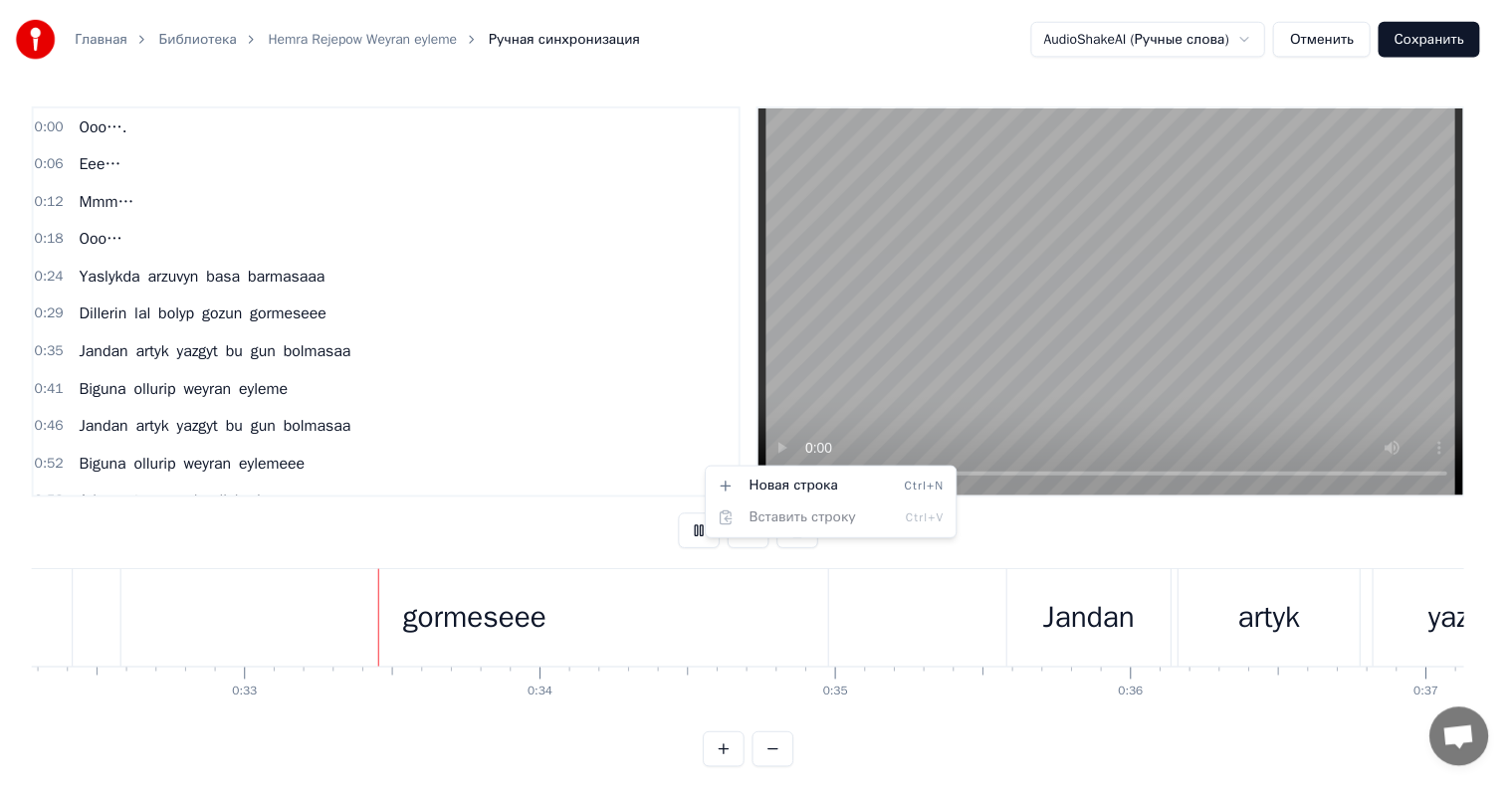 scroll, scrollTop: 0, scrollLeft: 9667, axis: horizontal 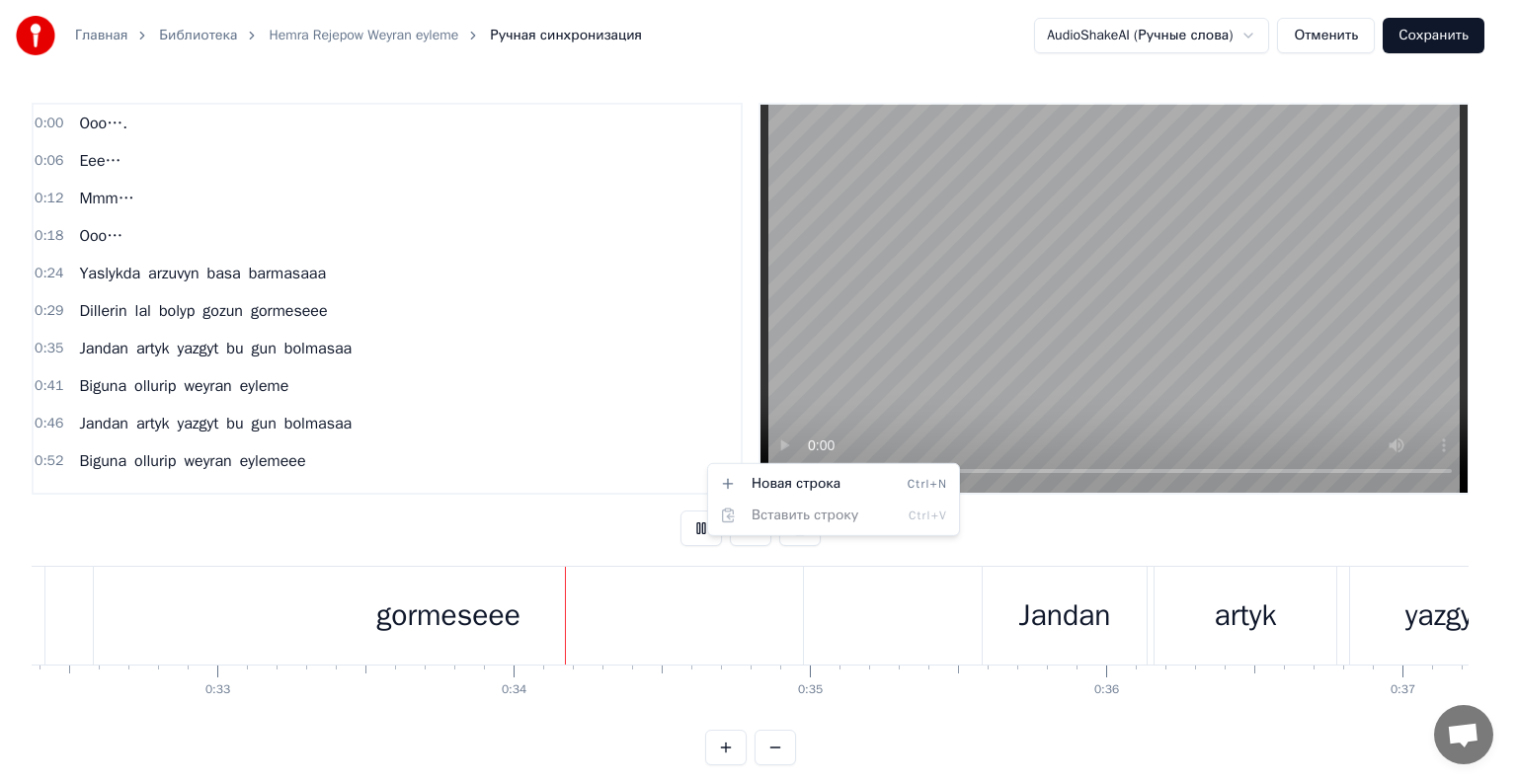 click on "Главная Библиотека [FIRST] [LAST] Weyran eyleme Ручная синхронизация AudioShakeAI (Ручные слова) Отменить Сохранить 0:00 Ooo…. 0:06 Eee… 0:12 Mmm… 0:18 Ooo… 0:24 Yaslykda arzuvyn basa barmasaaa 0:29 Dillerin lal bolyp gozun gormeseee 0:35 Jandan artyk yazgyt bu gun bolmasaa 0:41 Biguna ollurip weyran eyleme 0:46 Jandan artyk yazgyt bu gun bolmasaa 0:52 Biguna ollurip weyran eylemeee 0:58 Adam ata ene dorali bari 1:04 Bolanmys her kimin mynasyp yary 1:09 Sen sozin ok bolsa men sozim dari 1:15 Biguna ollurip weyran eyleme 1:20 Adam ataaa ene dorali baaari 1:26 Bolanmys her kimin mynasyp yaaary 1:29 Adam ataaa ene dorali baaari 1:32 Bolanmys her kimin mynasyp yaaary 1:33 Sen sozin ok bolsa men sozim dari 1:37 Biguna ollurip weyran eylemeee 2:06 Dusun dunyam durmus diyen bu yolyyy 2:11 Ykbal bir bolmasa gurup bolmayaaar 2:17 Toyyn tutup gyyansonlar nikaanyy 2:22 Gozyas bilen yuwup pozup bolmayar 2:28 Toyyn tutup gyyansonlar nikaanyy 2:34 bilen" at bounding box center (758, 398) 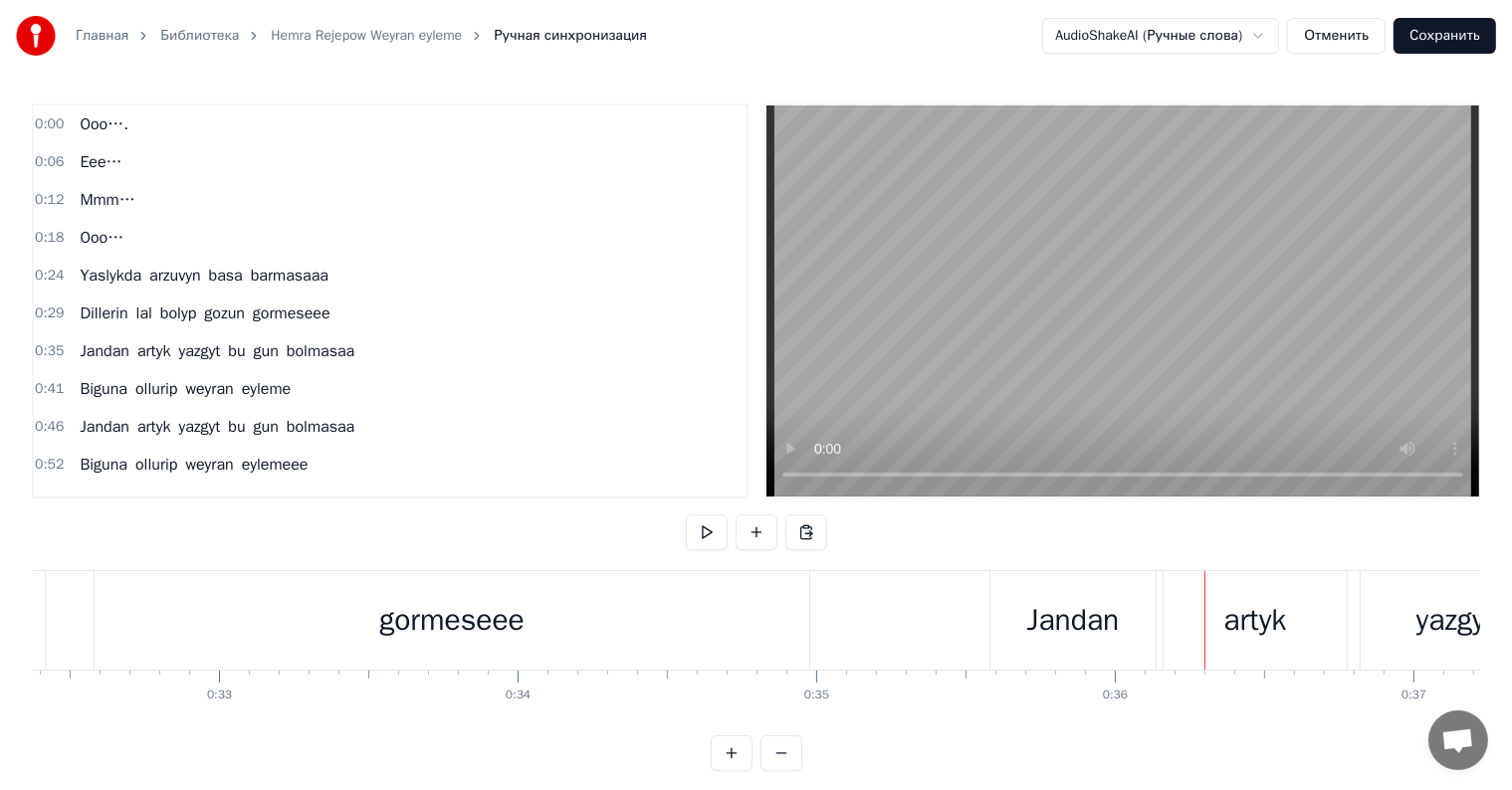 drag, startPoint x: 41, startPoint y: 525, endPoint x: 47, endPoint y: 588, distance: 63.28507 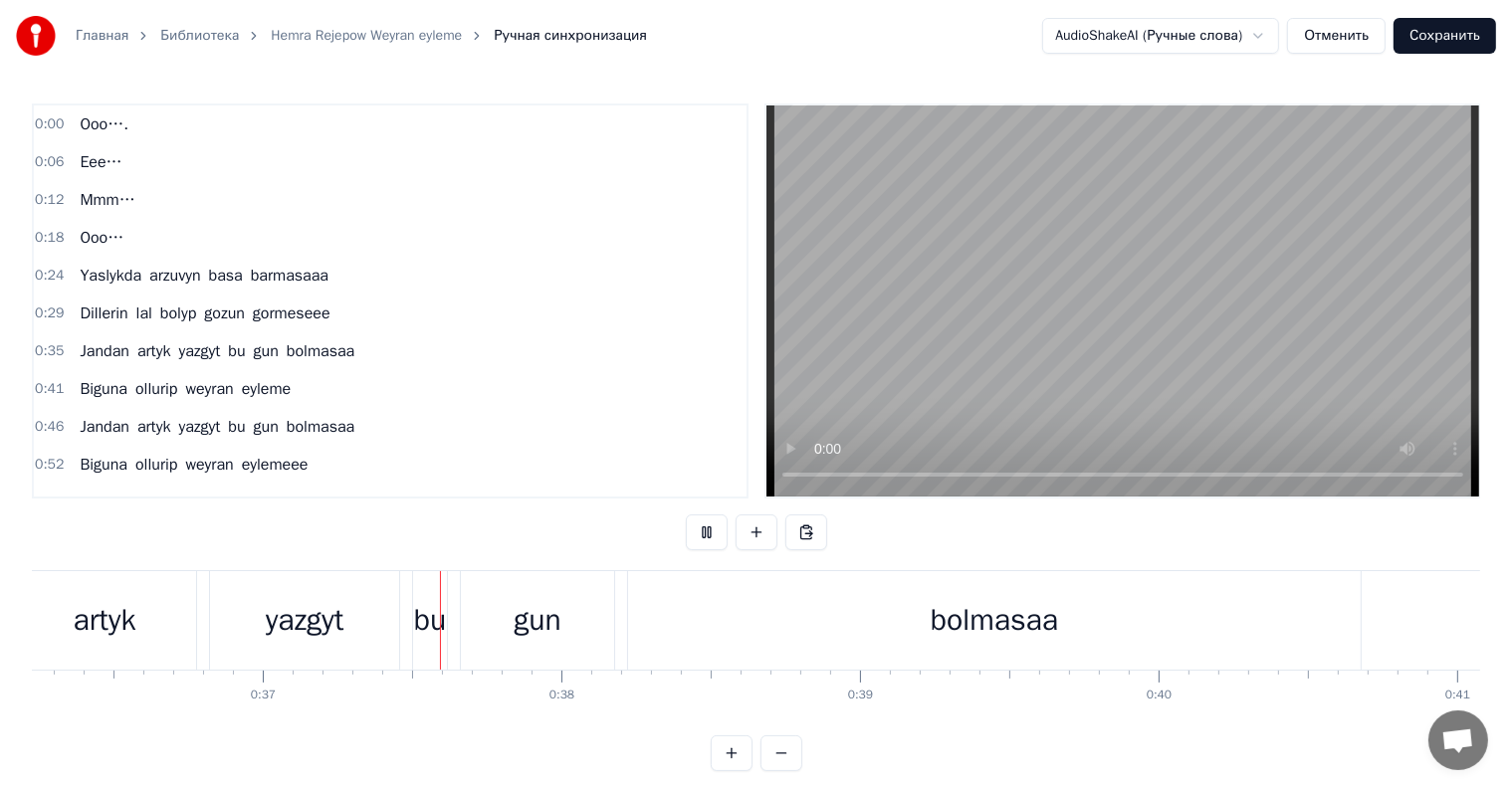scroll, scrollTop: 0, scrollLeft: 10963, axis: horizontal 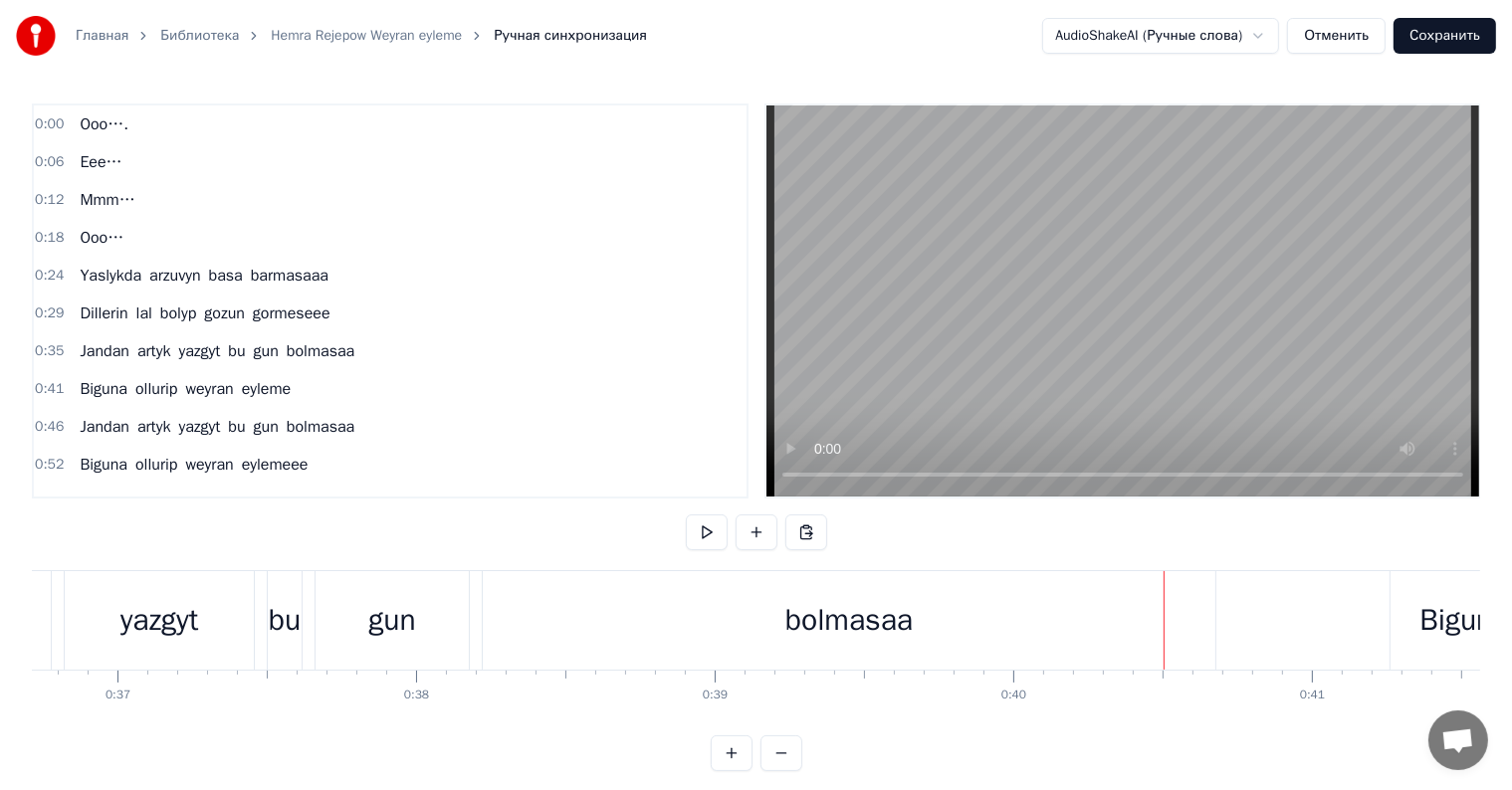 type 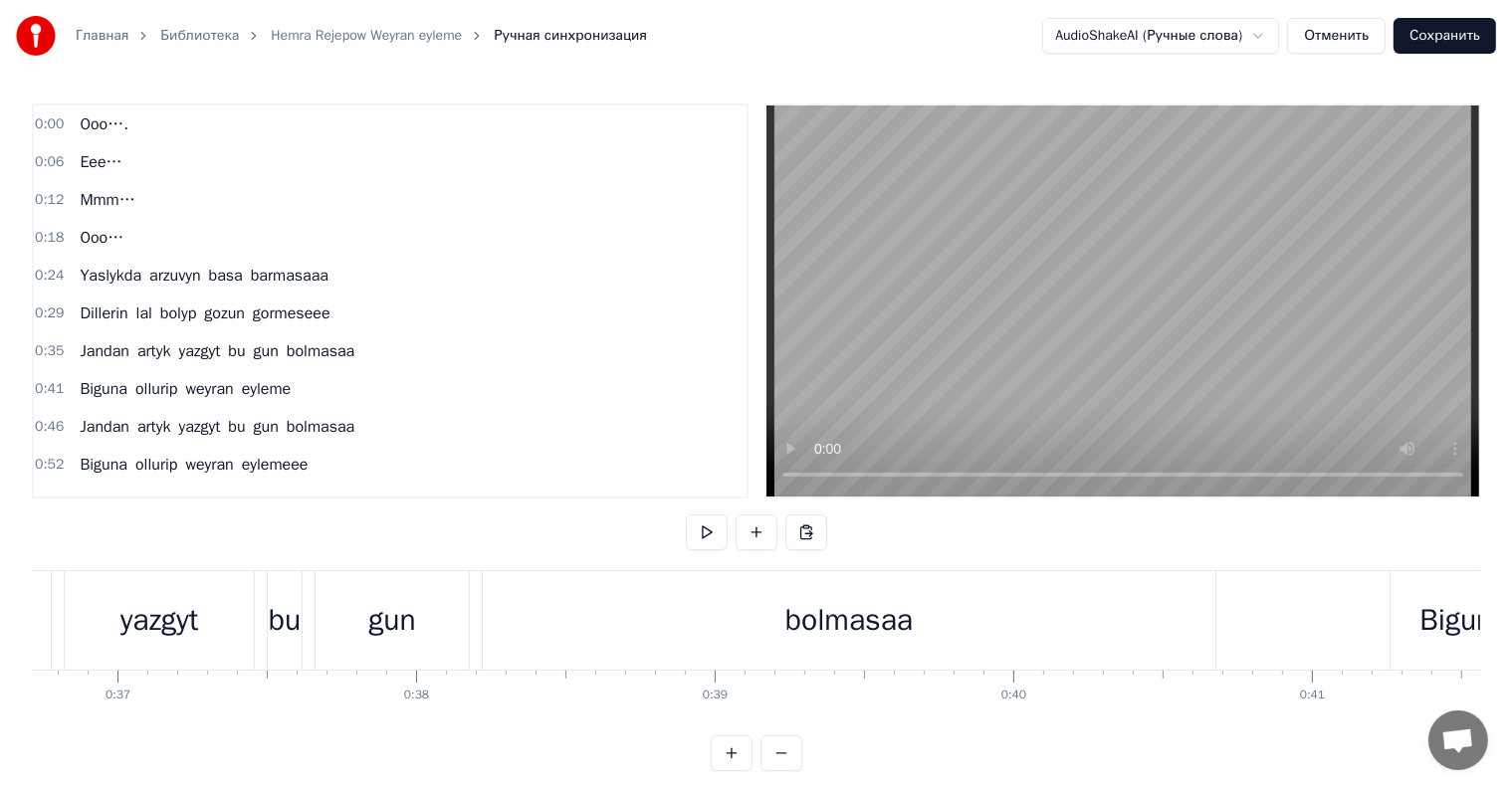 scroll, scrollTop: 0, scrollLeft: 10583, axis: horizontal 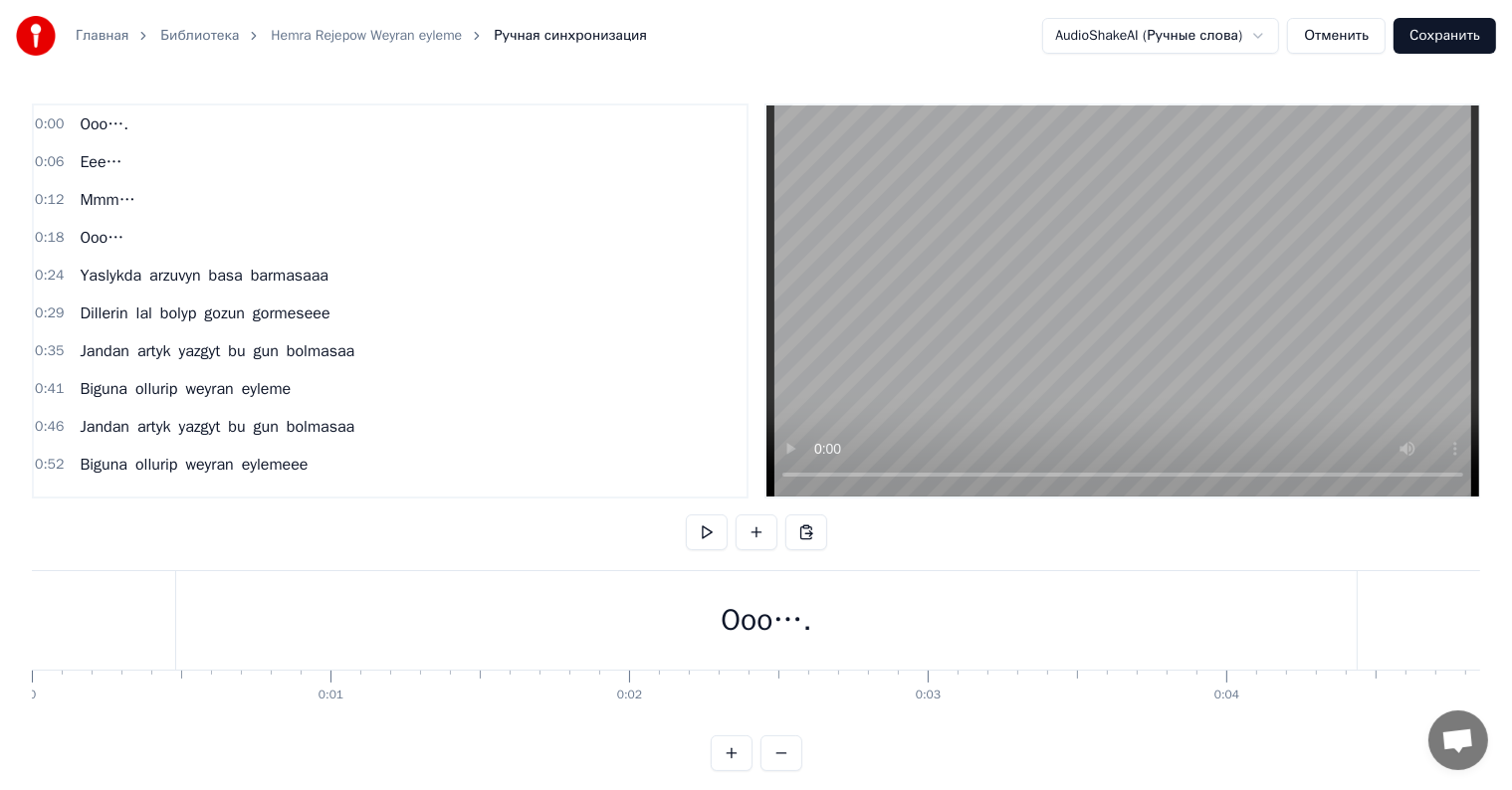 click on "Ooo…." at bounding box center (766, 620) 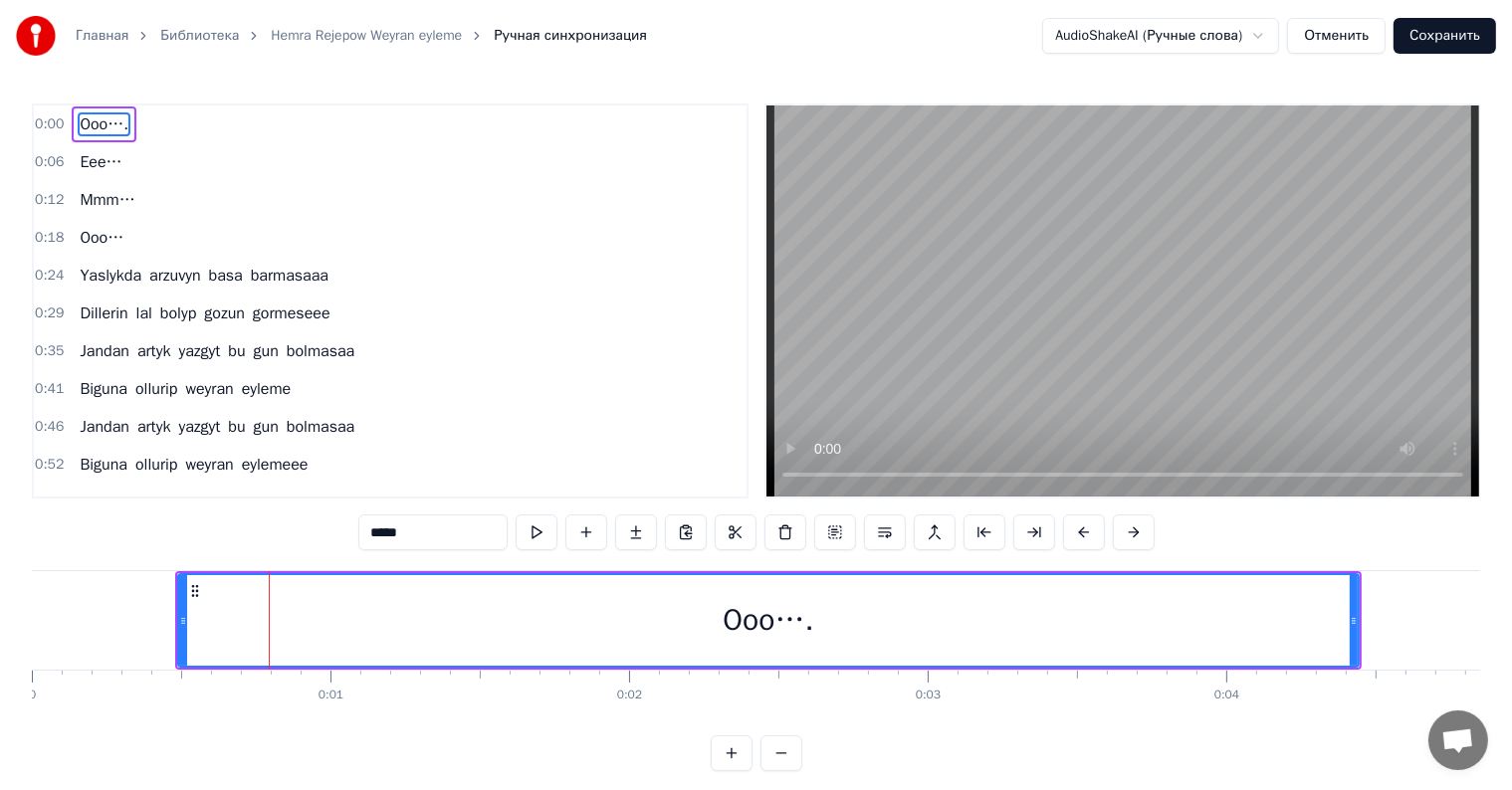 click on "Ooo…." at bounding box center [768, 620] 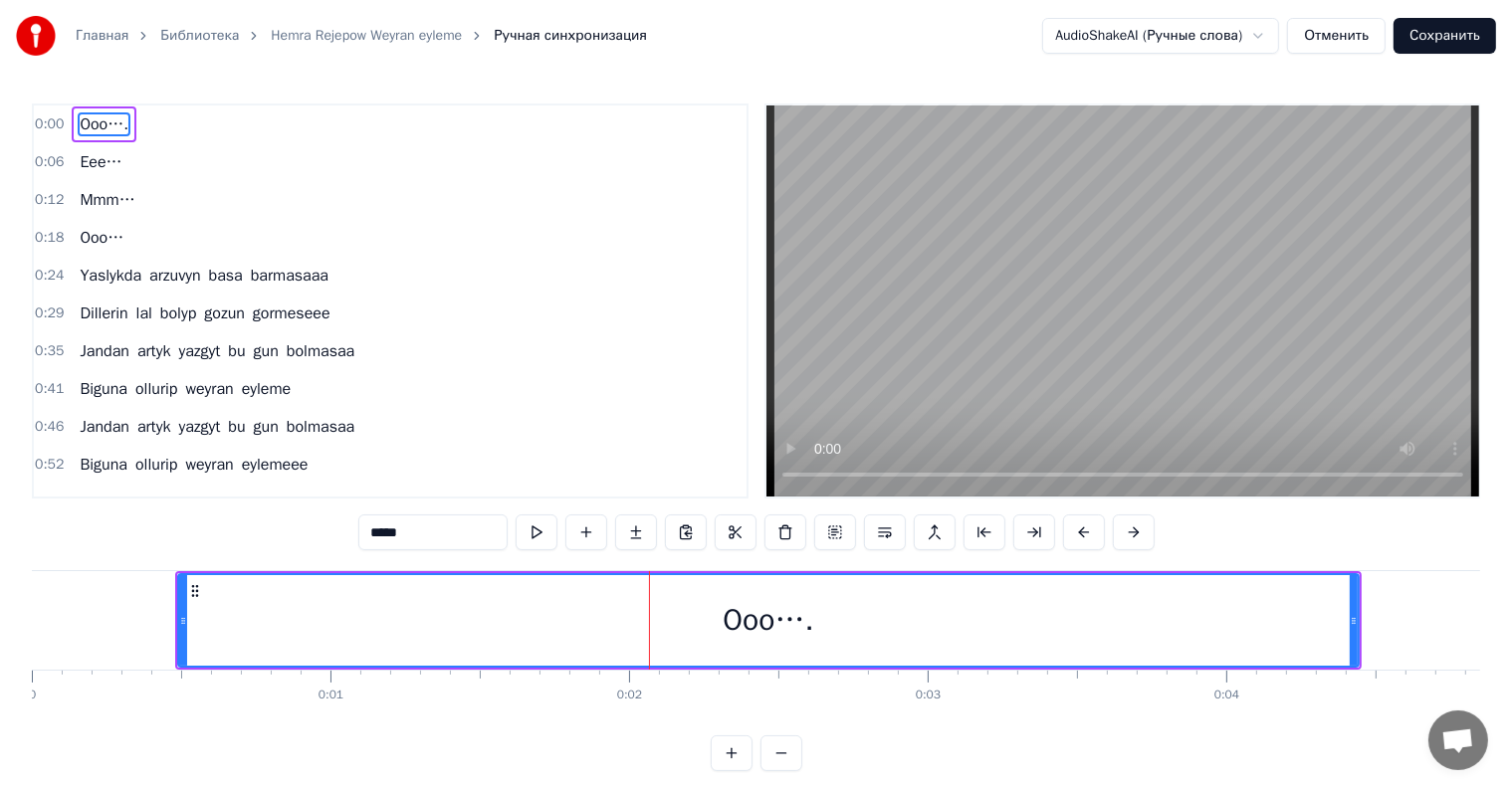 click on "Ooo…." at bounding box center (768, 620) 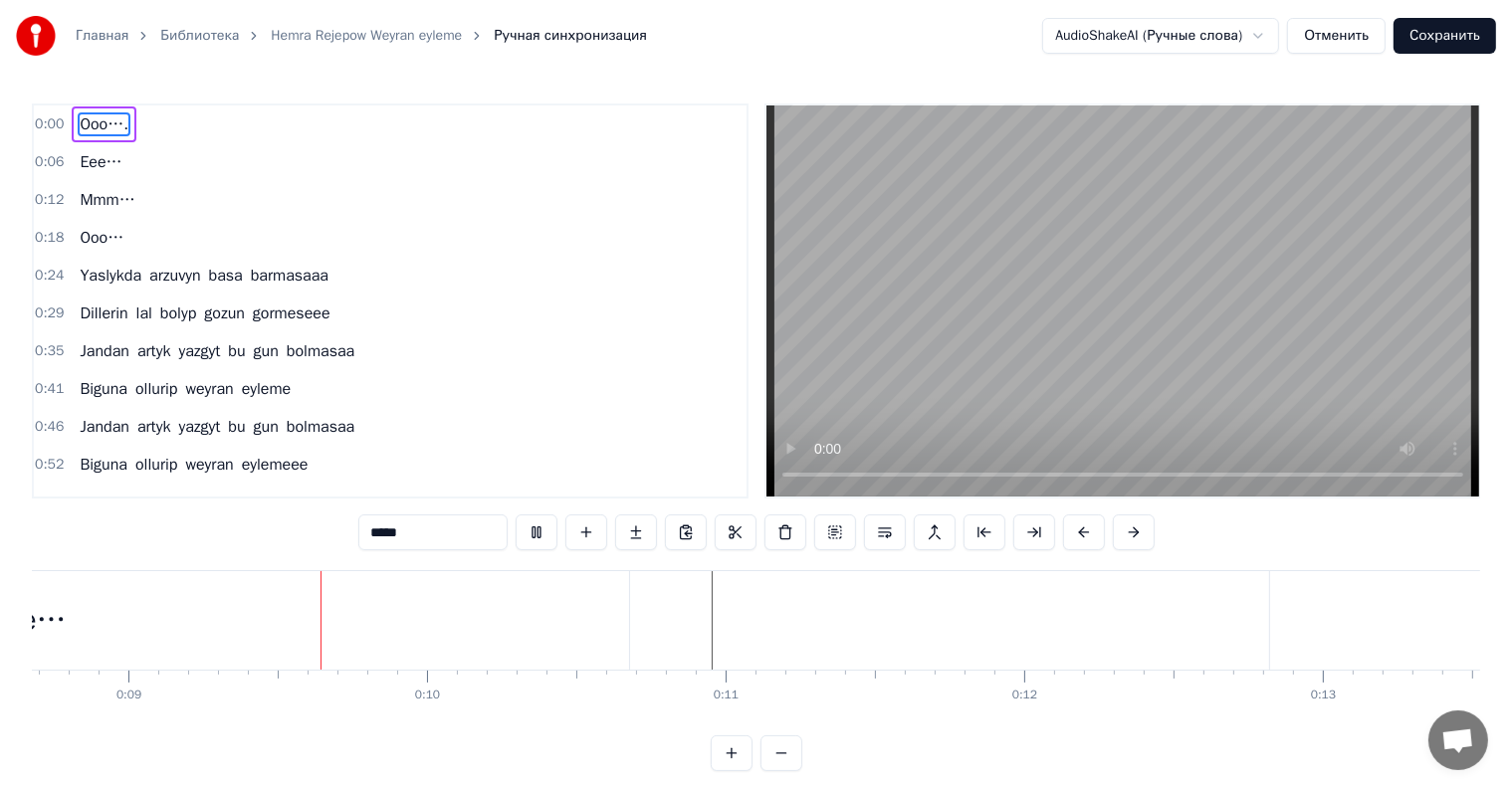 scroll, scrollTop: 0, scrollLeft: 2603, axis: horizontal 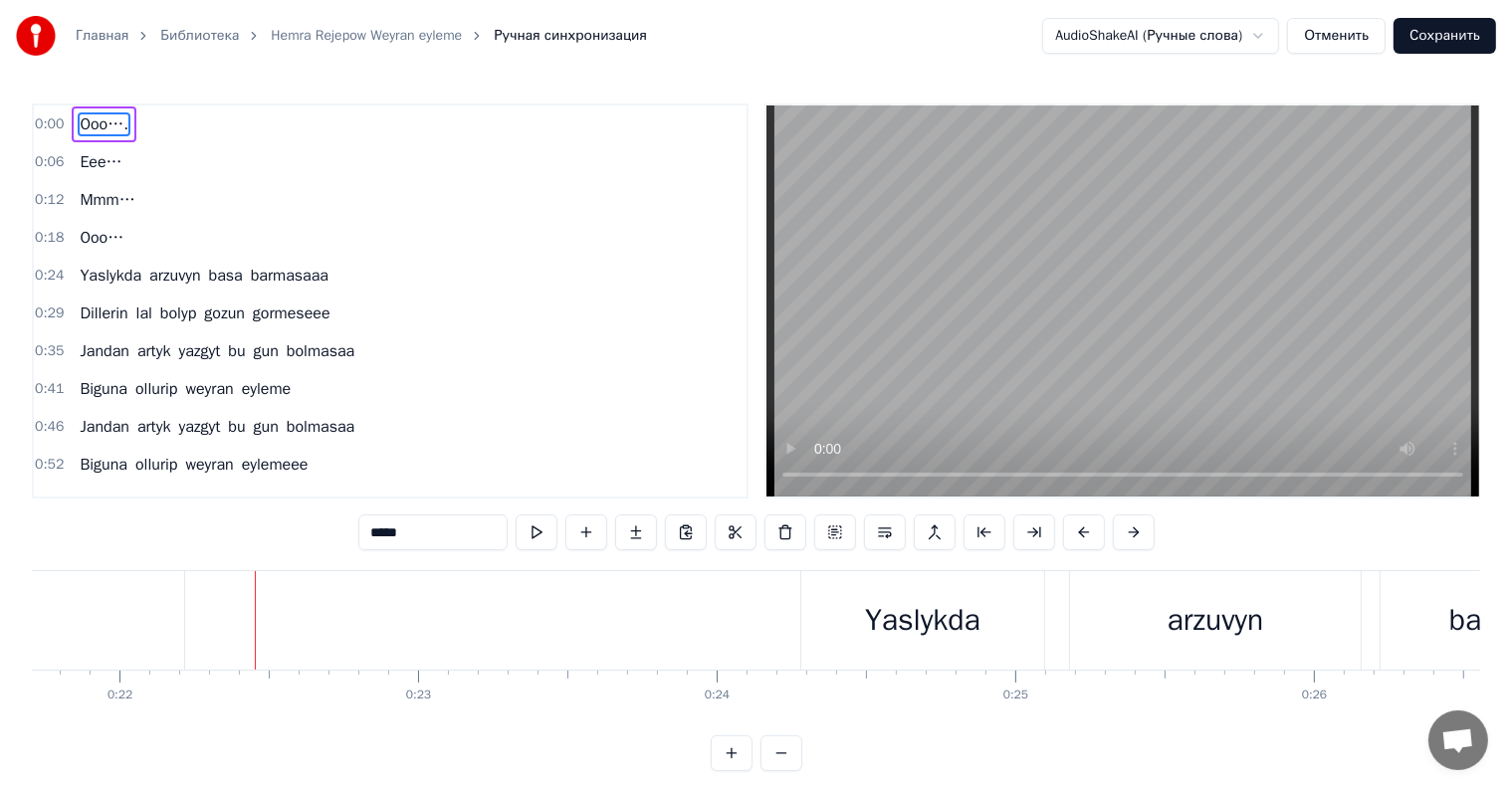 click on "Ooo…" at bounding box center [-379, 620] 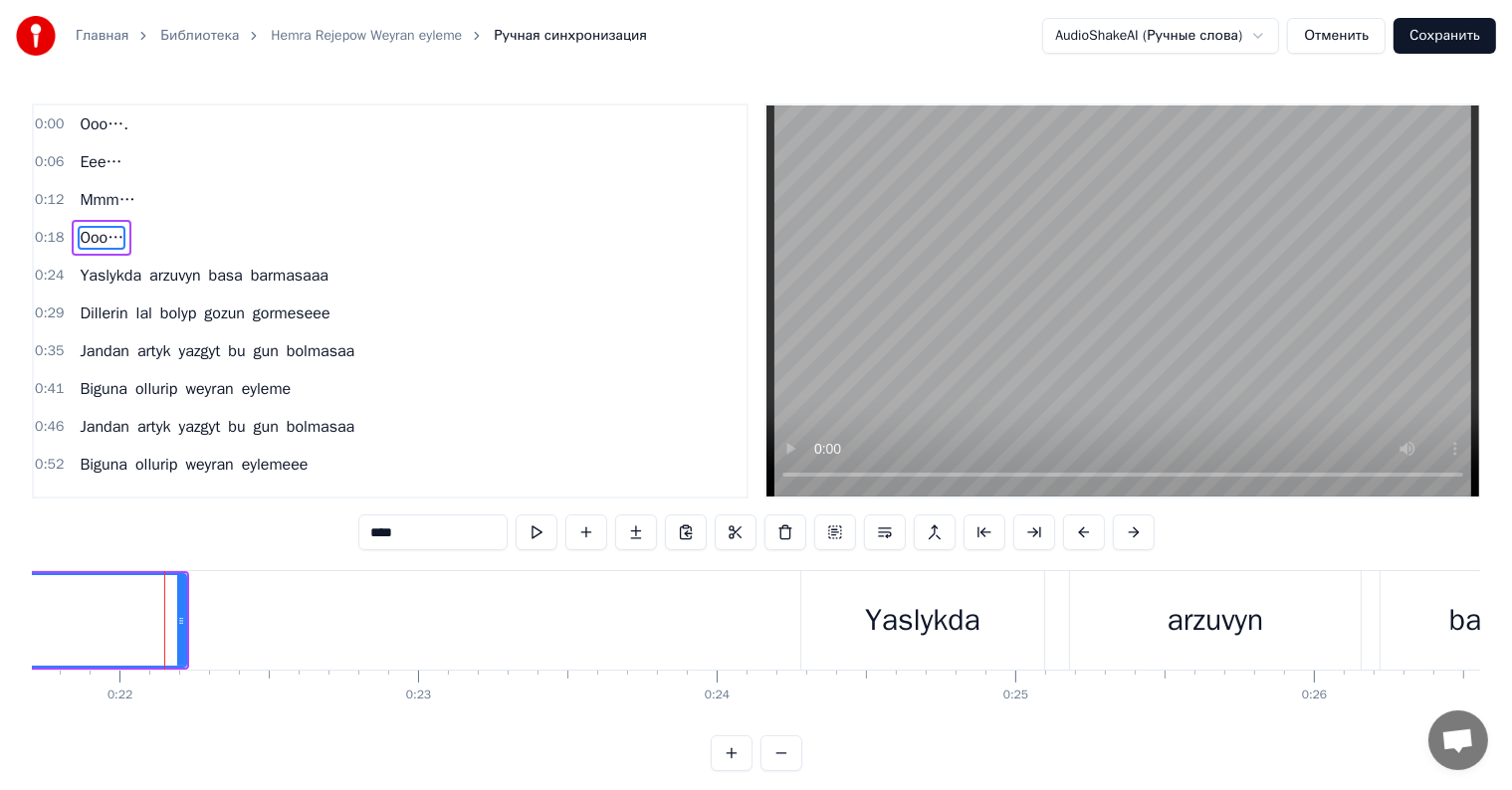 click 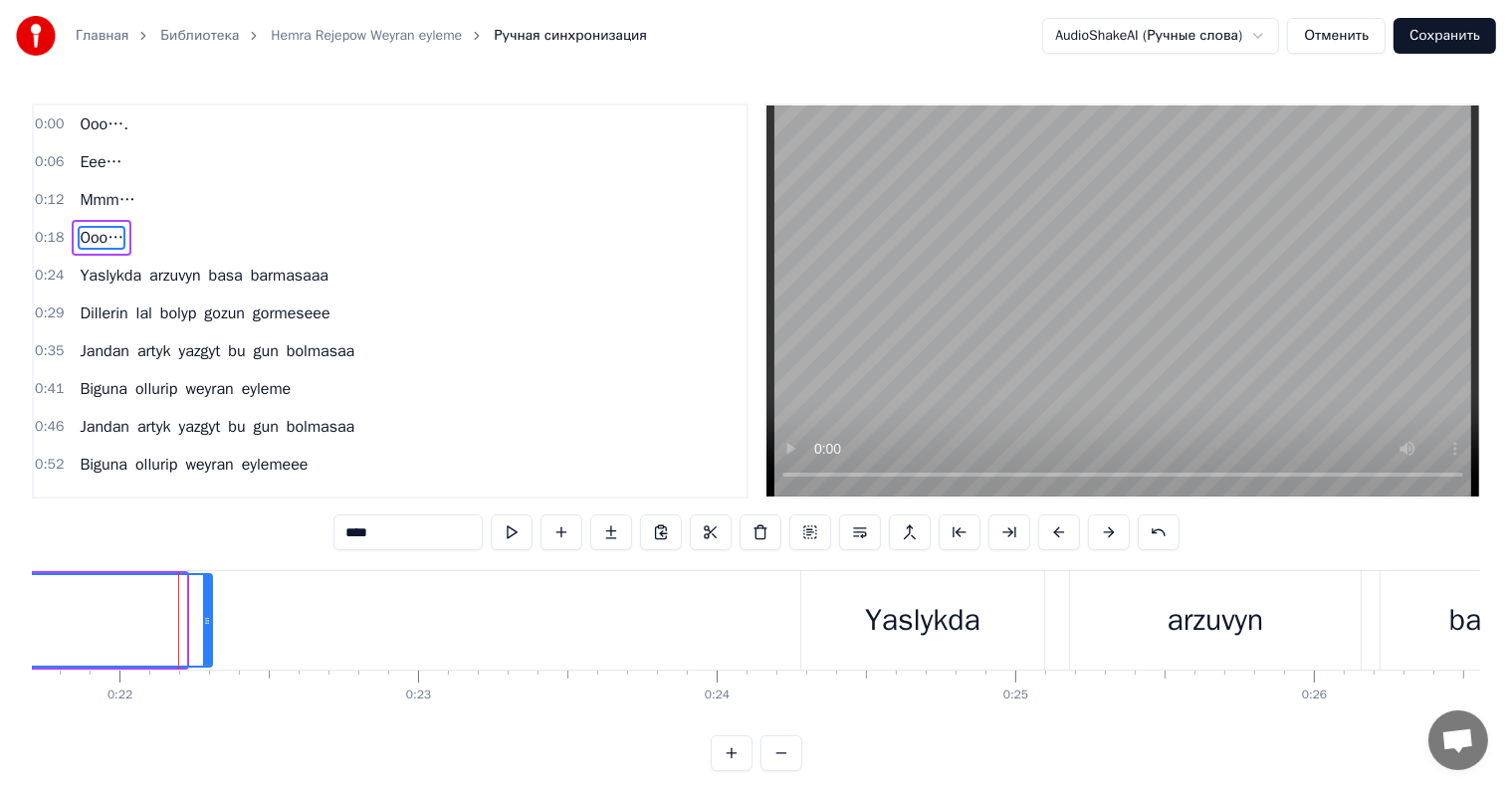 drag, startPoint x: 179, startPoint y: 624, endPoint x: 237, endPoint y: 633, distance: 58.694122 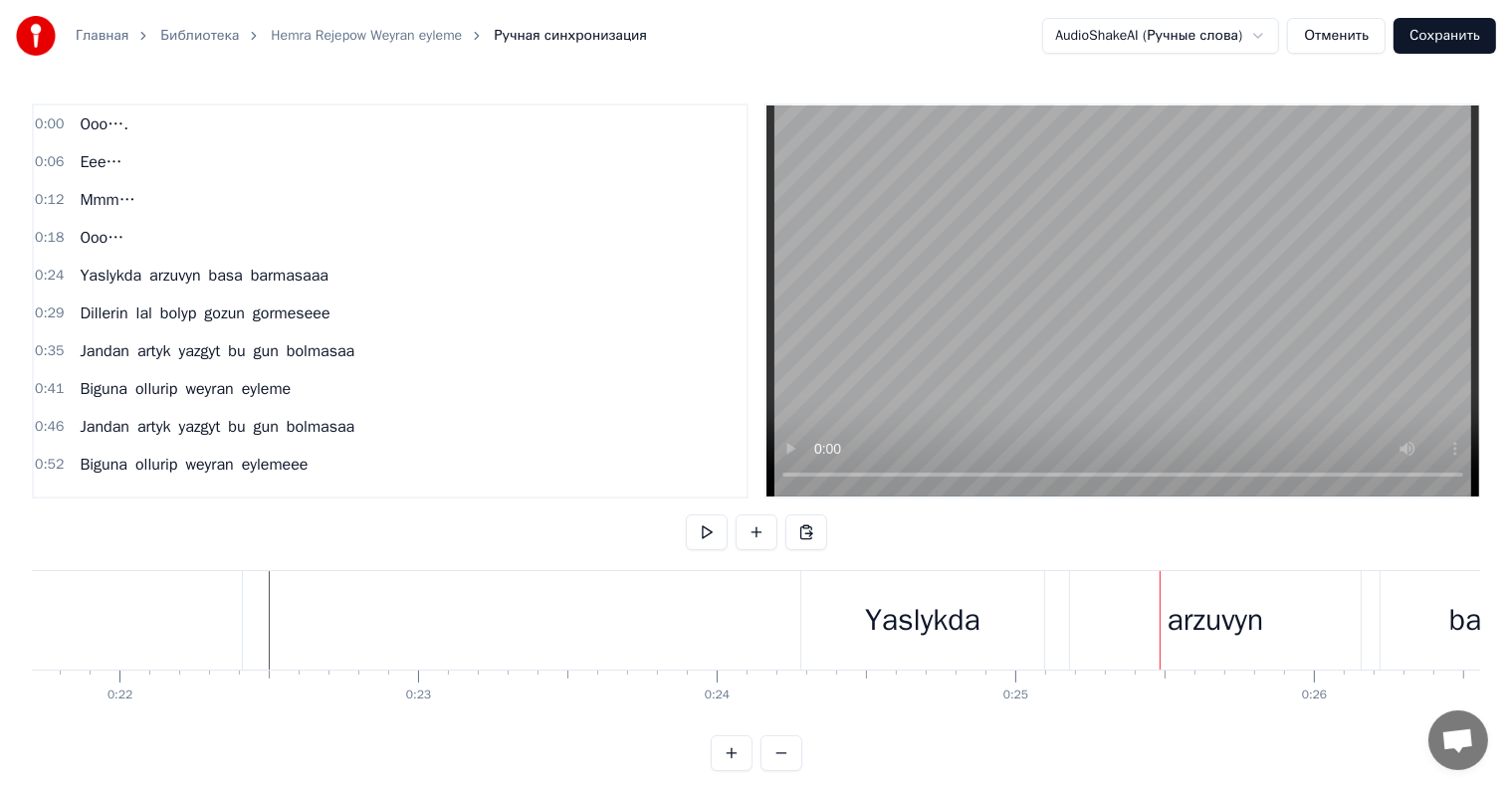 click on "Yaslykda" at bounding box center (923, 620) 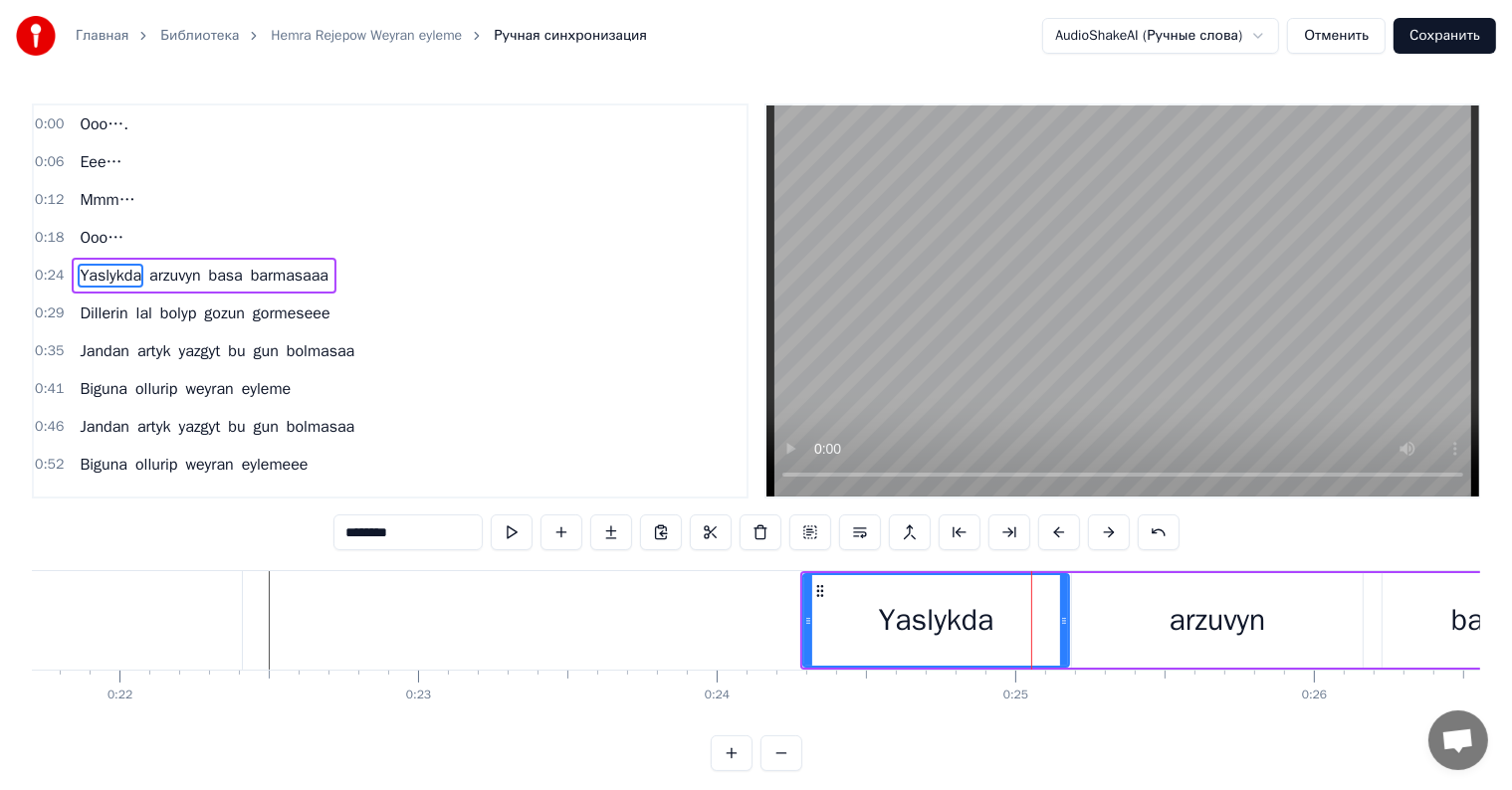 drag, startPoint x: 1036, startPoint y: 613, endPoint x: 1059, endPoint y: 612, distance: 23.021729 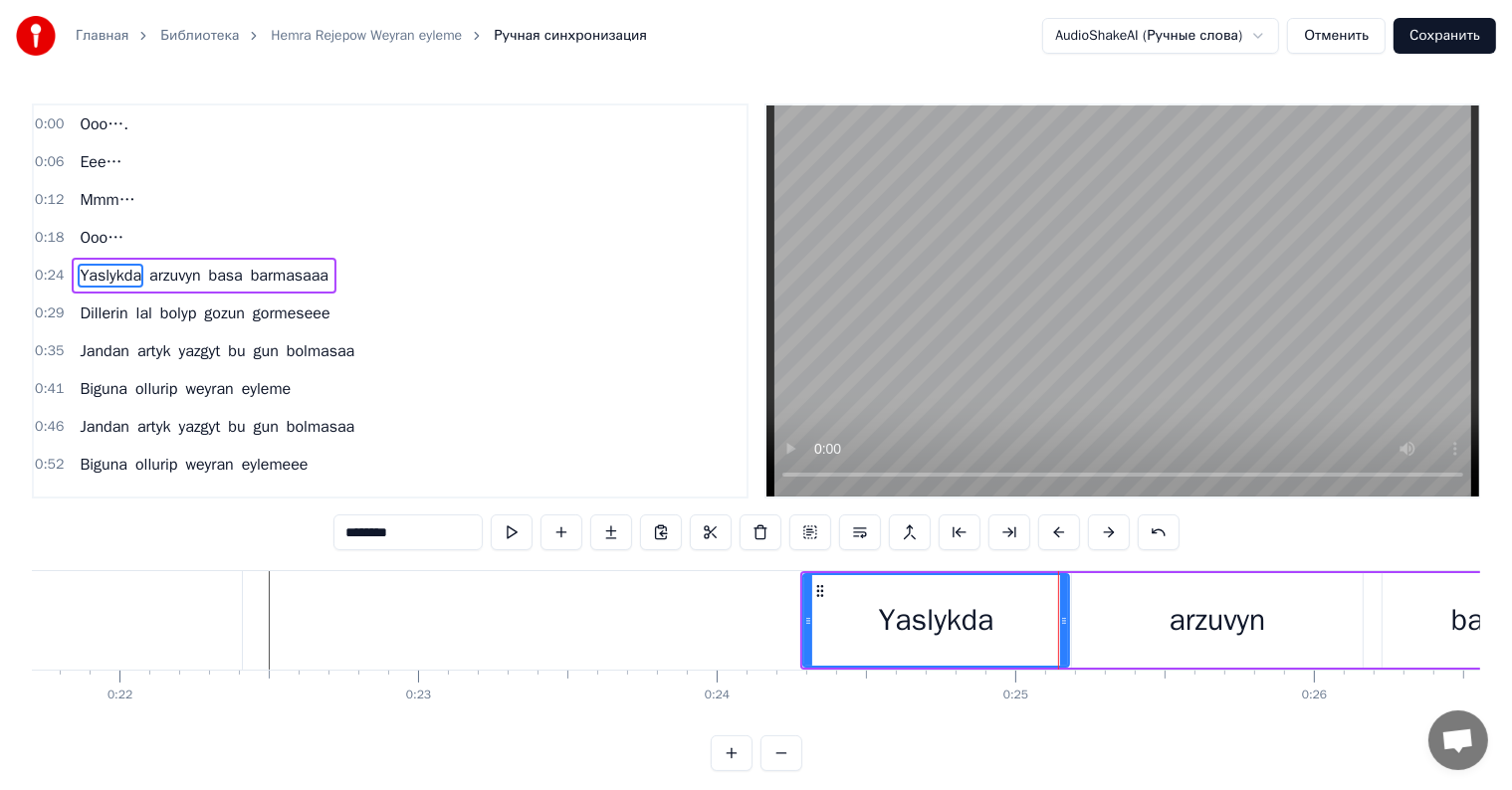 click on "Yaslykda" at bounding box center [936, 620] 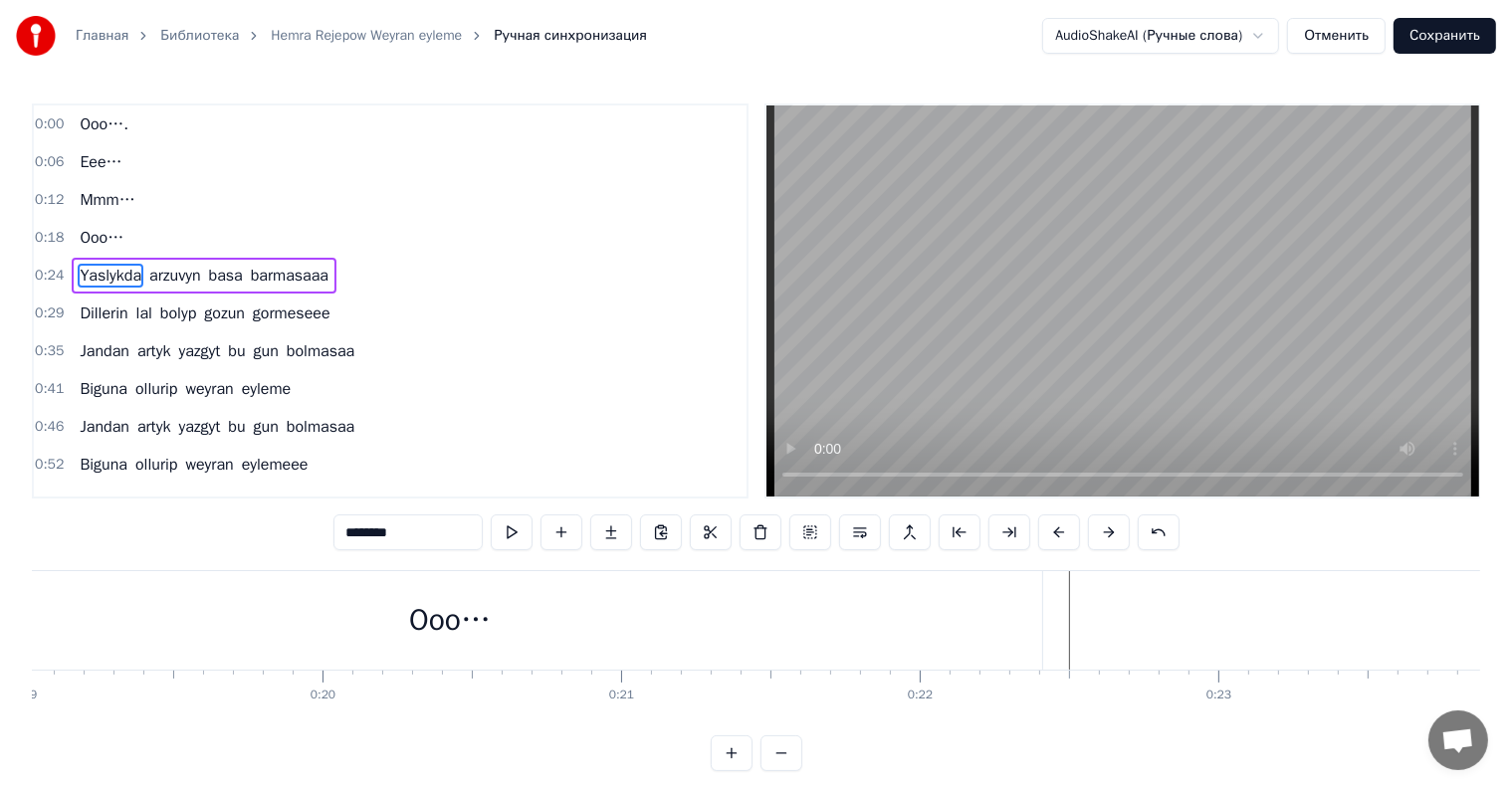scroll, scrollTop: 0, scrollLeft: 6398, axis: horizontal 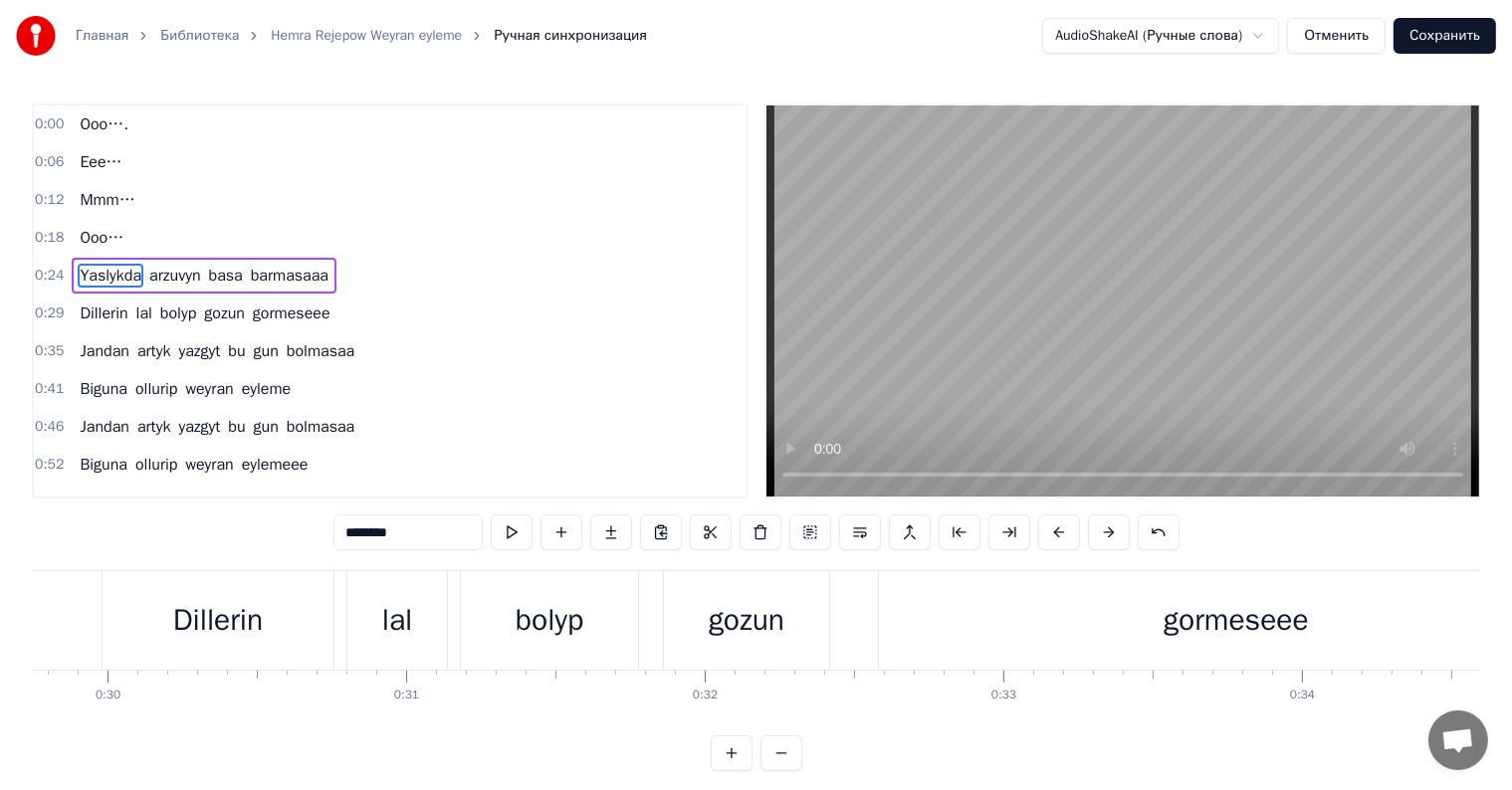click on "gormeseee" at bounding box center [1236, 620] 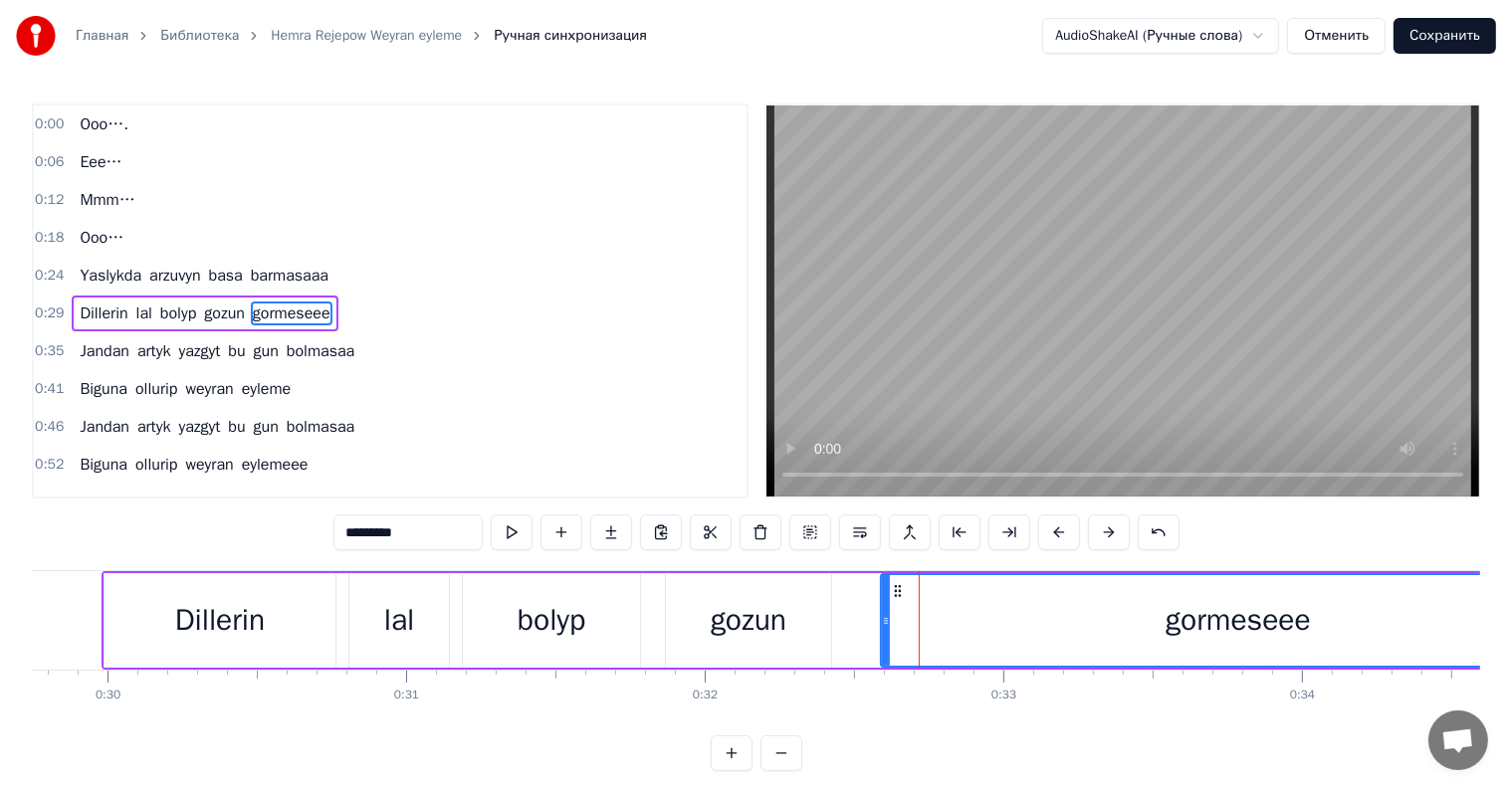 scroll, scrollTop: 5, scrollLeft: 0, axis: vertical 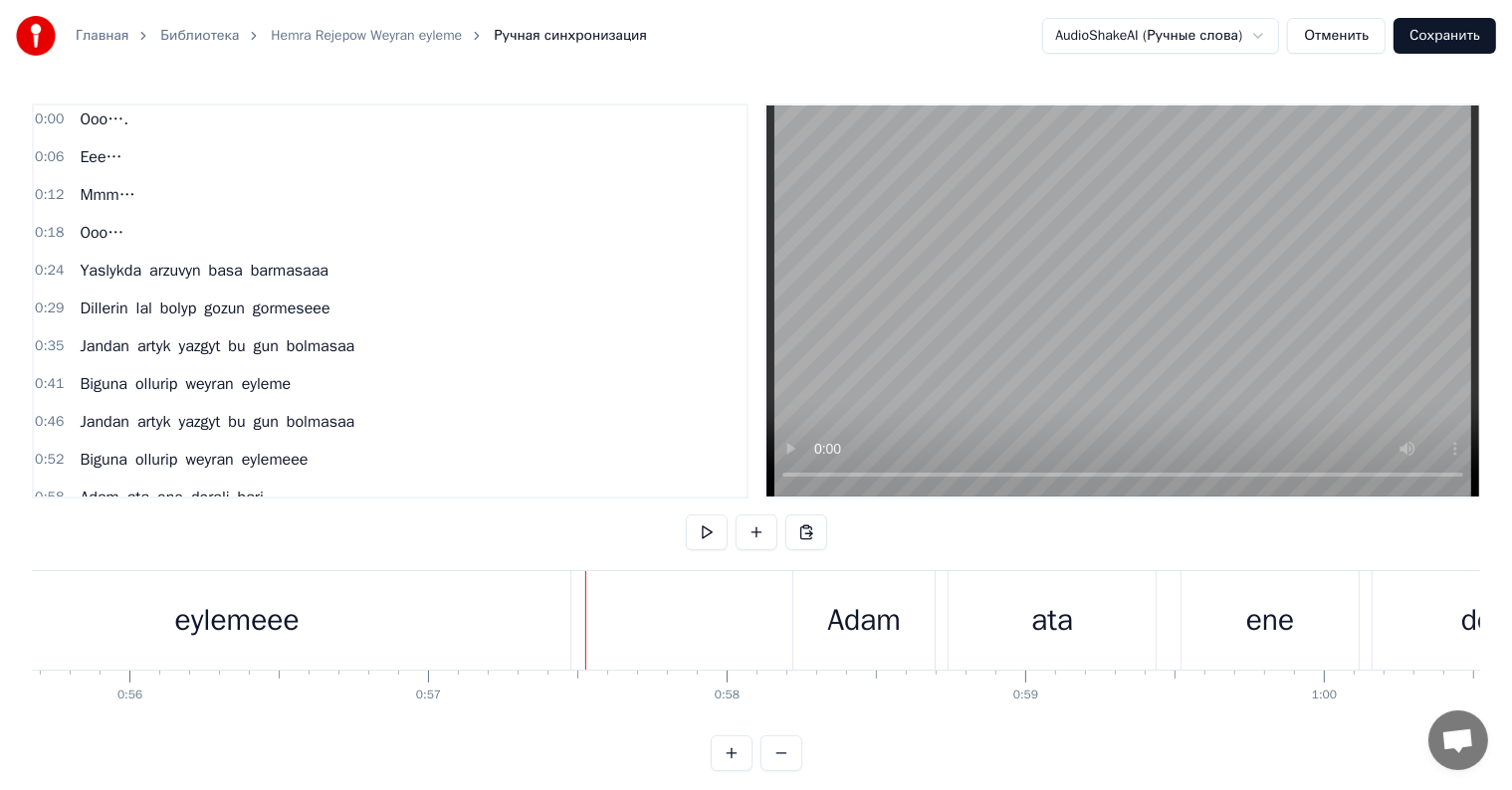 drag, startPoint x: 512, startPoint y: 618, endPoint x: 523, endPoint y: 611, distance: 13.038405 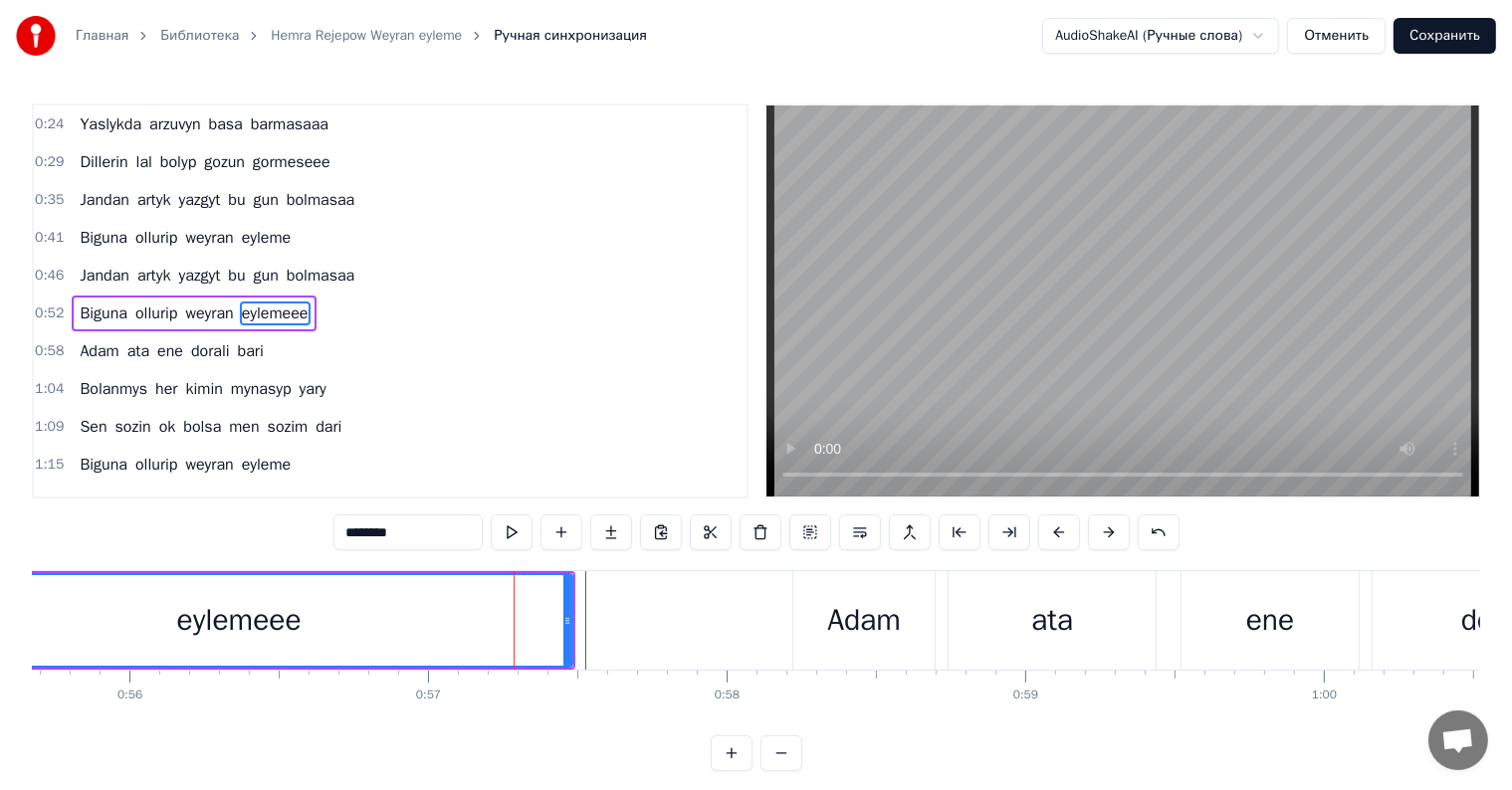 scroll, scrollTop: 151, scrollLeft: 0, axis: vertical 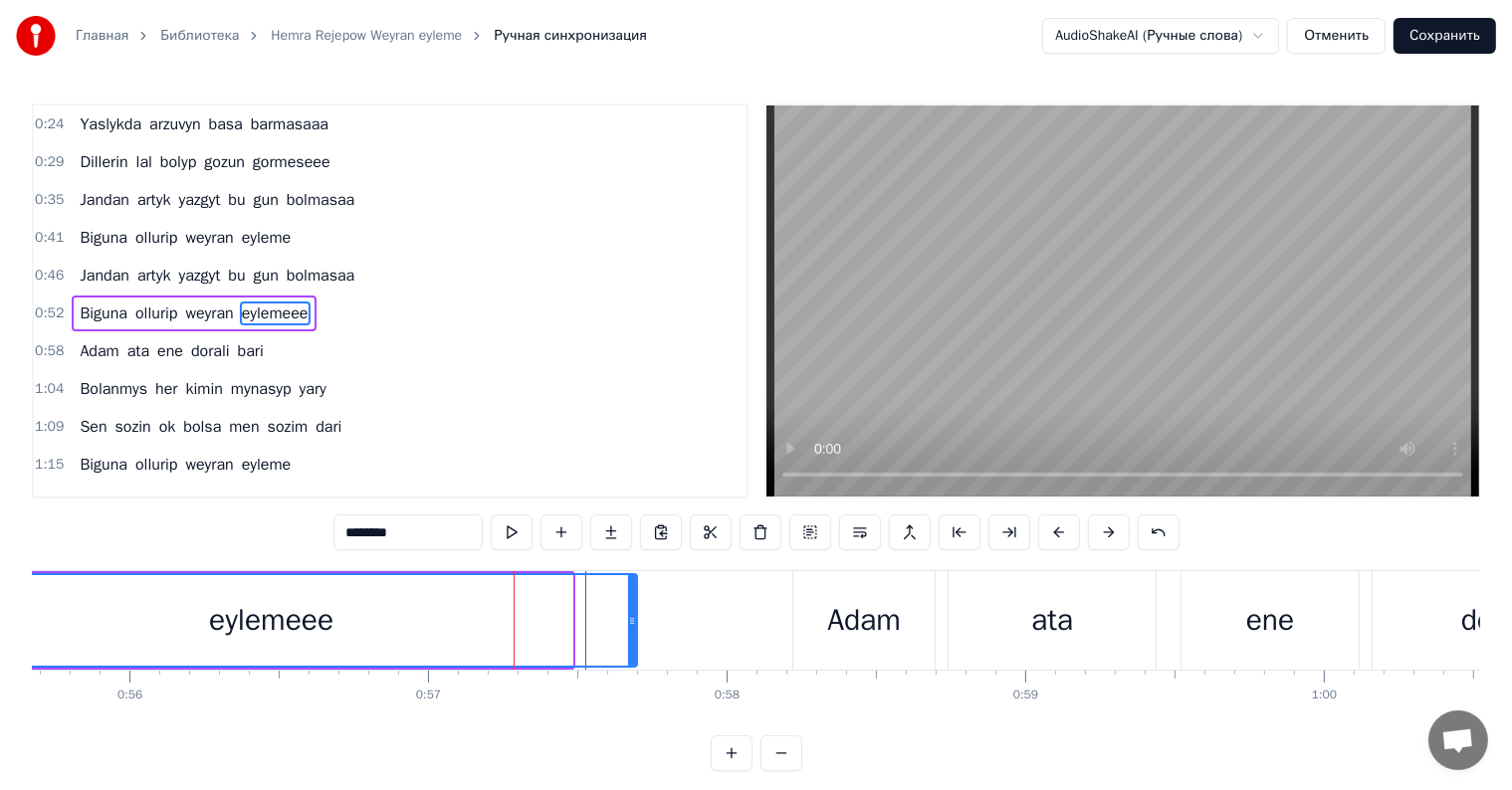 drag, startPoint x: 568, startPoint y: 618, endPoint x: 633, endPoint y: 628, distance: 65.76473 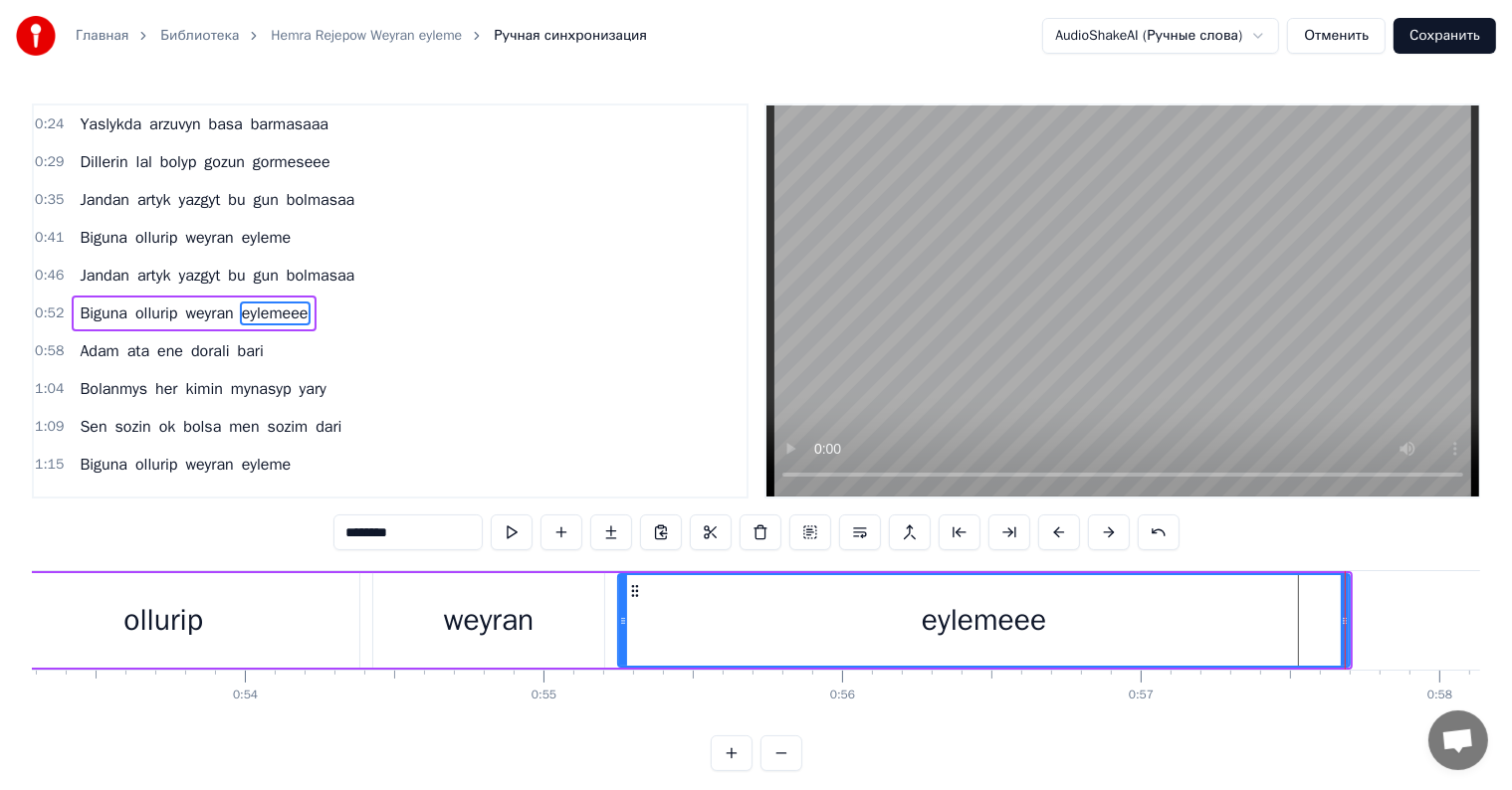 scroll, scrollTop: 0, scrollLeft: 15829, axis: horizontal 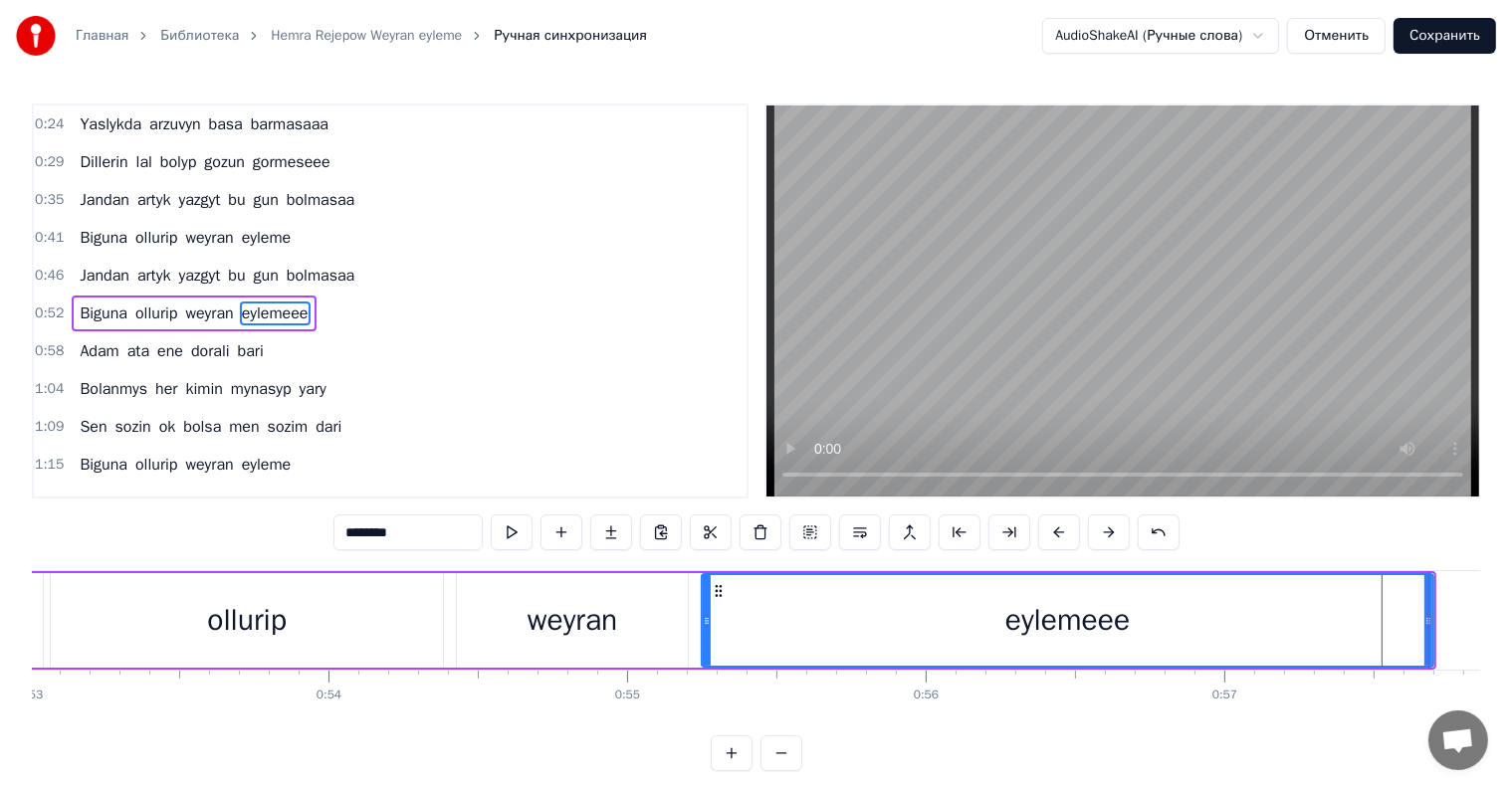 click on "weyran" at bounding box center [572, 620] 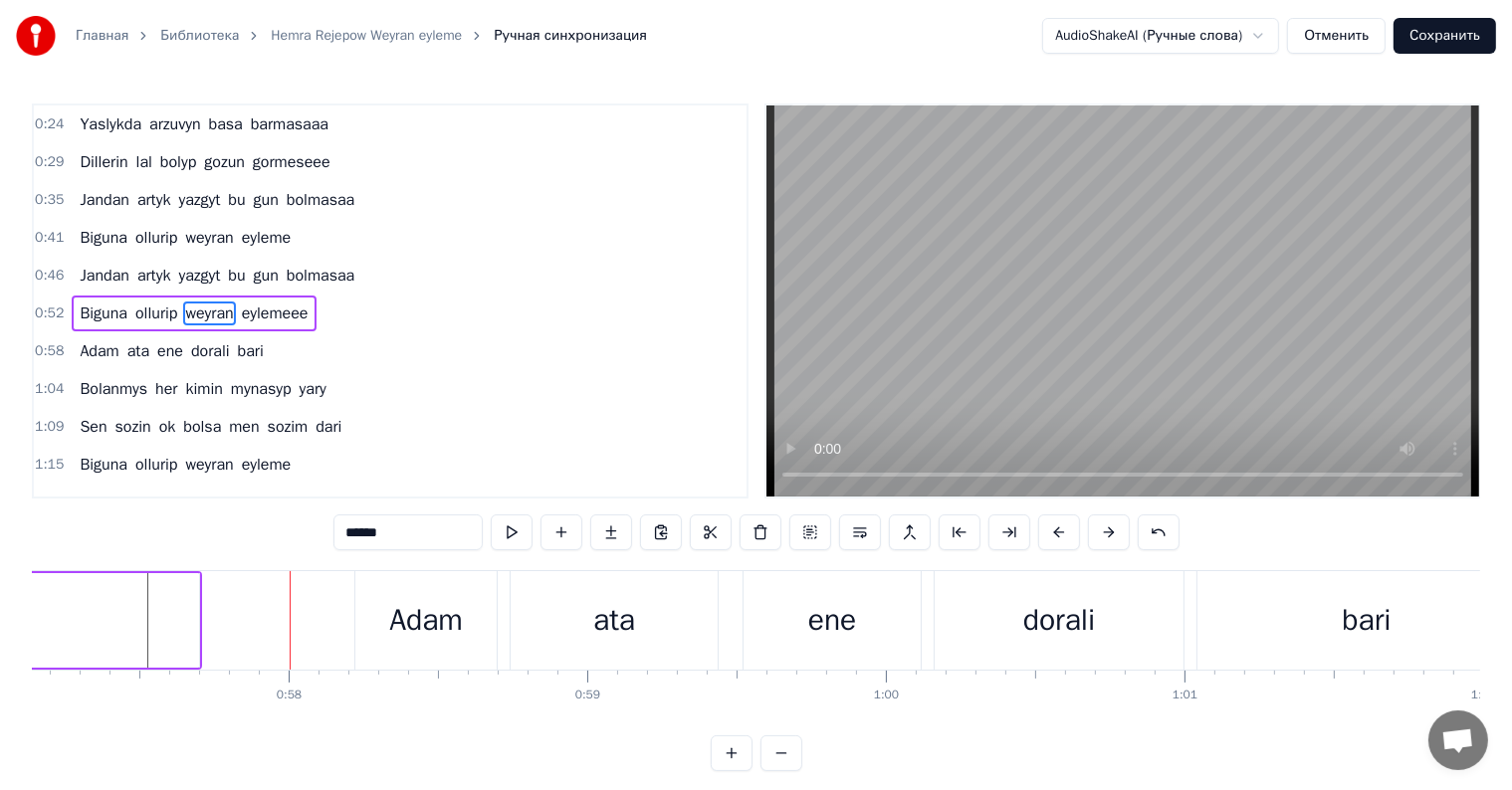 scroll, scrollTop: 0, scrollLeft: 17137, axis: horizontal 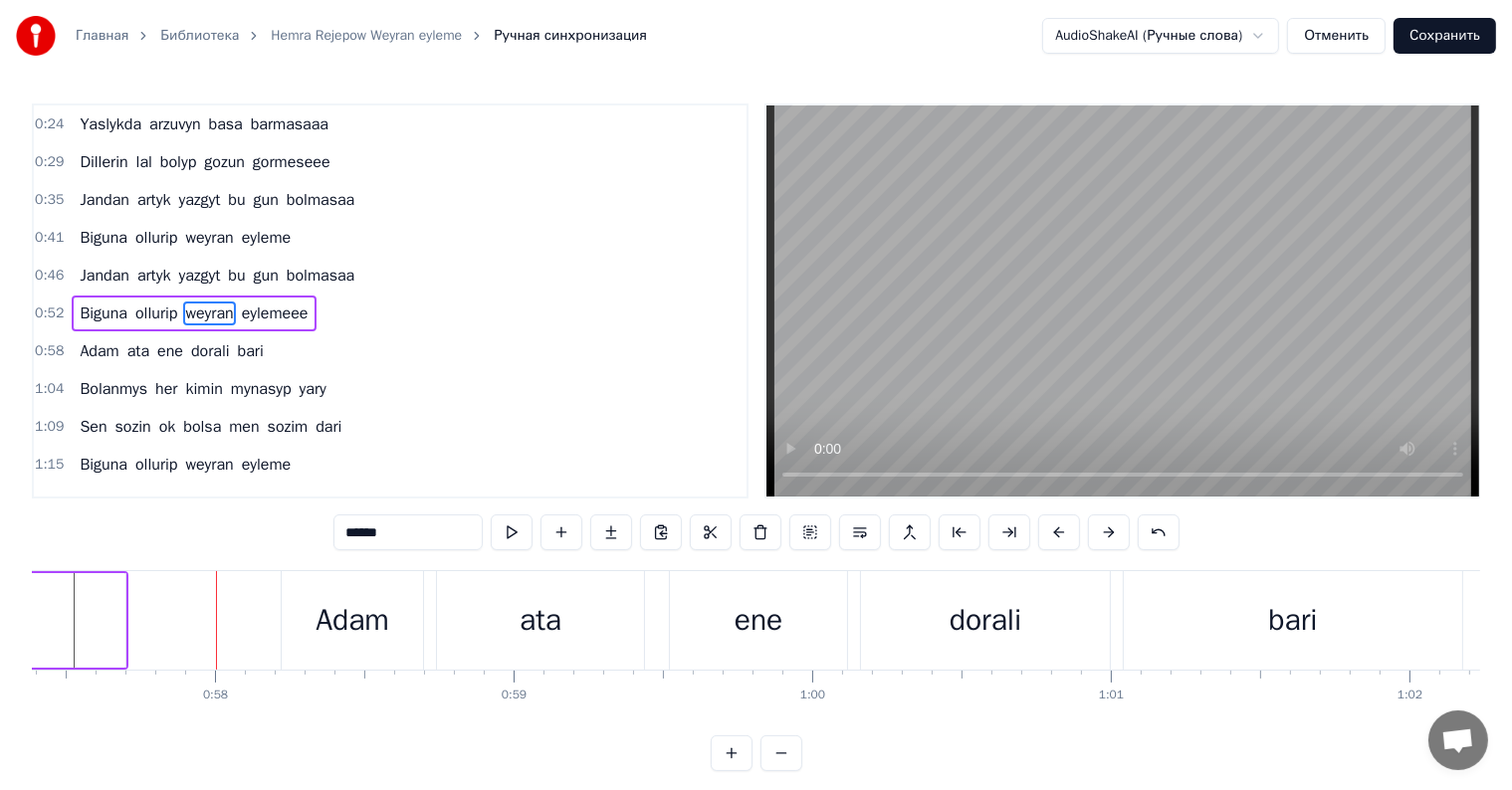 click on "eylemeee" at bounding box center [-241, 620] 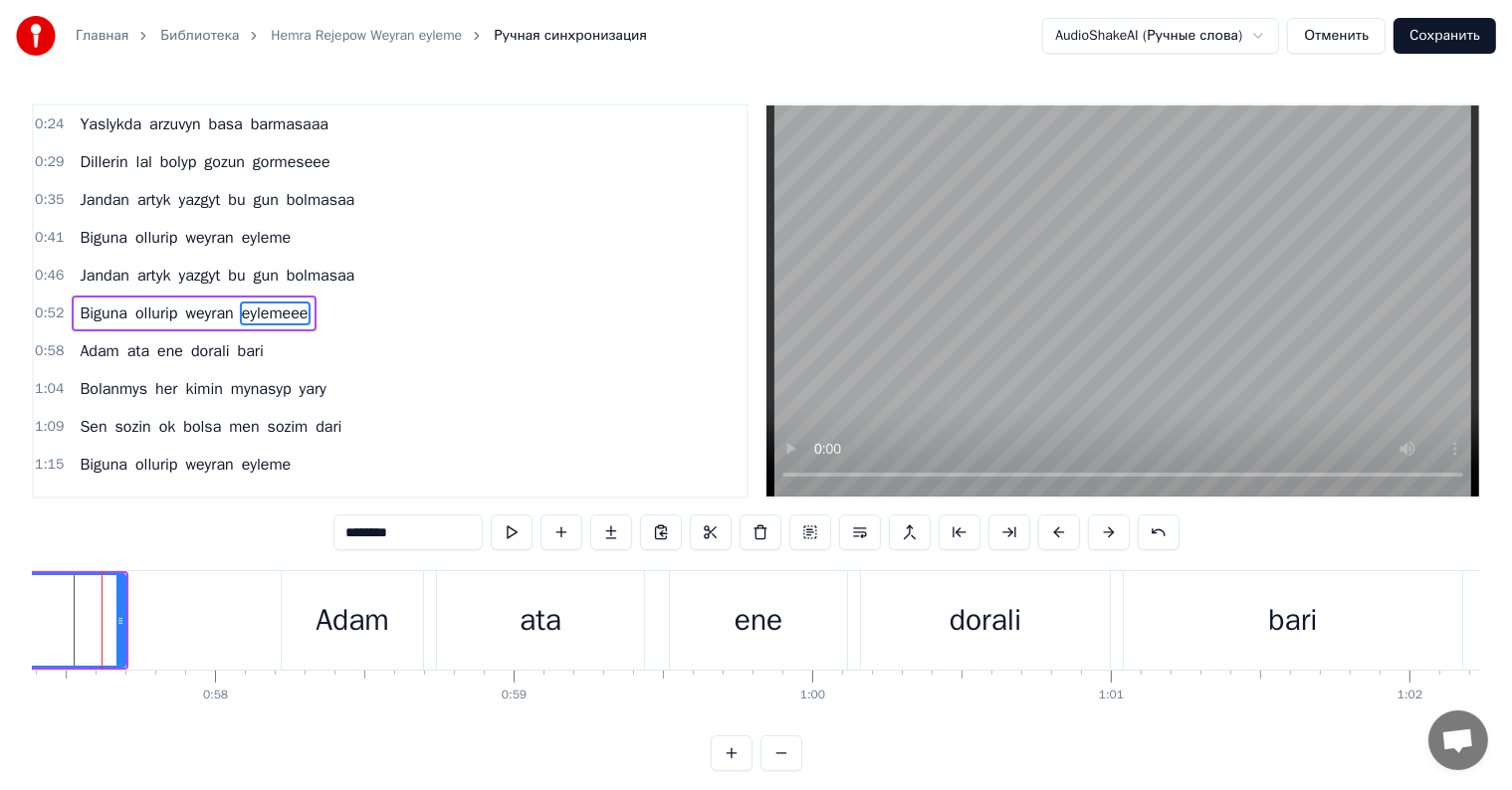 scroll, scrollTop: 0, scrollLeft: 17106, axis: horizontal 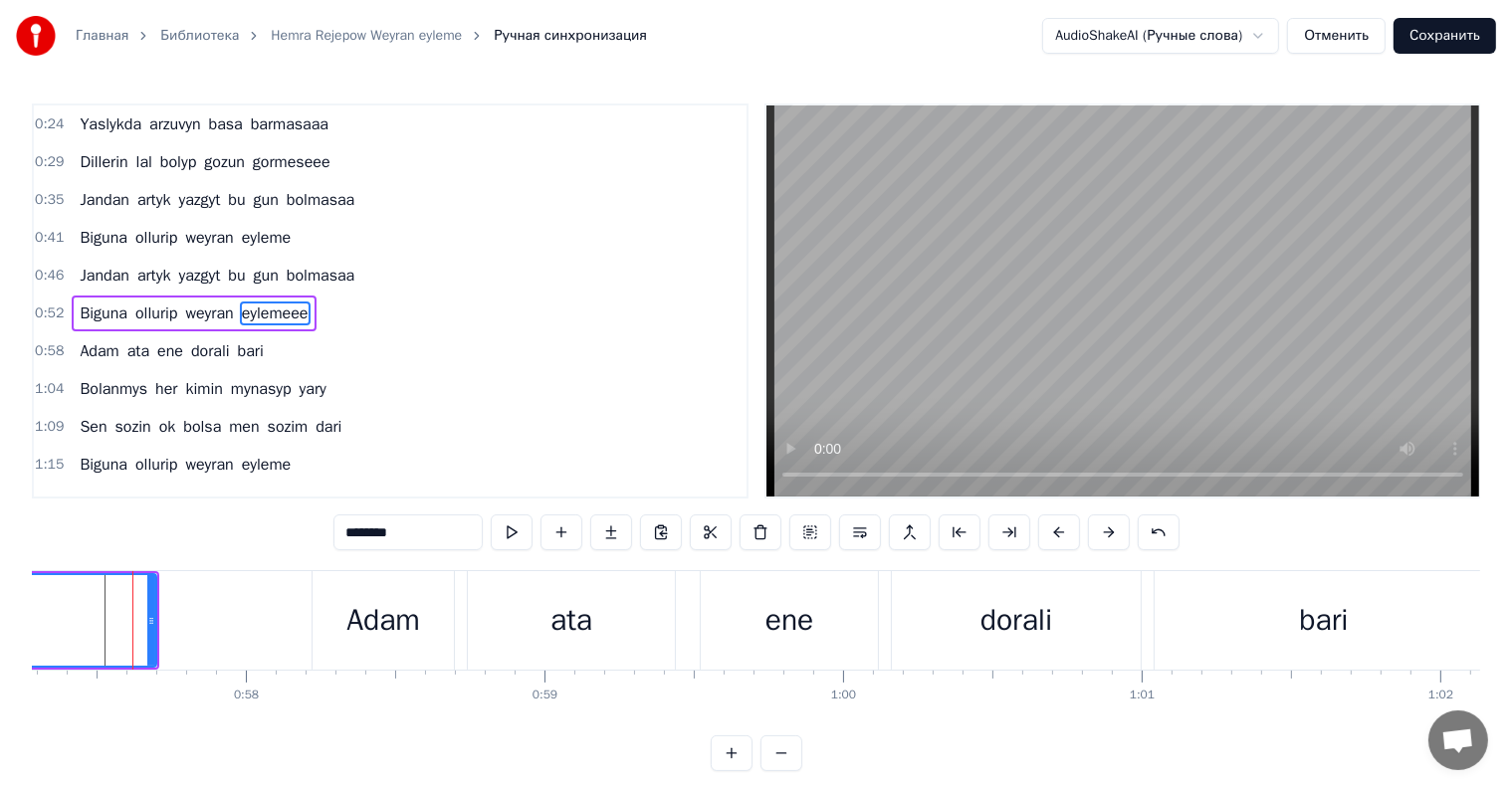 click on "eylemeee" at bounding box center [-210, 620] 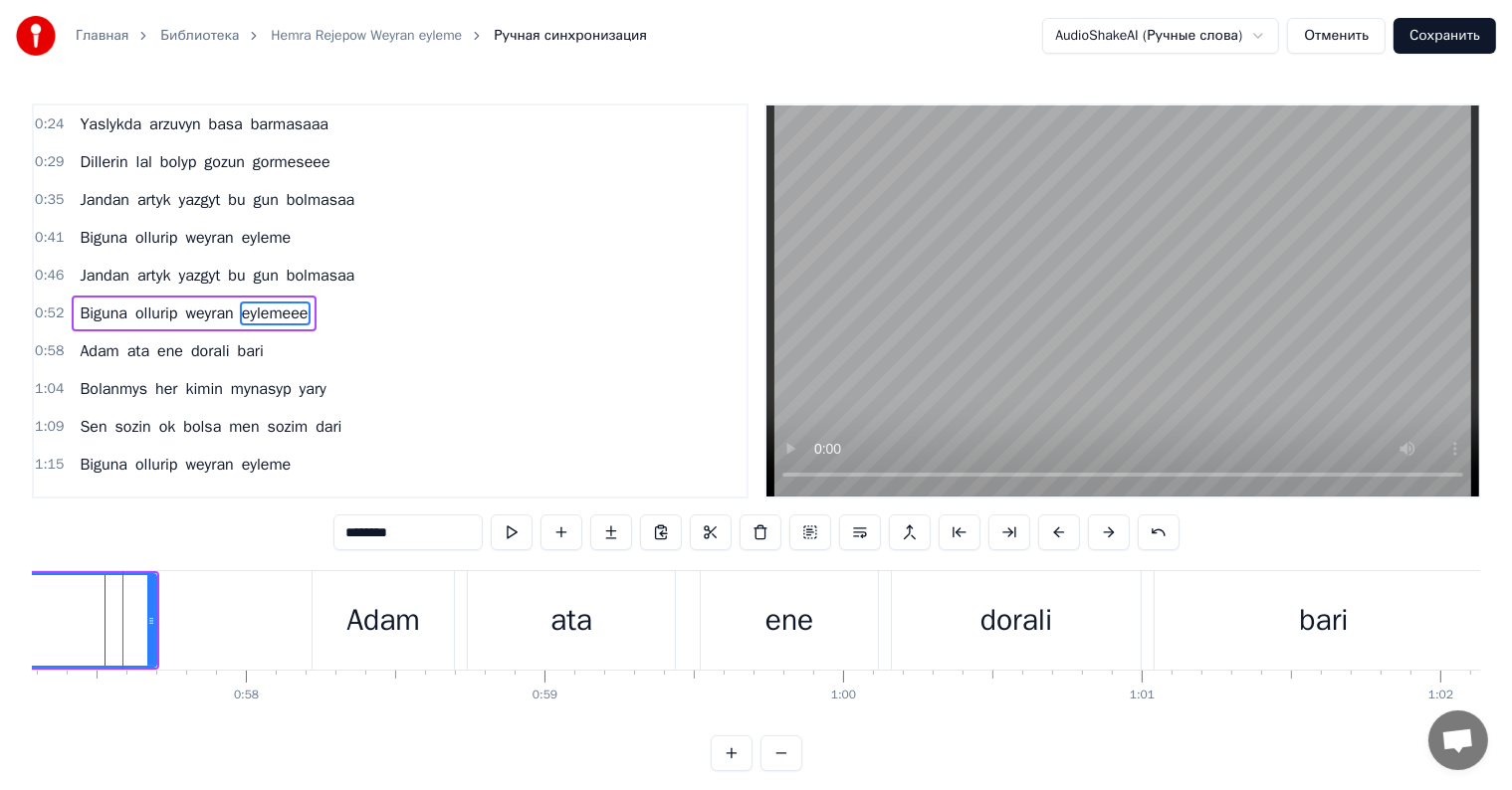 scroll, scrollTop: 0, scrollLeft: 17097, axis: horizontal 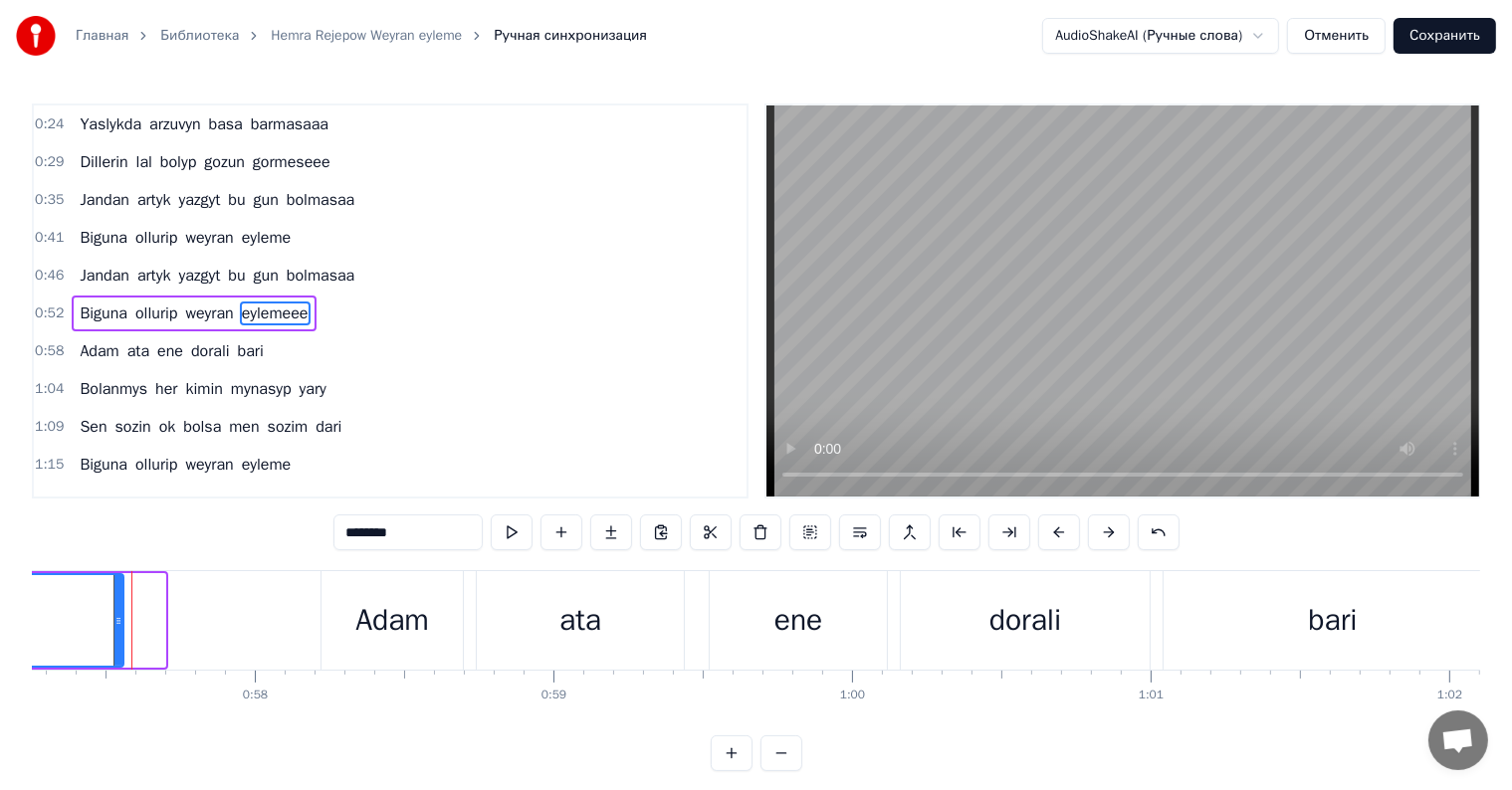 drag, startPoint x: 161, startPoint y: 620, endPoint x: 119, endPoint y: 620, distance: 42 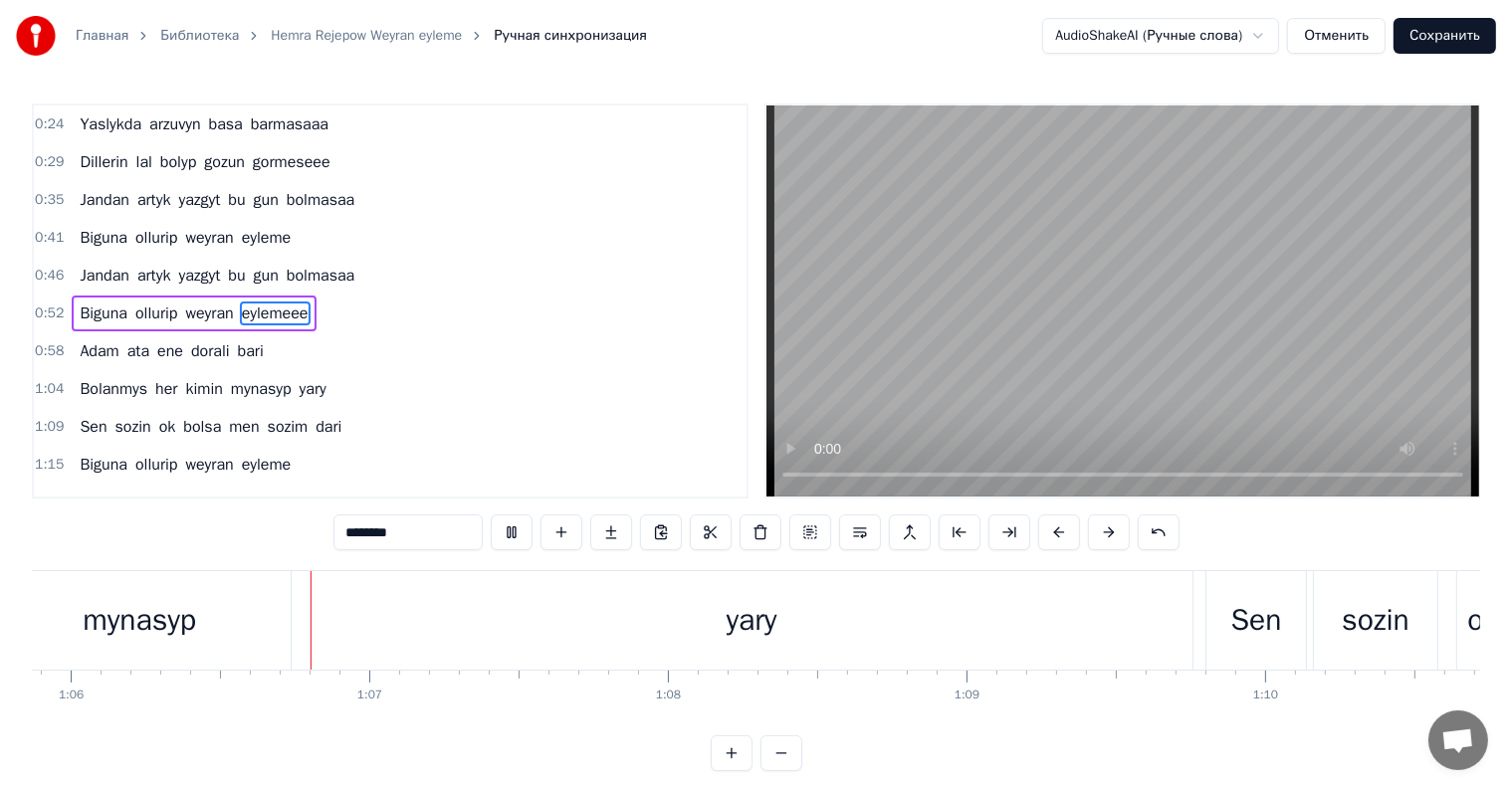 scroll, scrollTop: 0, scrollLeft: 19678, axis: horizontal 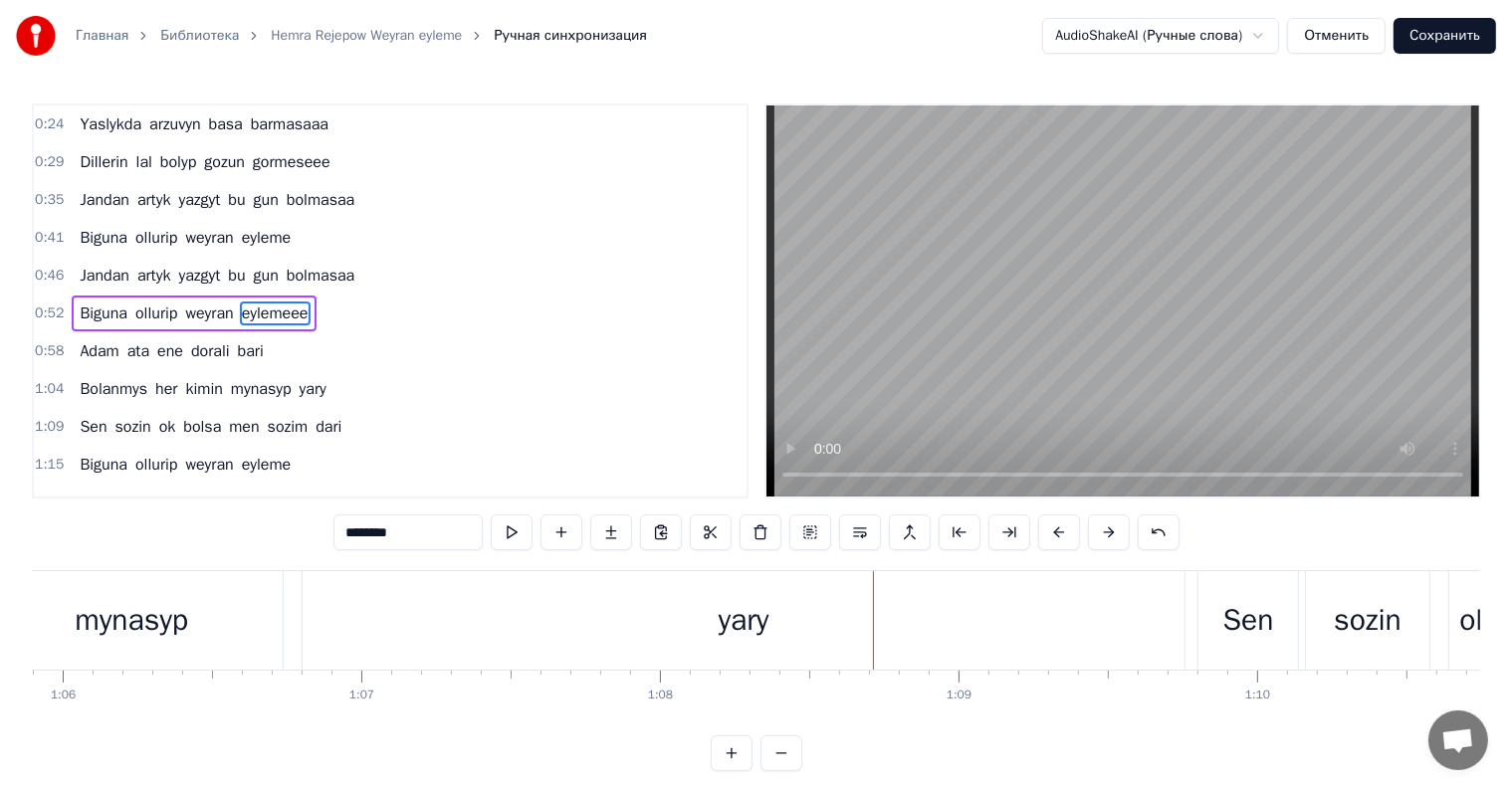 click on "yary" at bounding box center [744, 620] 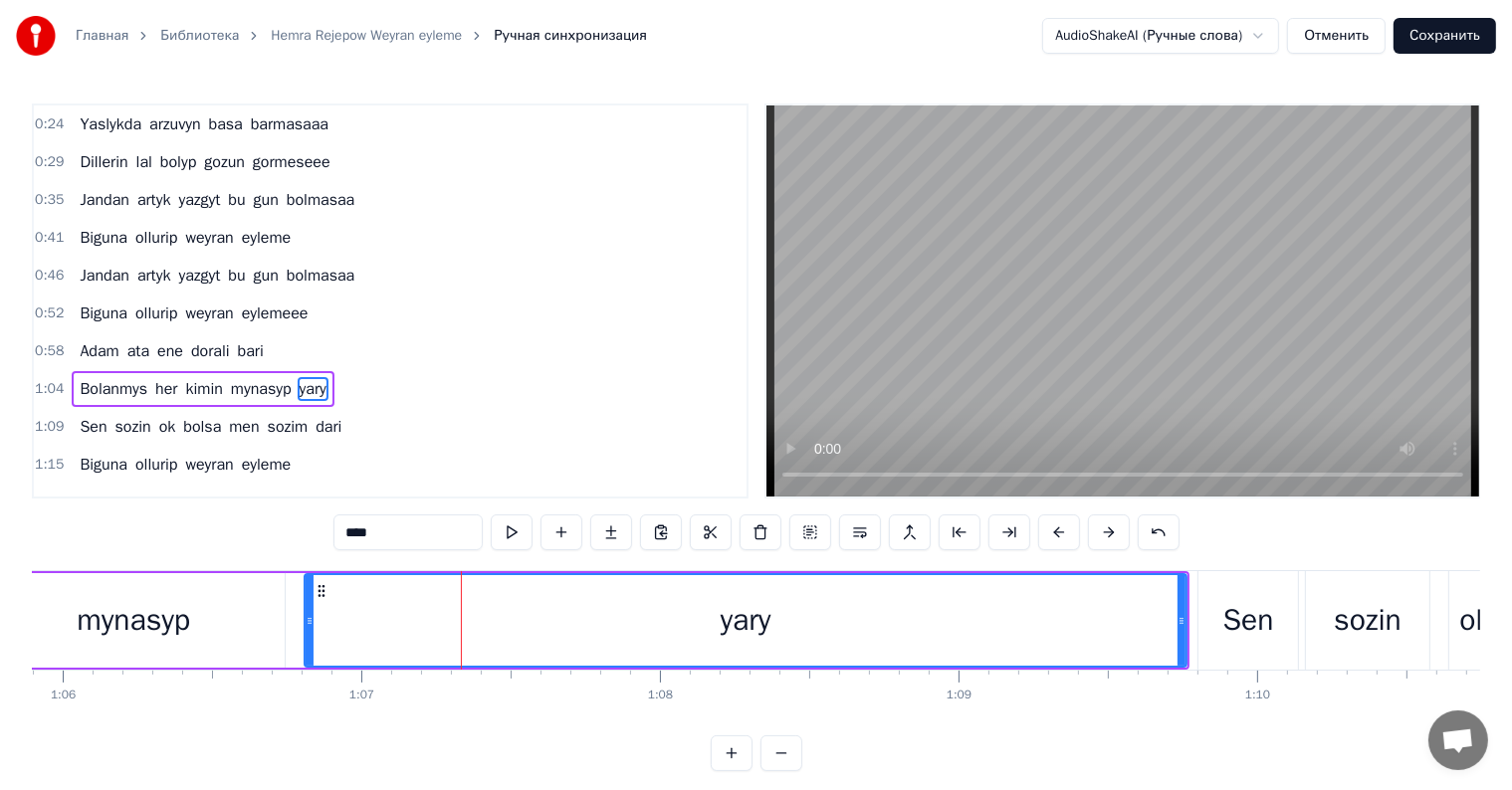 scroll, scrollTop: 225, scrollLeft: 0, axis: vertical 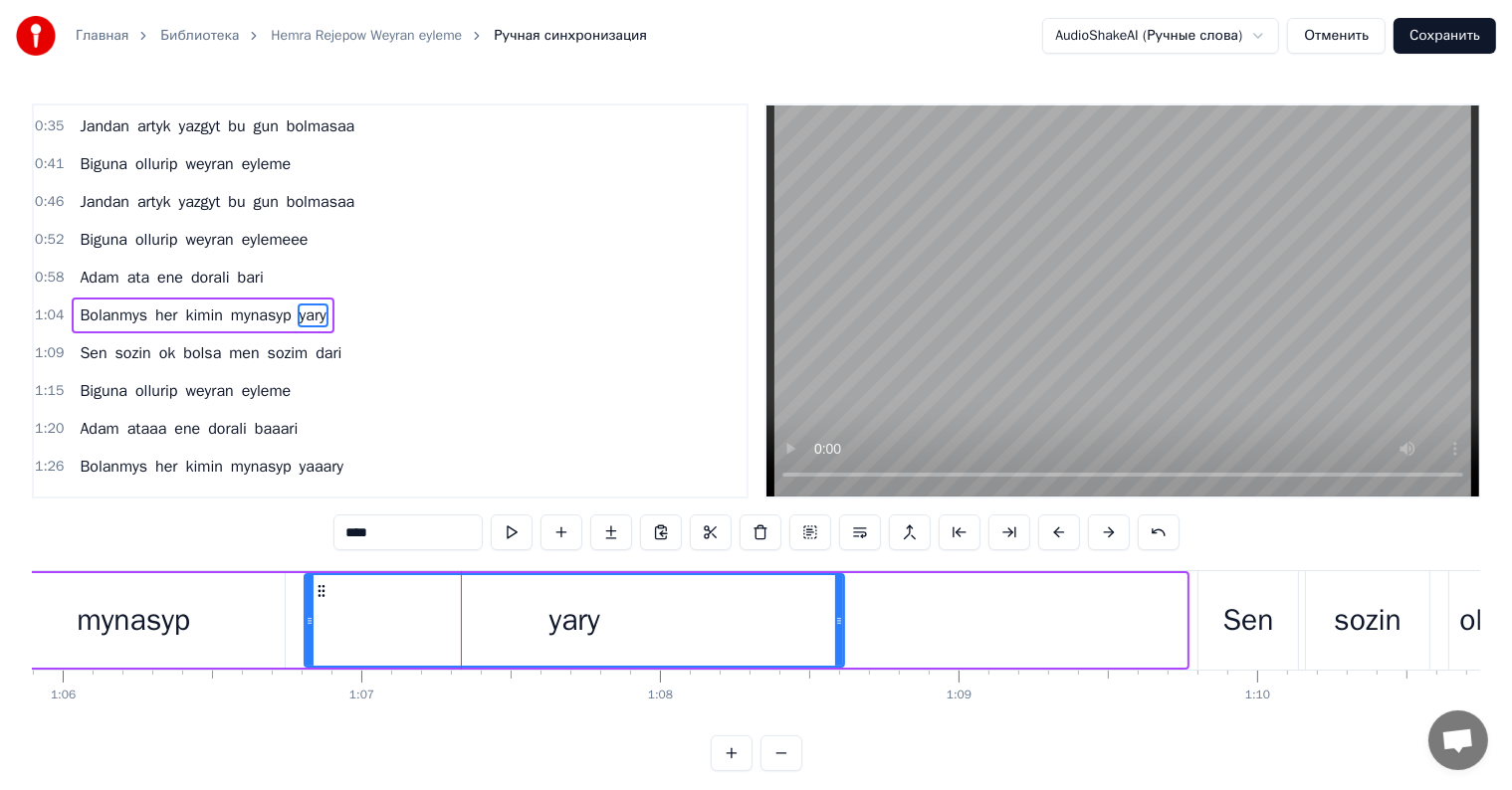 drag, startPoint x: 1183, startPoint y: 609, endPoint x: 840, endPoint y: 636, distance: 344.06104 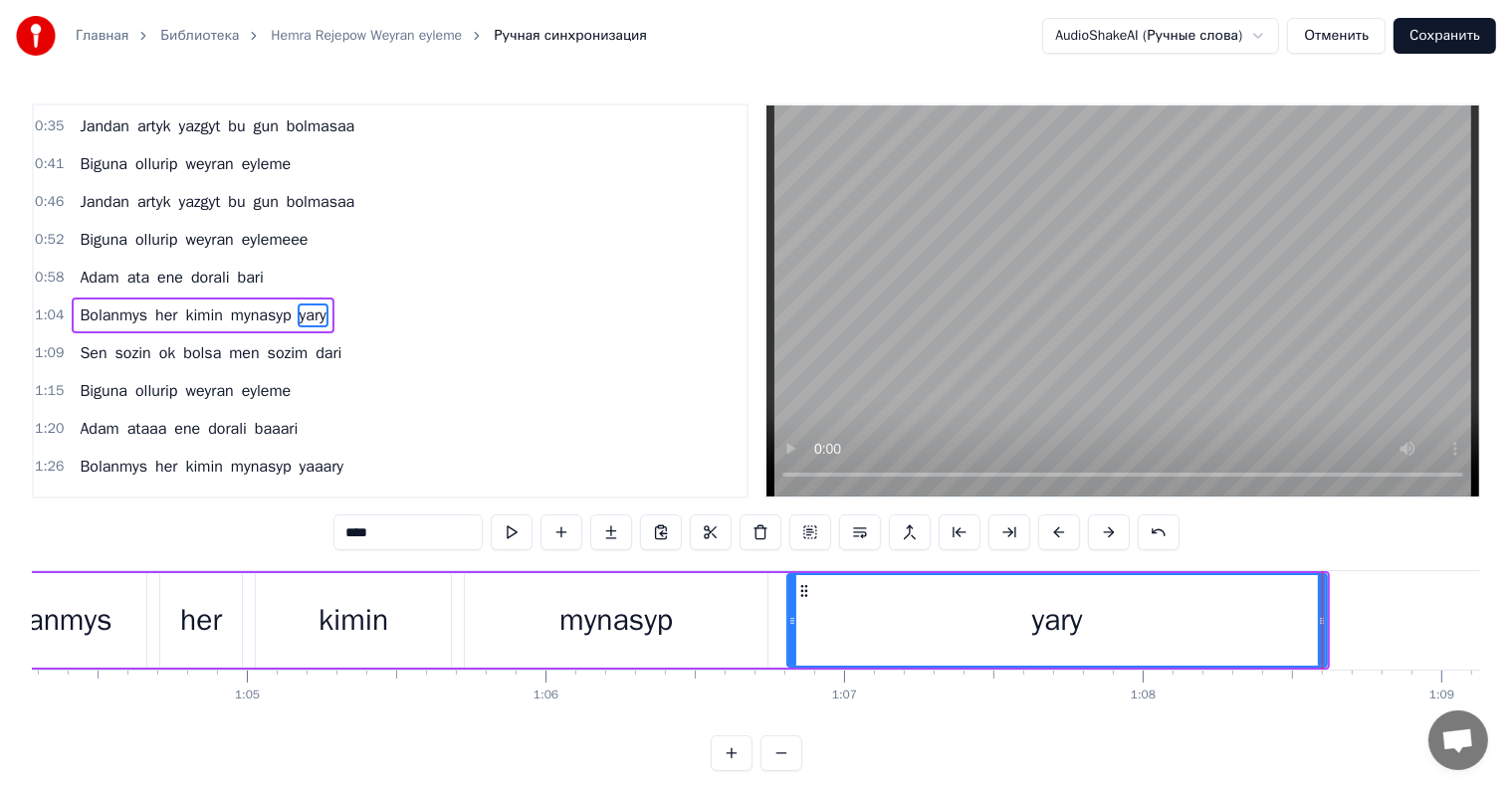 scroll, scrollTop: 0, scrollLeft: 19112, axis: horizontal 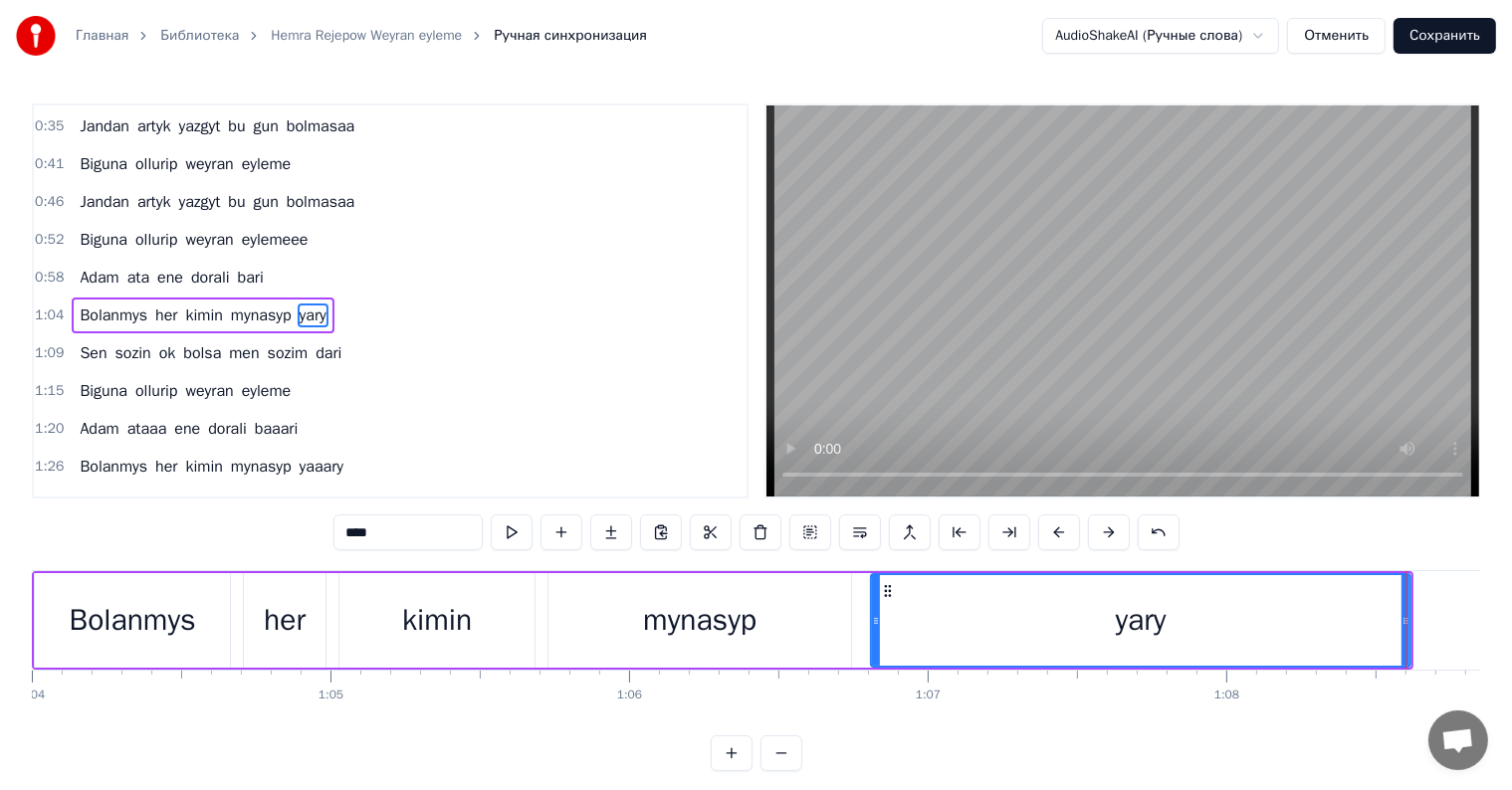 click on "kimin" at bounding box center [437, 620] 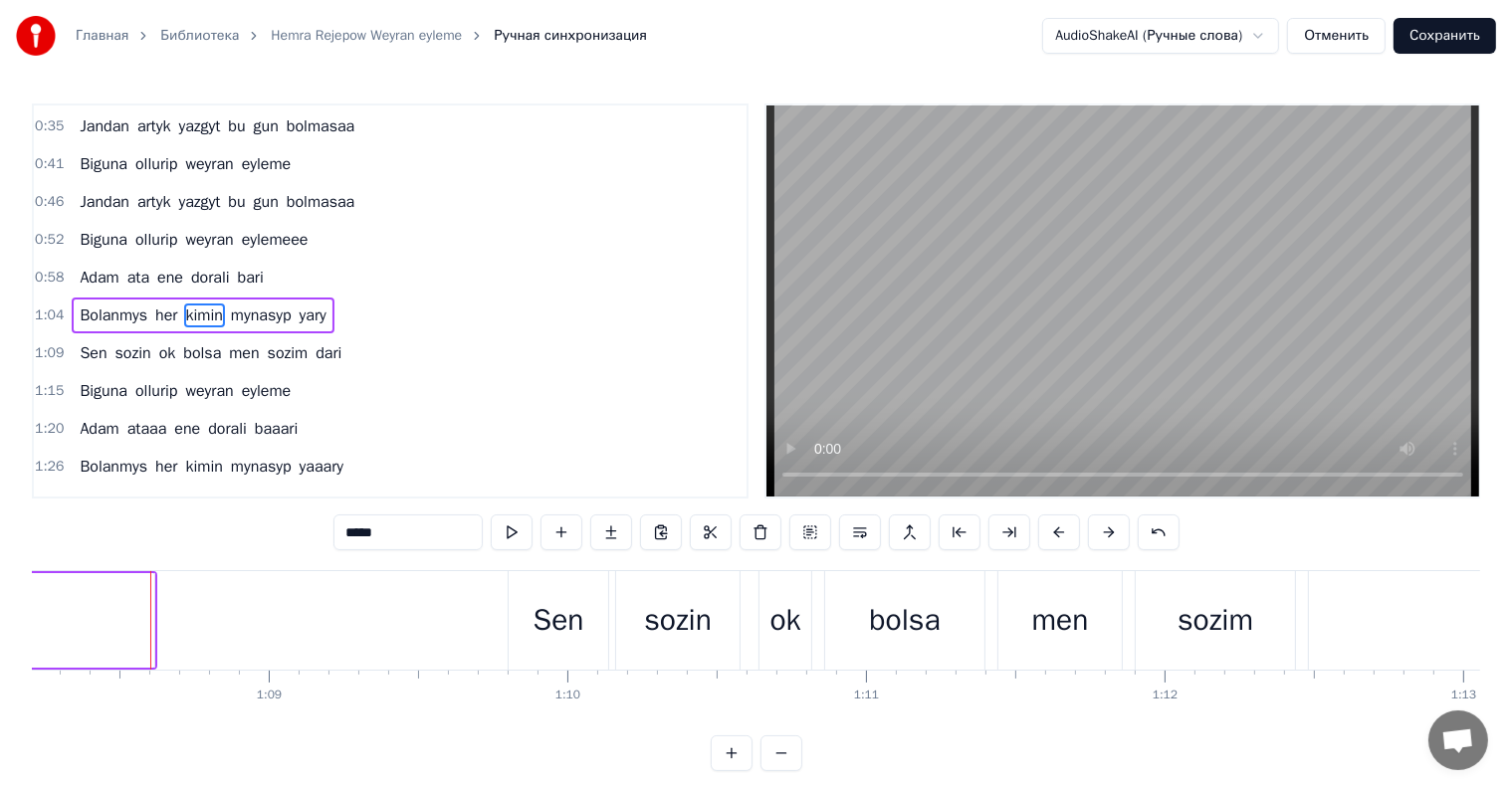 scroll, scrollTop: 0, scrollLeft: 20386, axis: horizontal 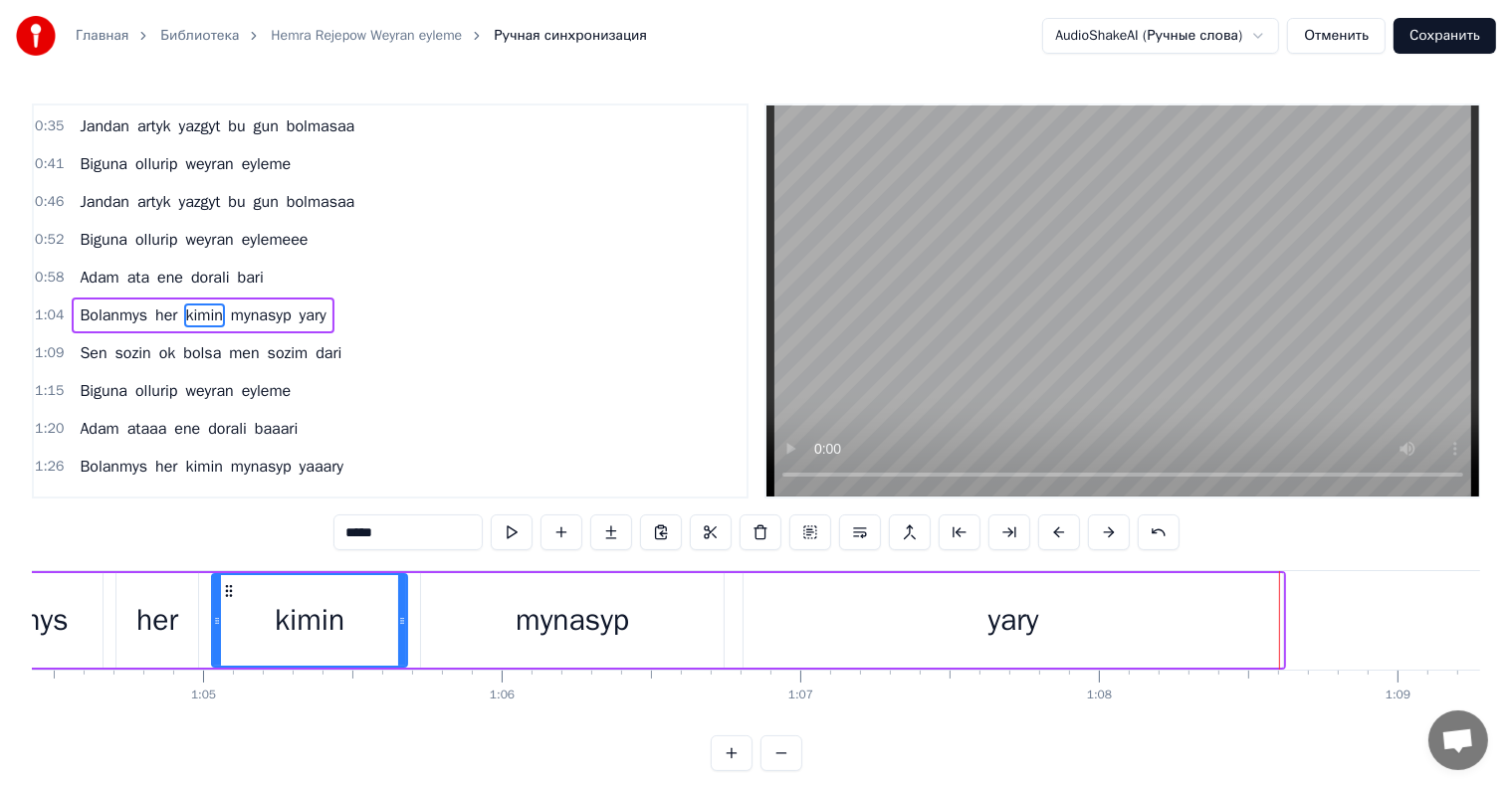 click on "yary" at bounding box center [1013, 620] 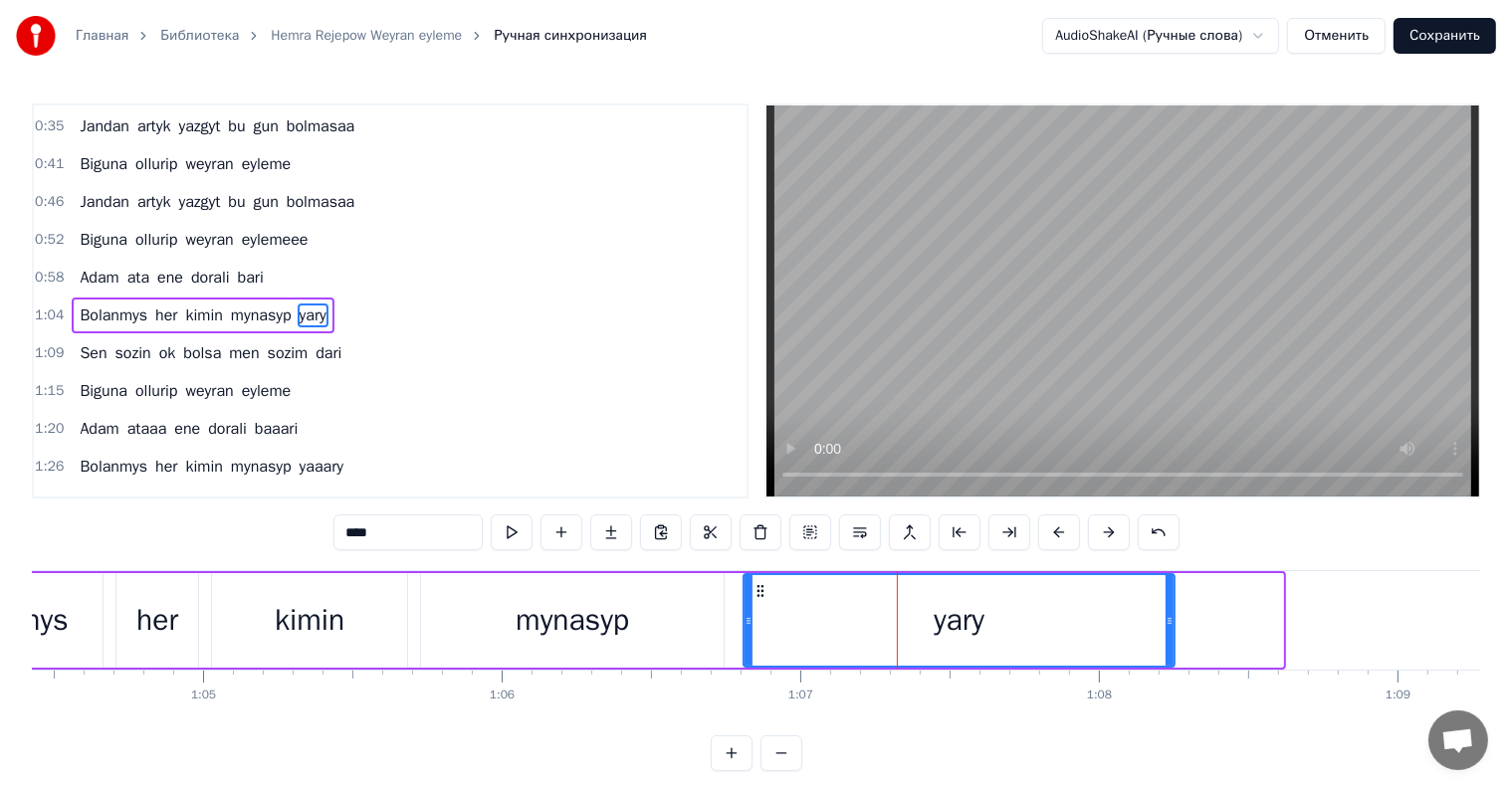 drag, startPoint x: 1278, startPoint y: 614, endPoint x: 1170, endPoint y: 635, distance: 110.0227 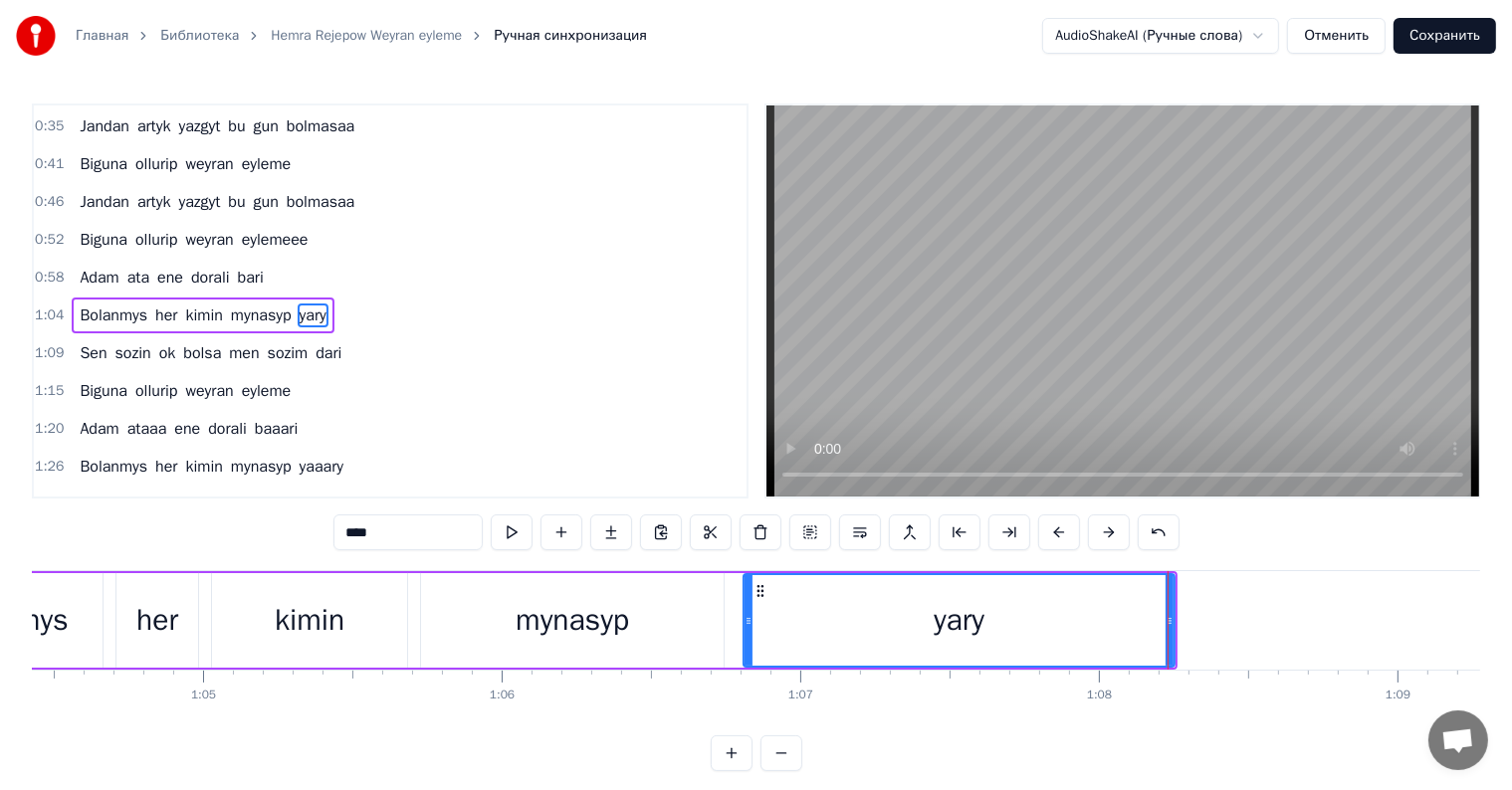 click on "kimin" at bounding box center (310, 620) 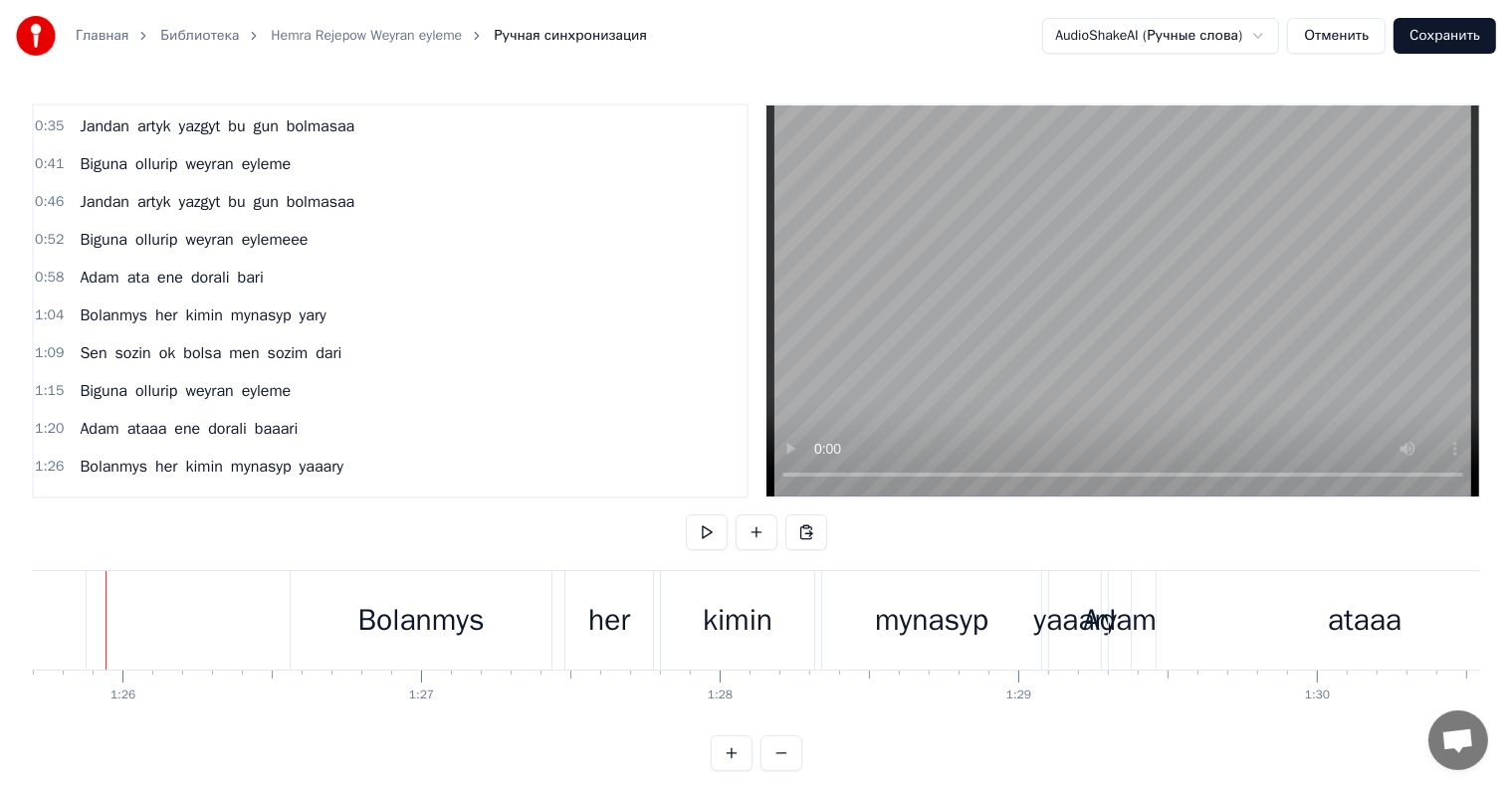 scroll, scrollTop: 0, scrollLeft: 25564, axis: horizontal 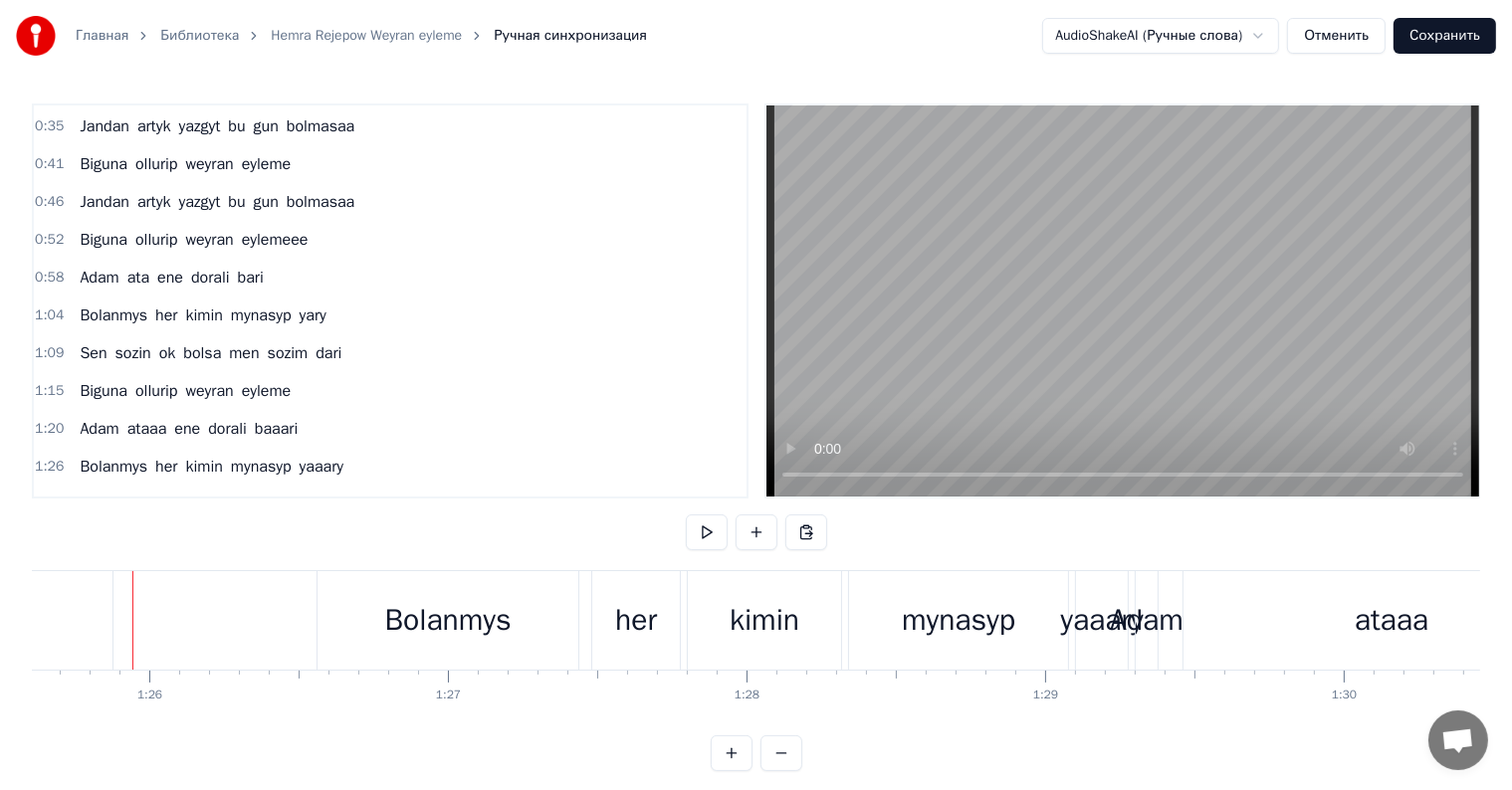 click on "baaari" at bounding box center (-191, 620) 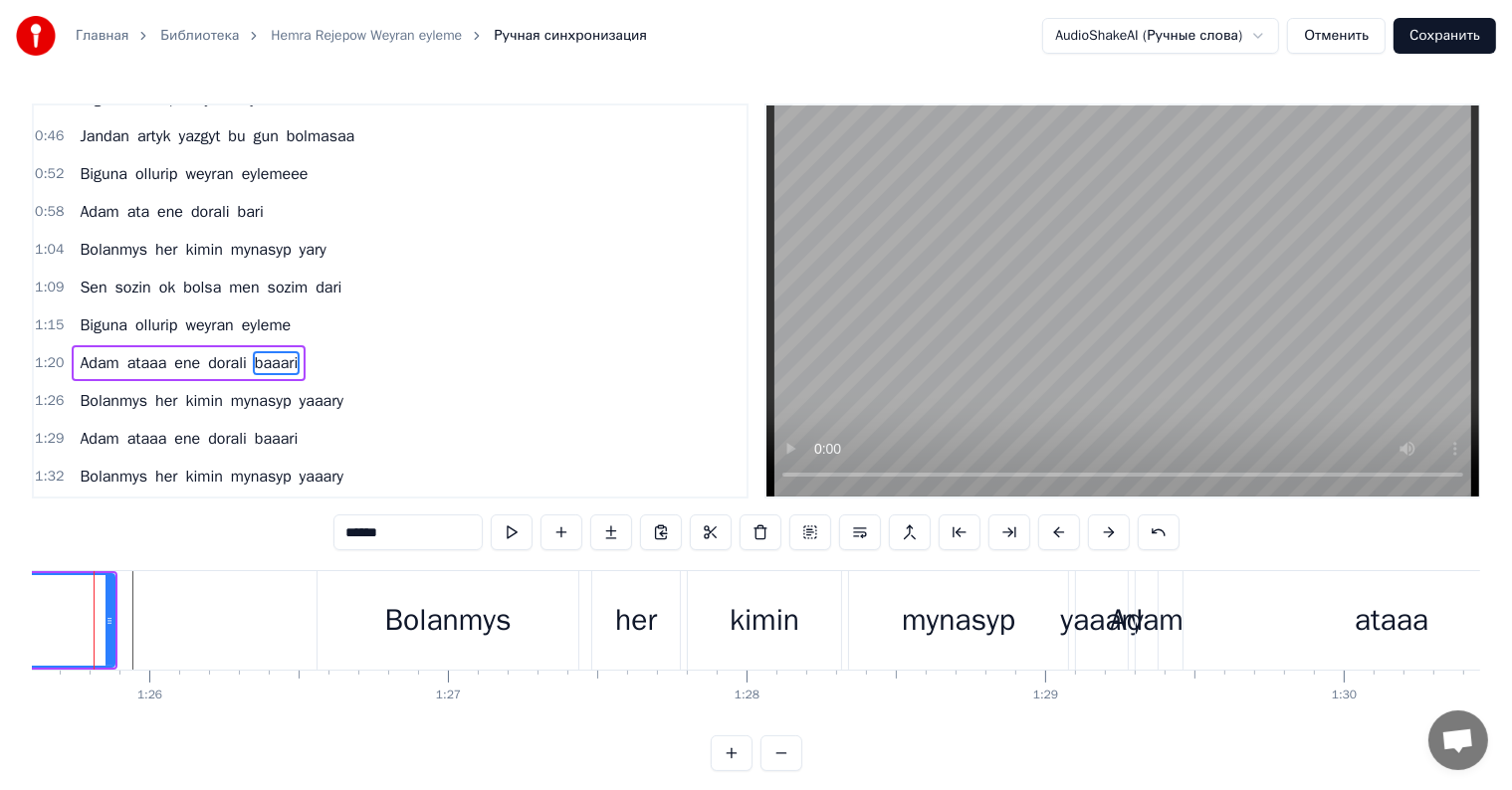 scroll, scrollTop: 334, scrollLeft: 0, axis: vertical 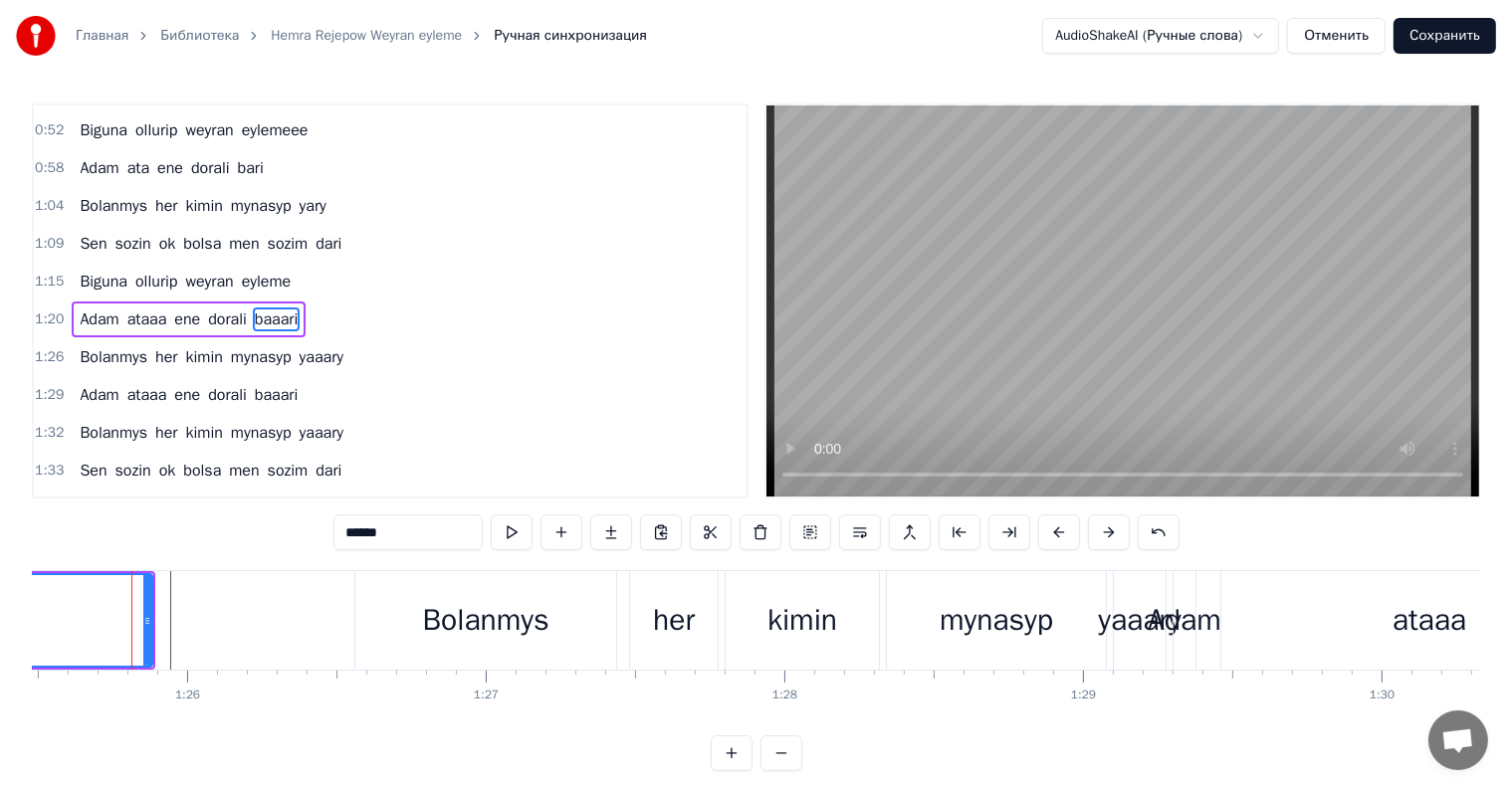 drag, startPoint x: 110, startPoint y: 610, endPoint x: 125, endPoint y: 613, distance: 15.297059 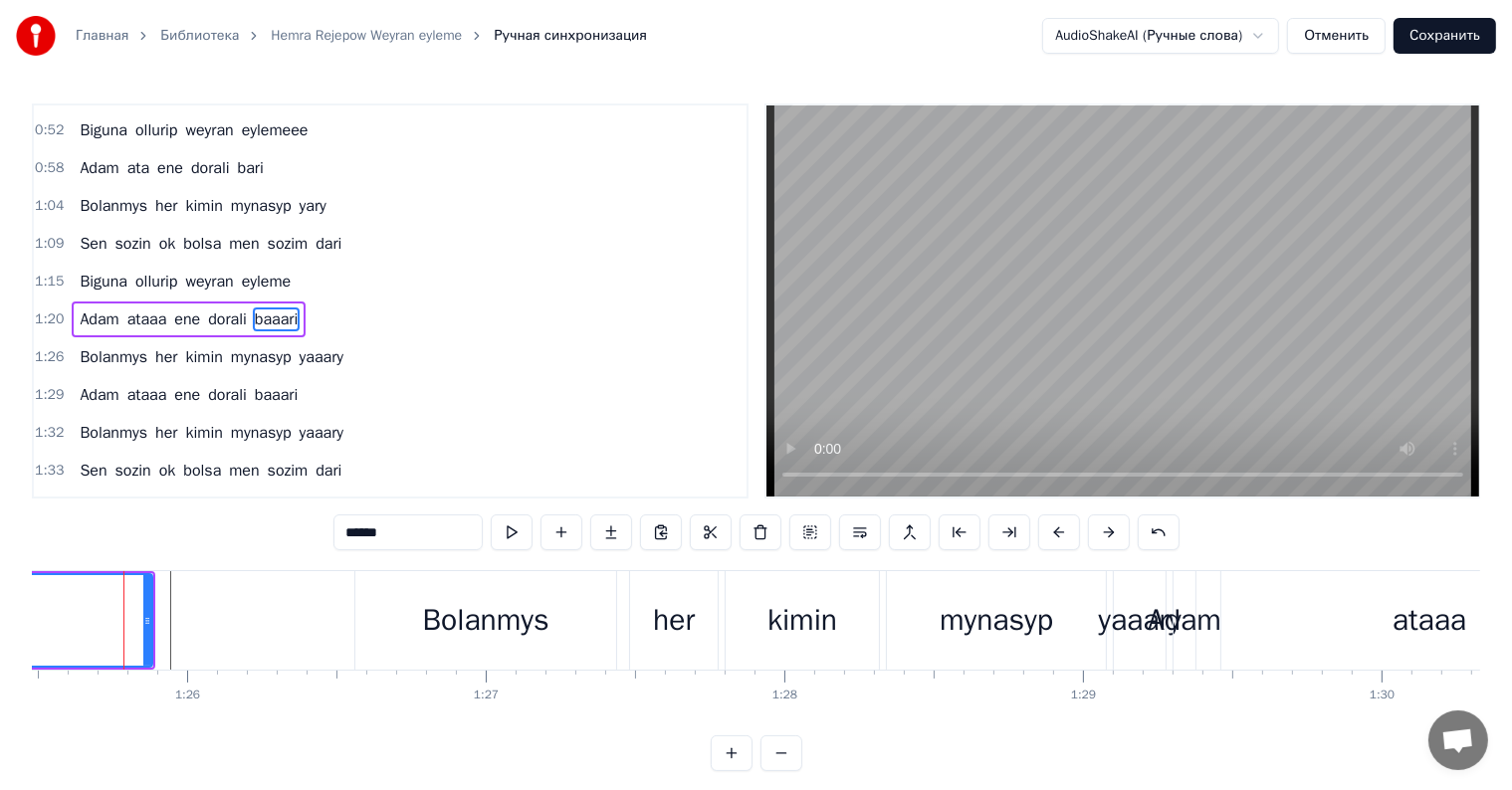 scroll, scrollTop: 0, scrollLeft: 25518, axis: horizontal 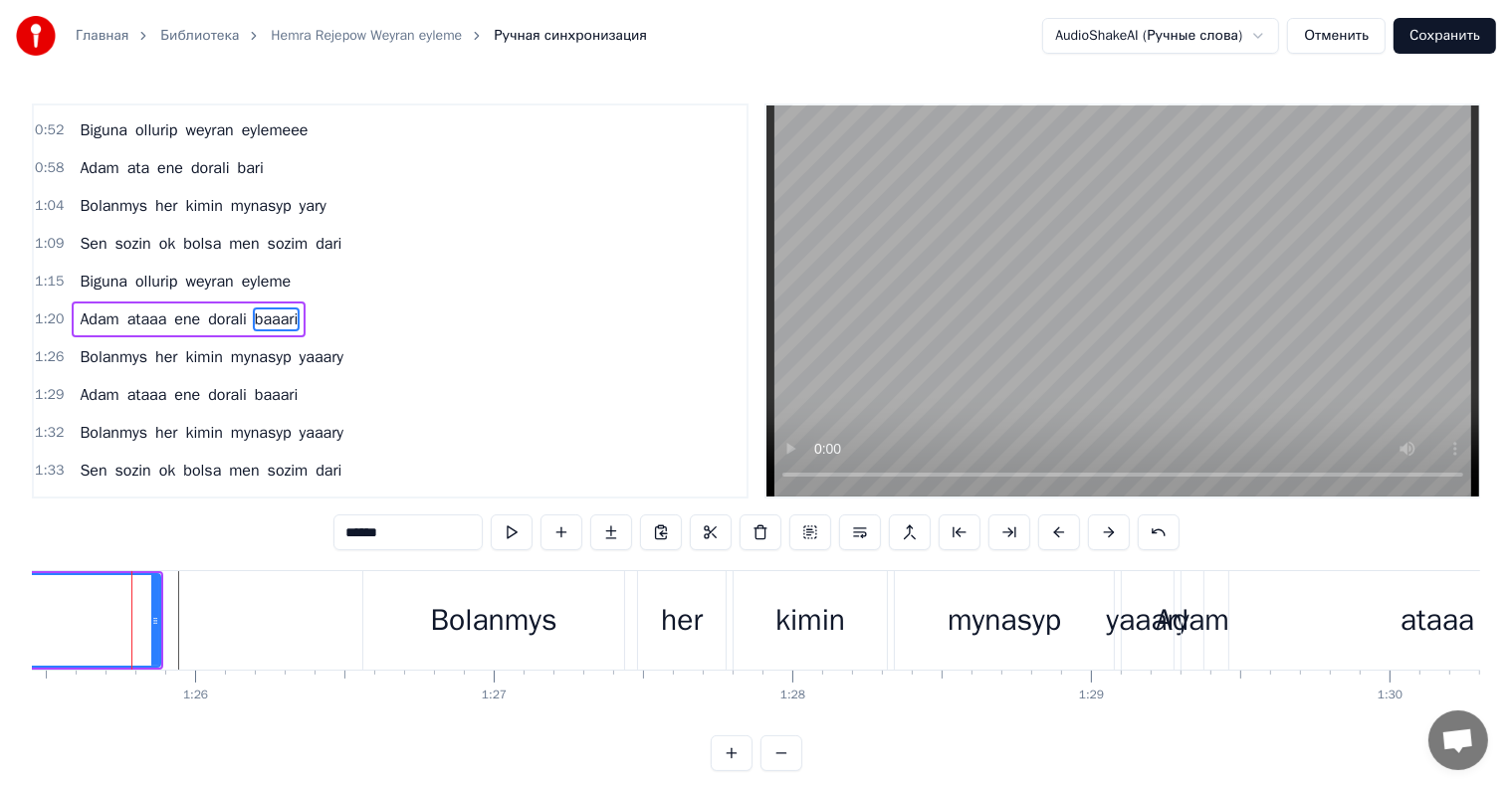 drag, startPoint x: 147, startPoint y: 613, endPoint x: 169, endPoint y: 620, distance: 23.086793 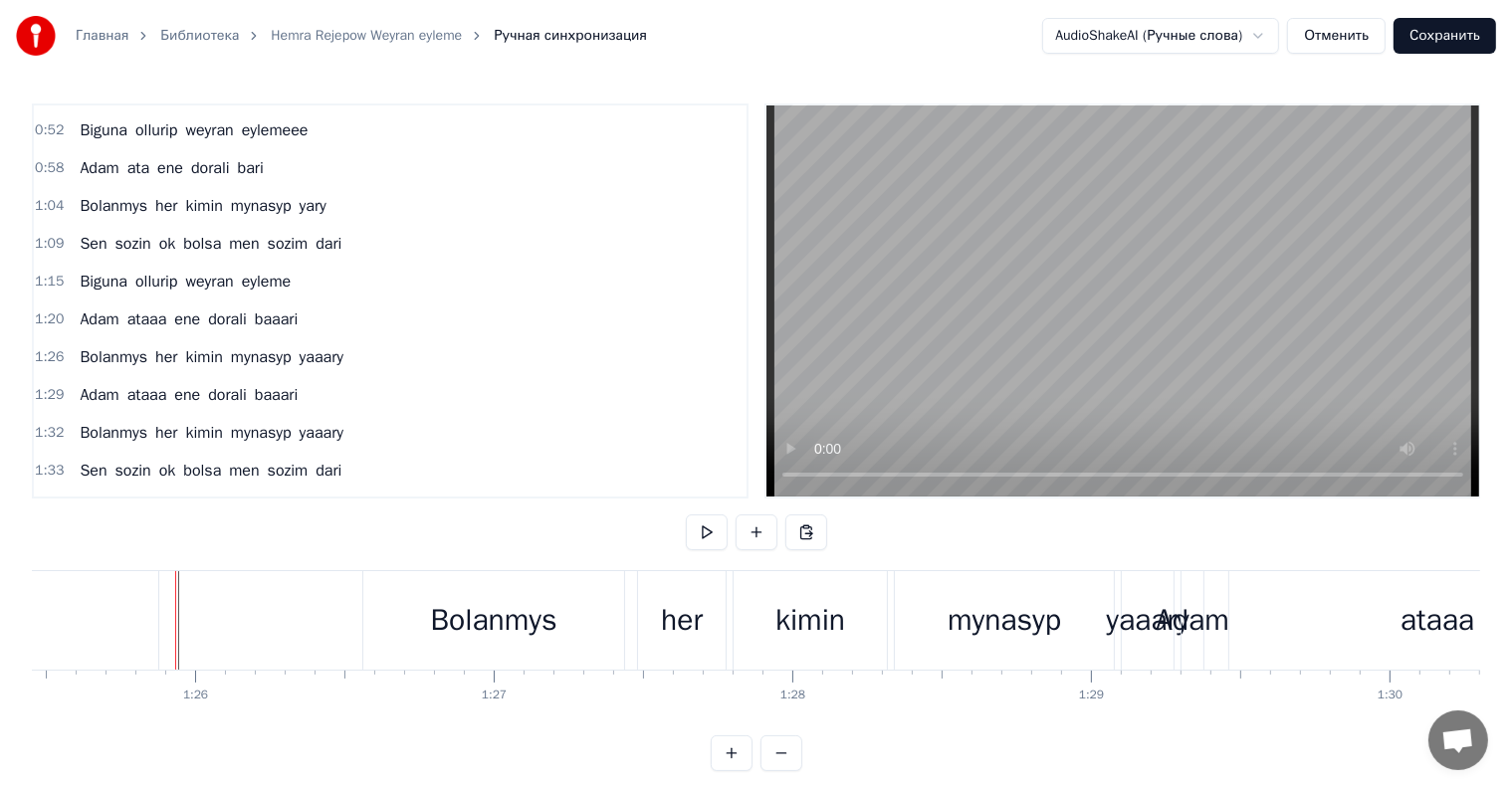 click on "baaari" at bounding box center [-145, 620] 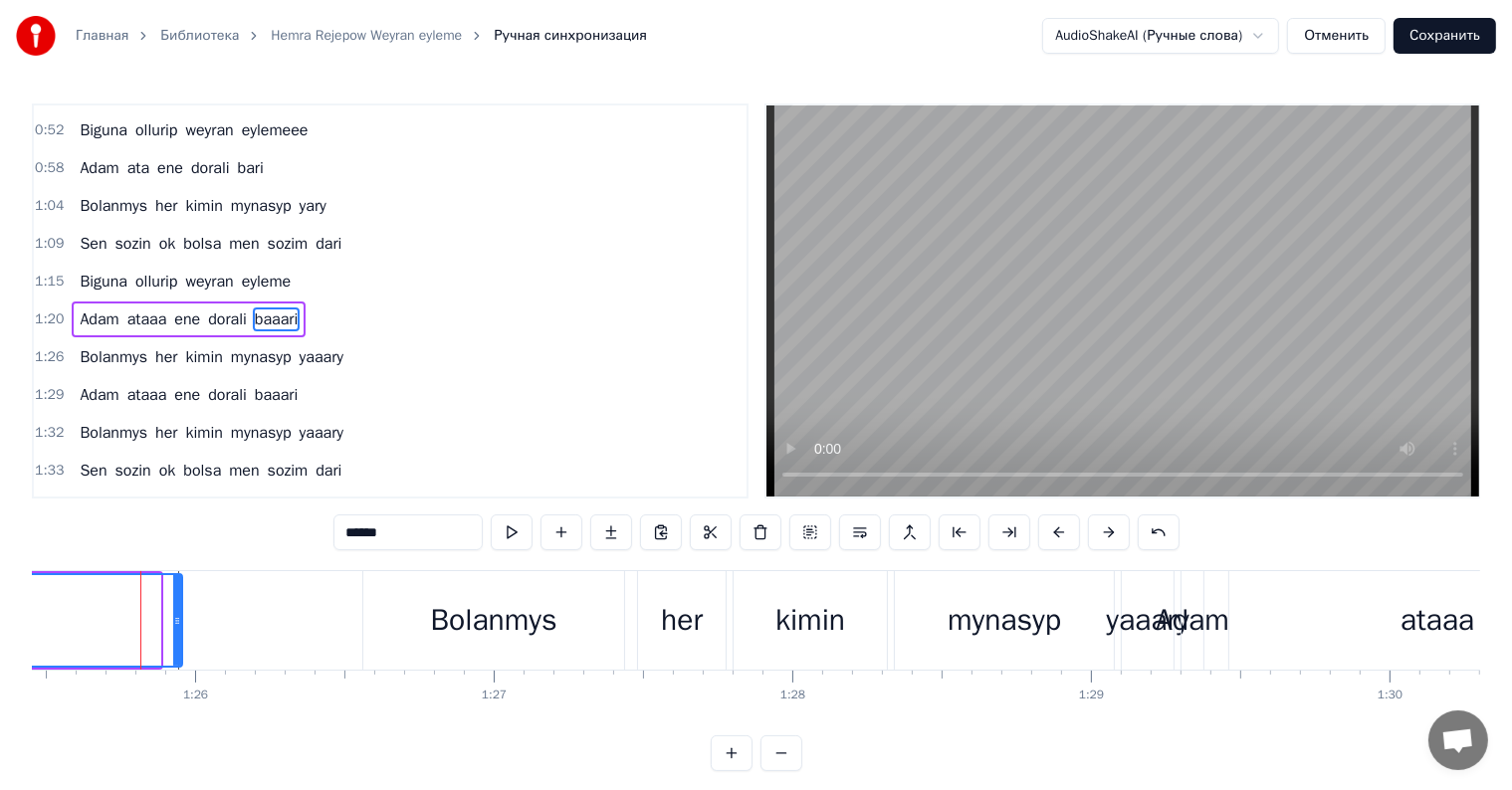 drag, startPoint x: 157, startPoint y: 618, endPoint x: 179, endPoint y: 620, distance: 22.090722 